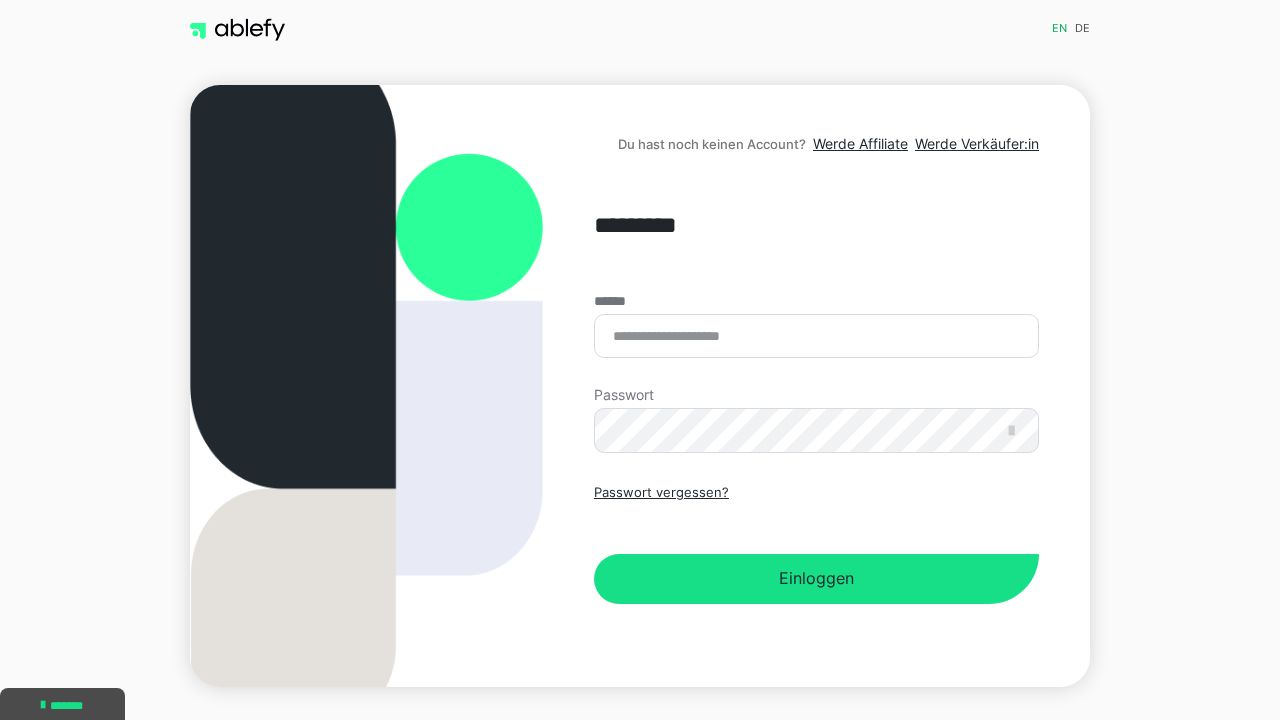scroll, scrollTop: 0, scrollLeft: 0, axis: both 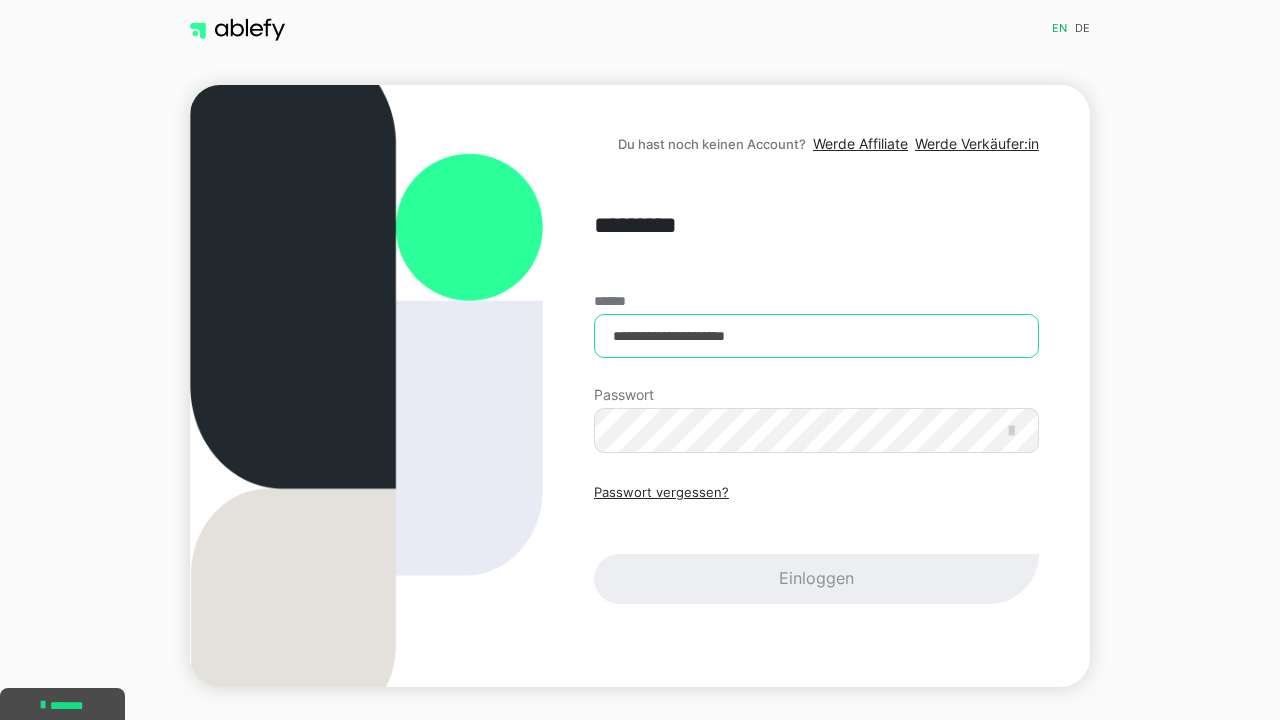 type on "**********" 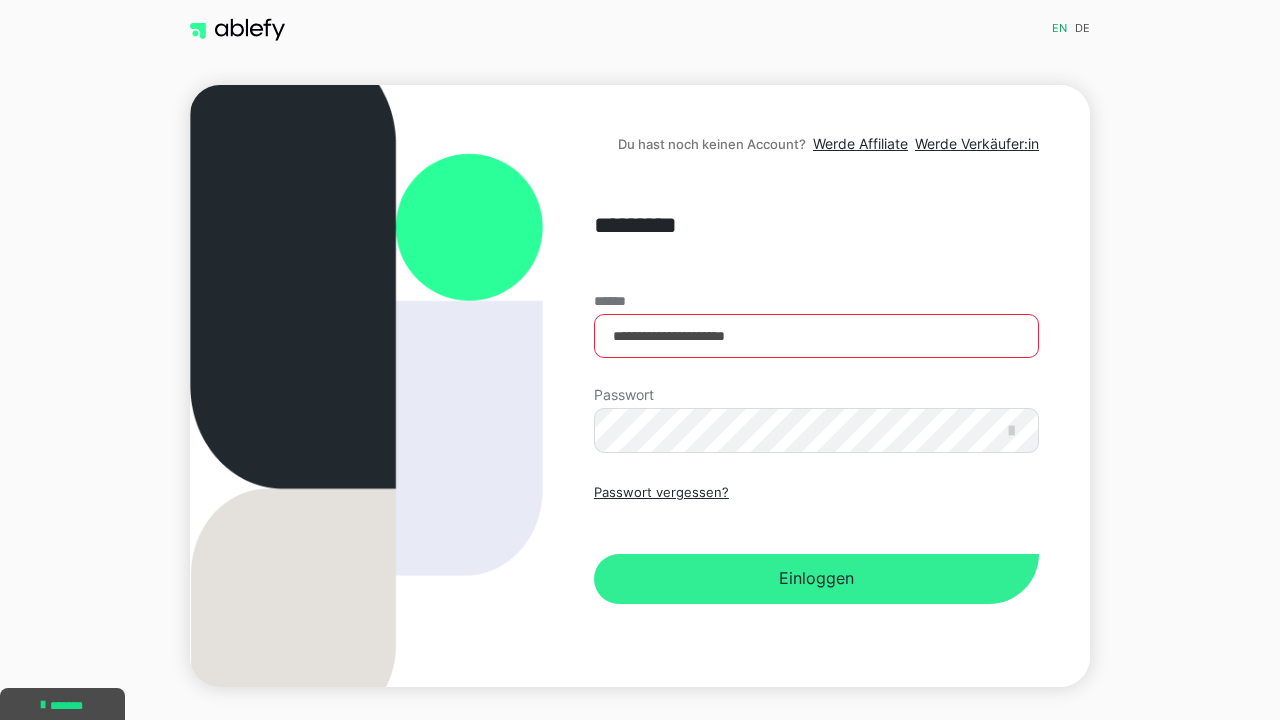 click on "Einloggen" at bounding box center [816, 579] 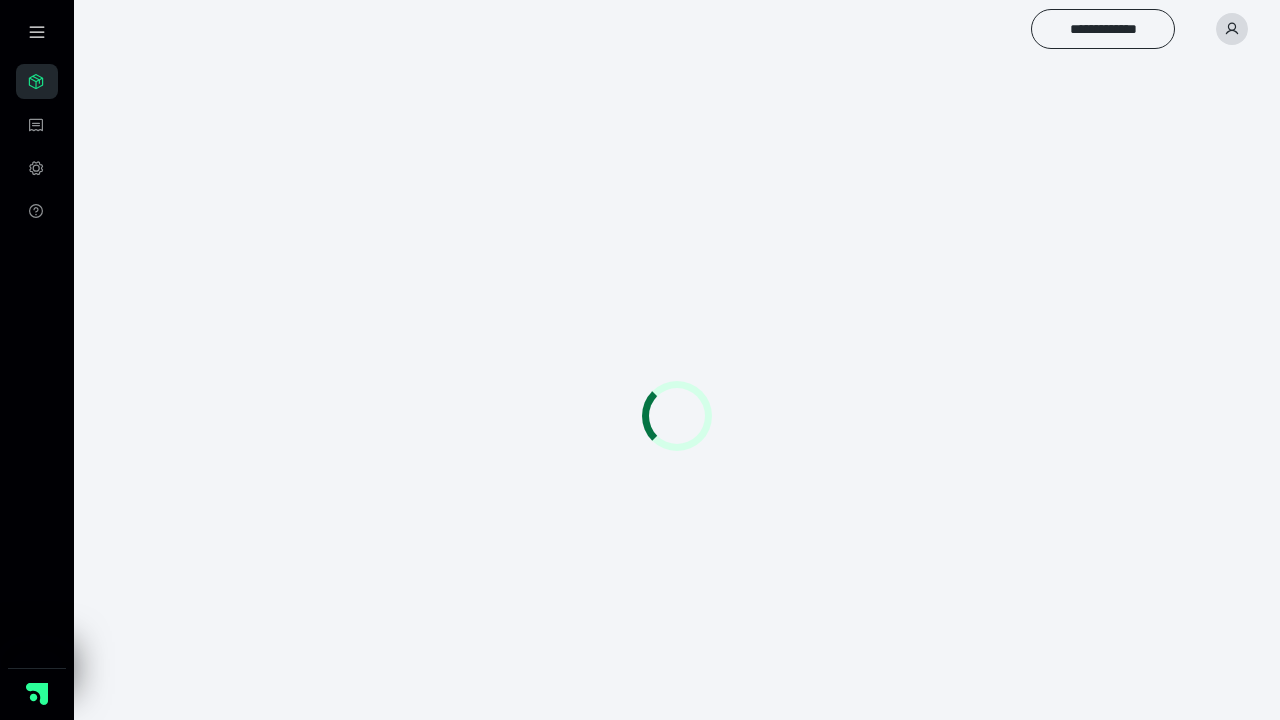 scroll, scrollTop: 0, scrollLeft: 0, axis: both 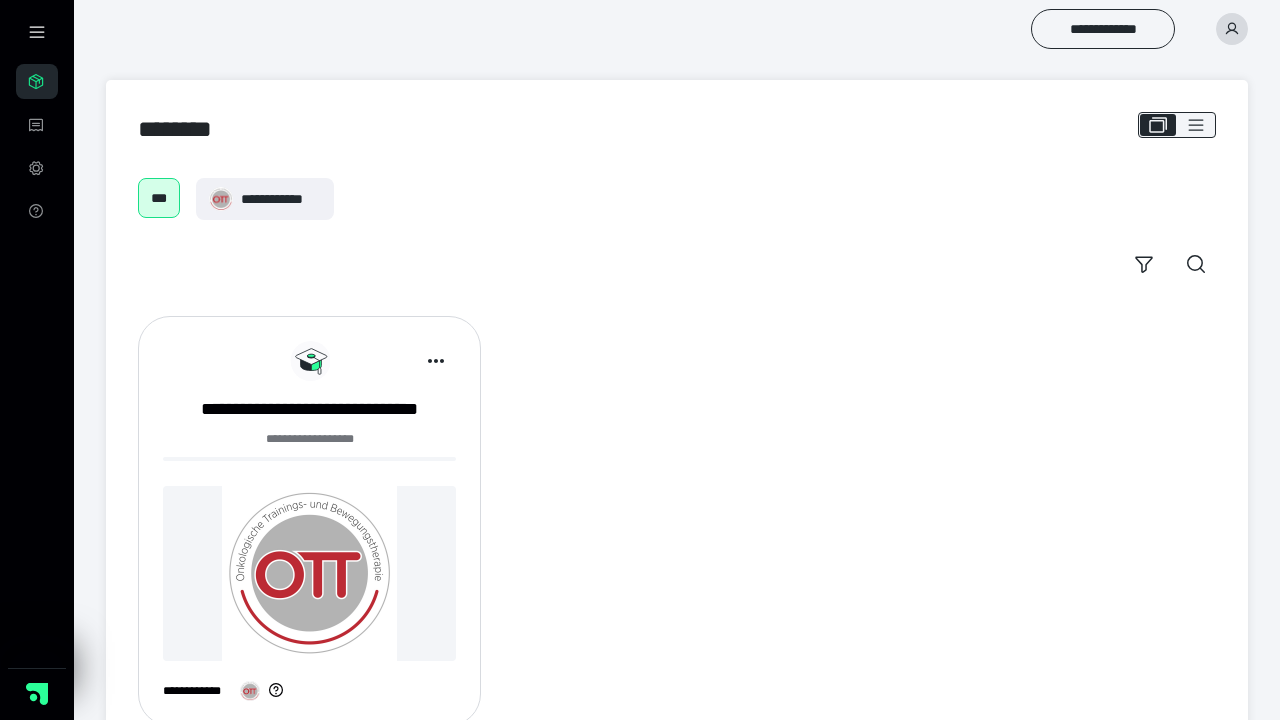 click at bounding box center [309, 573] 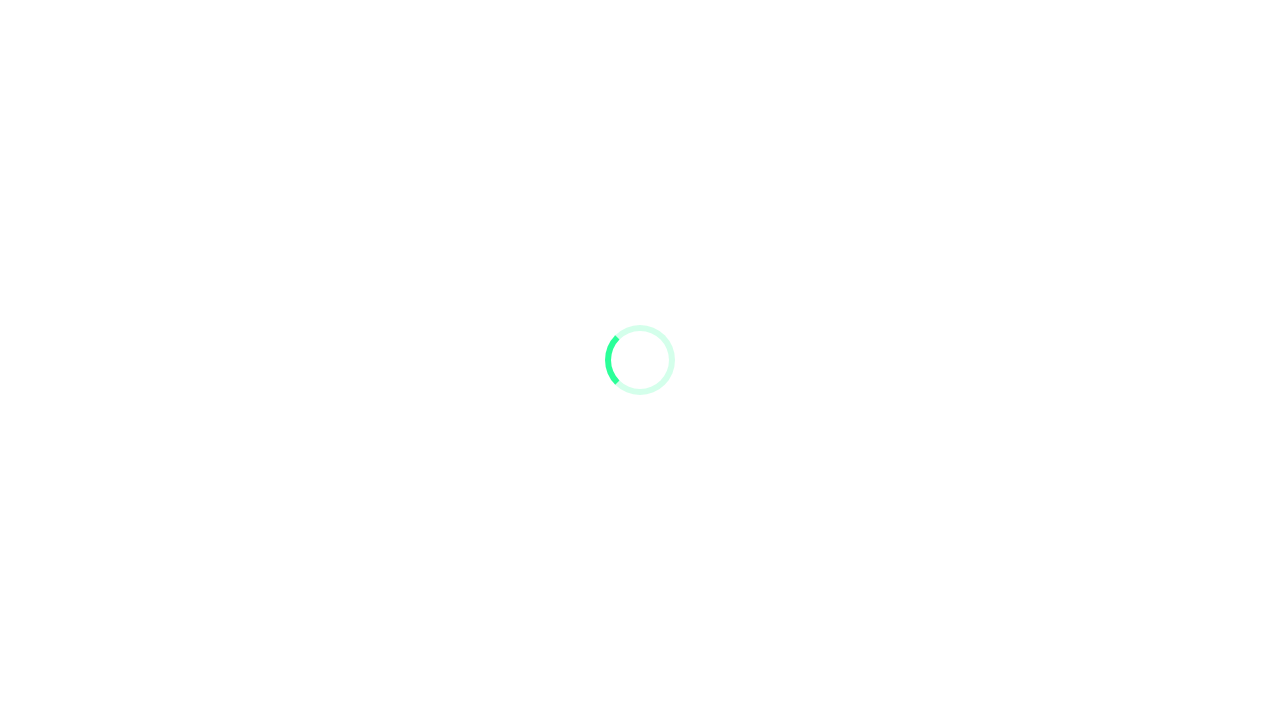 scroll, scrollTop: 0, scrollLeft: 0, axis: both 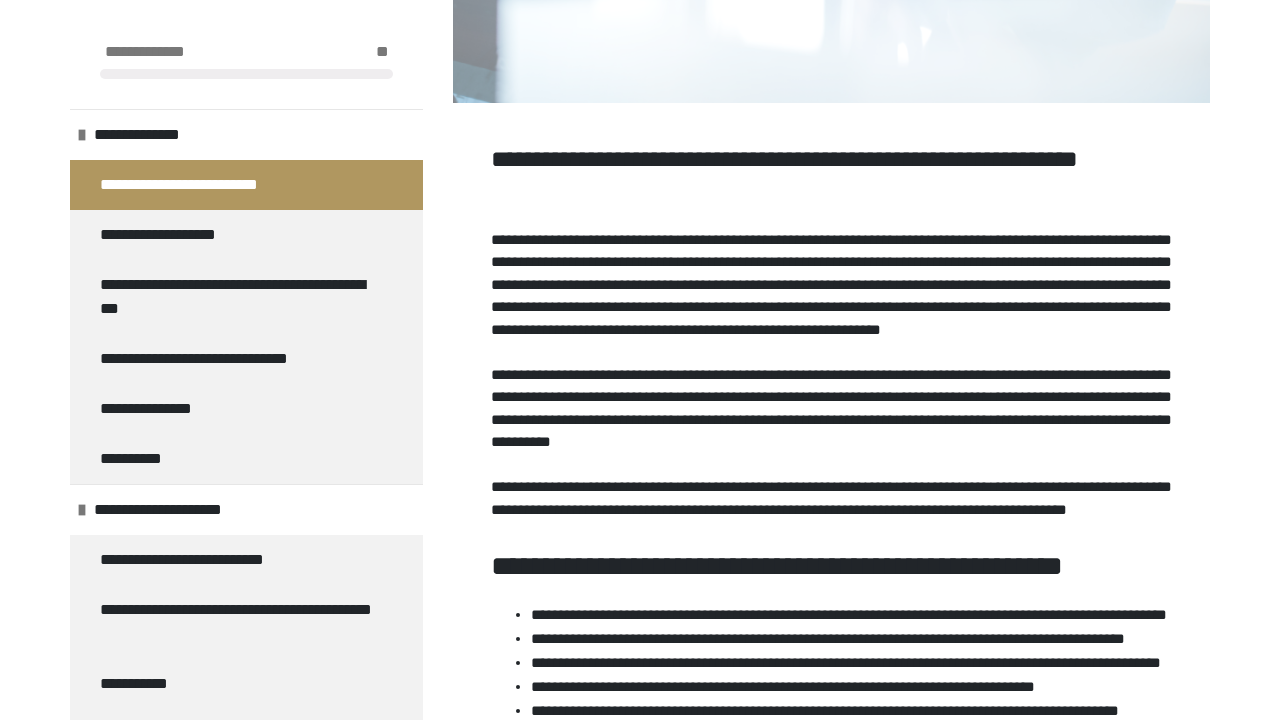 click on "**********" at bounding box center [831, 284] 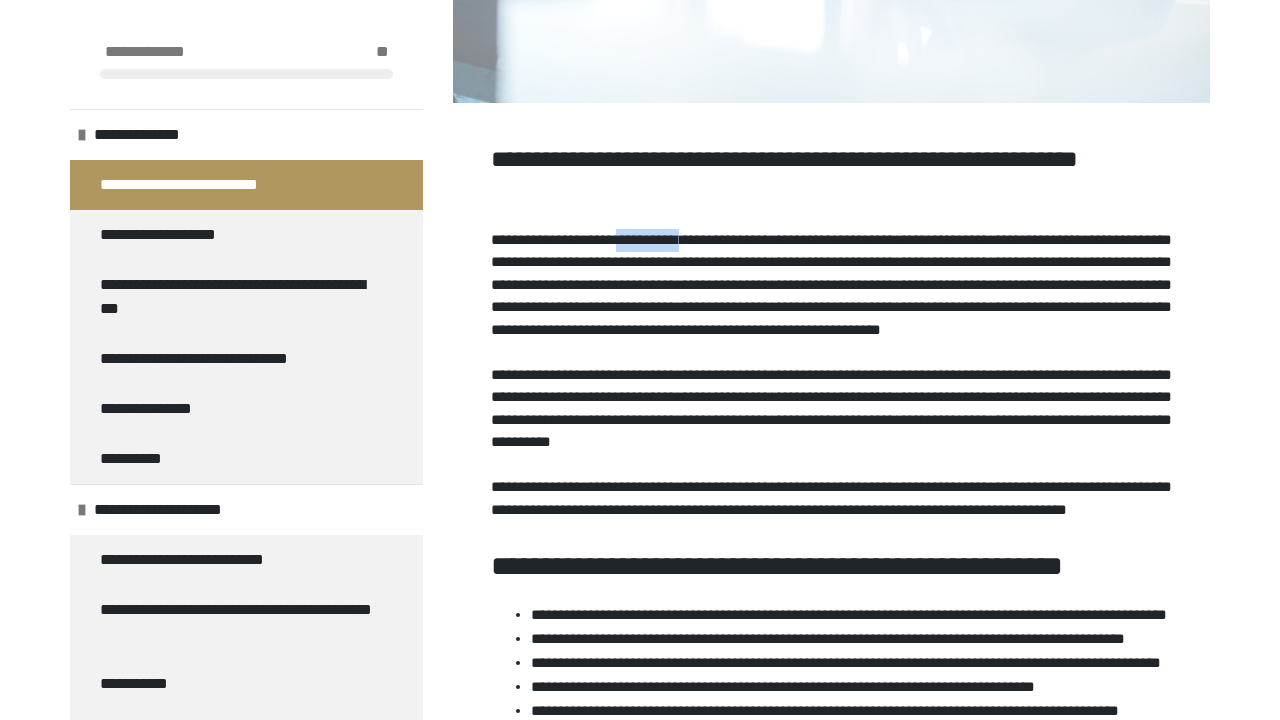 click on "**********" at bounding box center [831, 284] 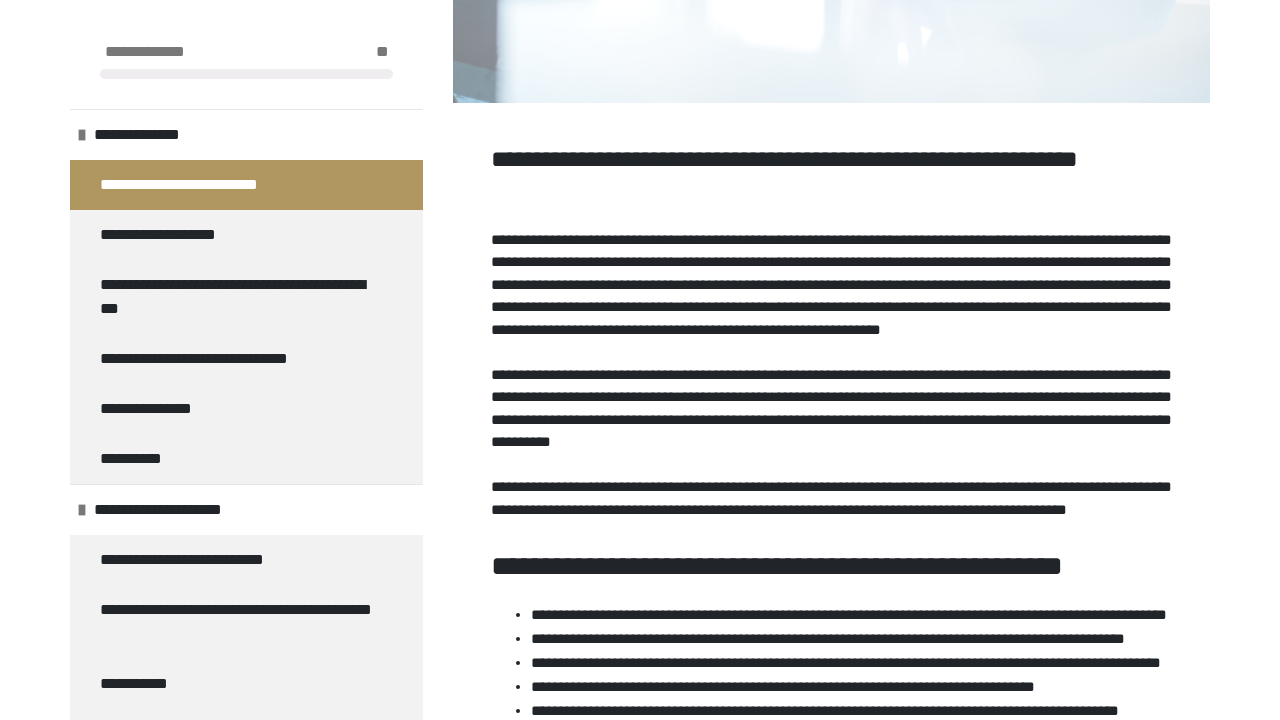 click on "**********" at bounding box center (831, 284) 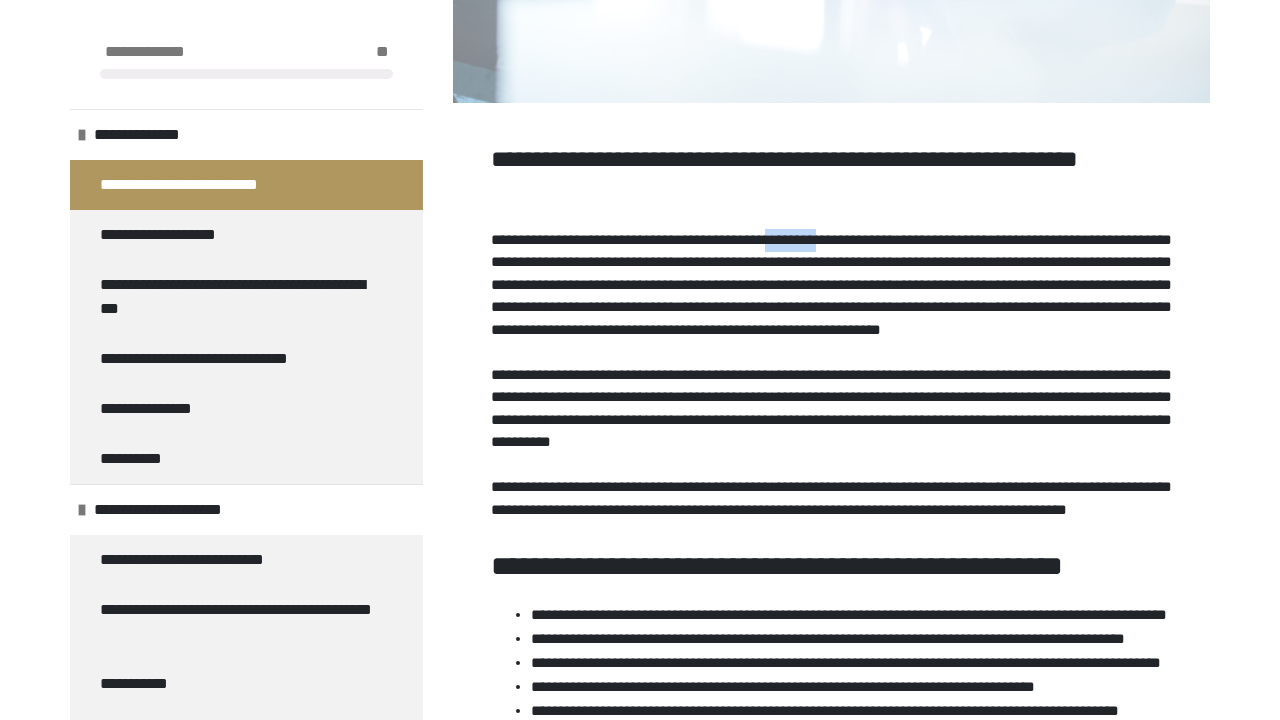 click on "**********" at bounding box center [831, 456] 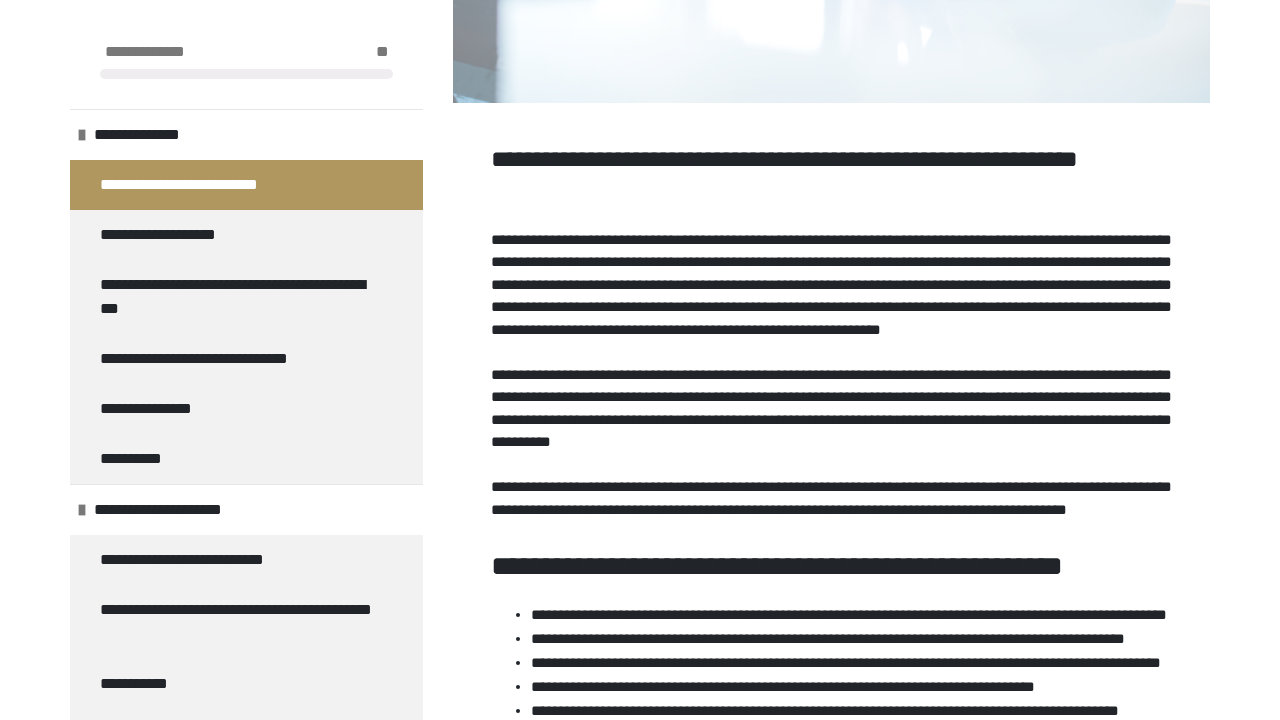 click on "**********" at bounding box center (831, 284) 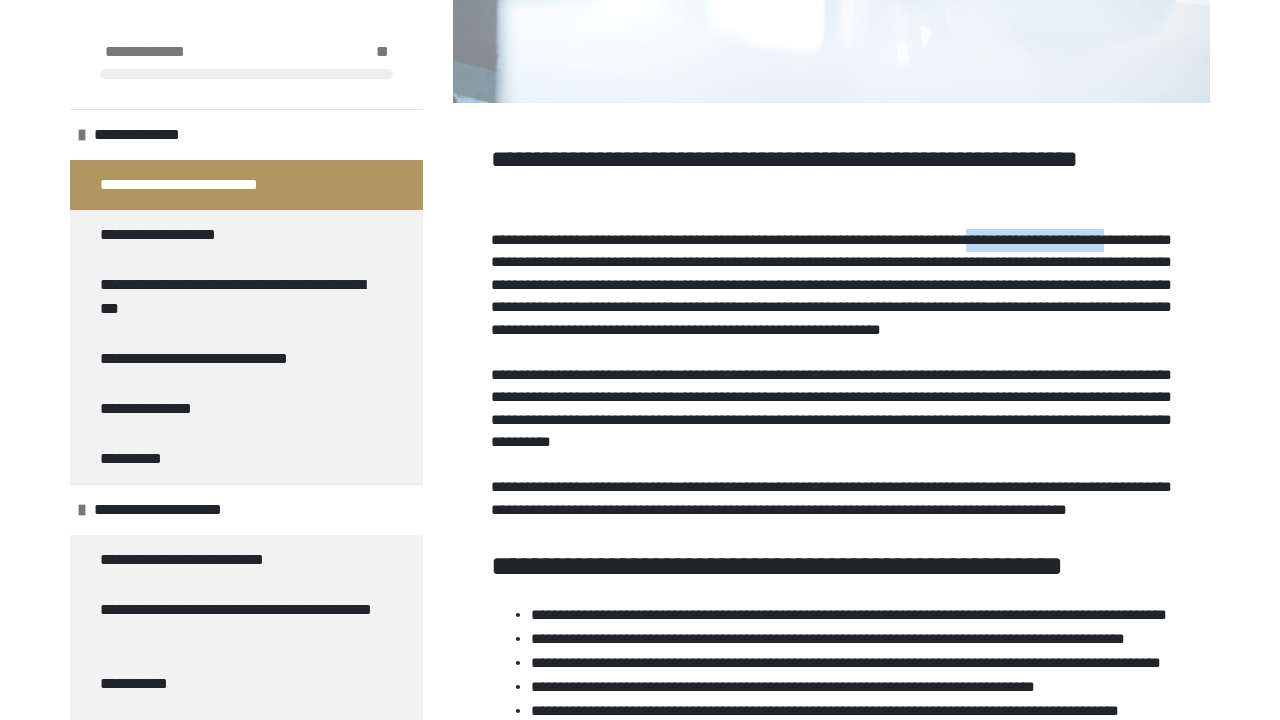 click on "**********" at bounding box center (831, 177) 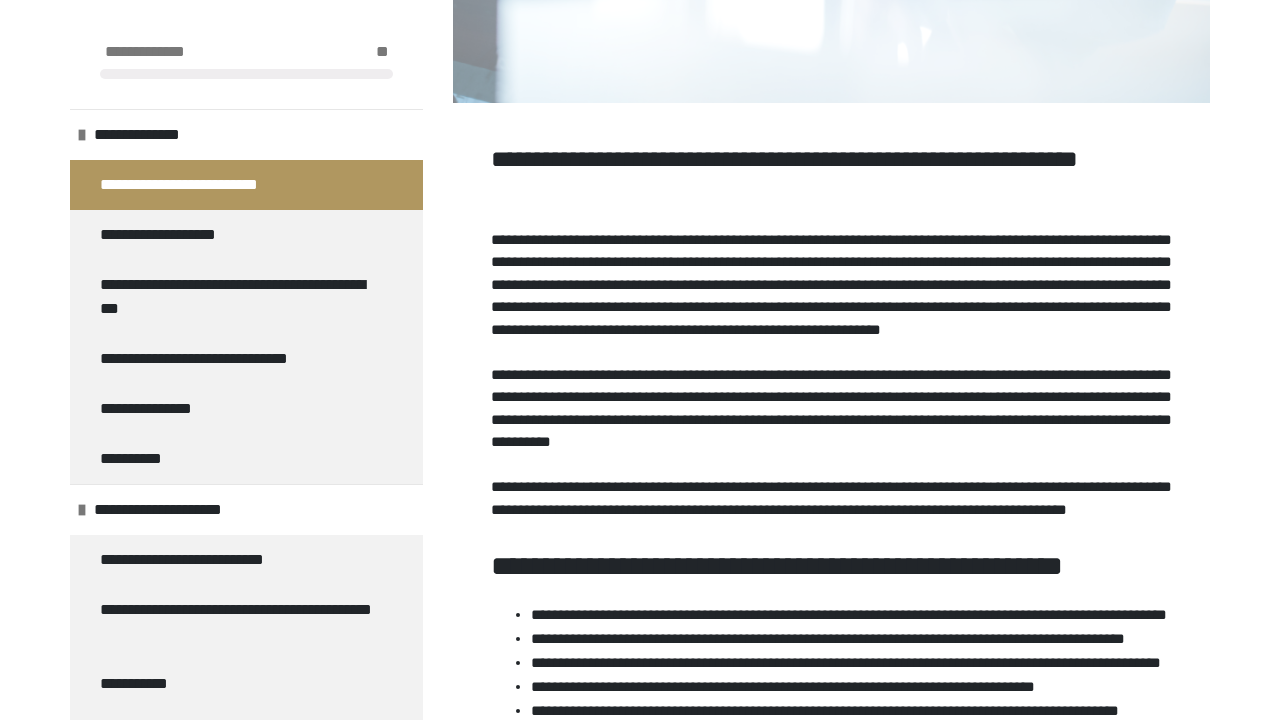 click on "**********" at bounding box center [831, 284] 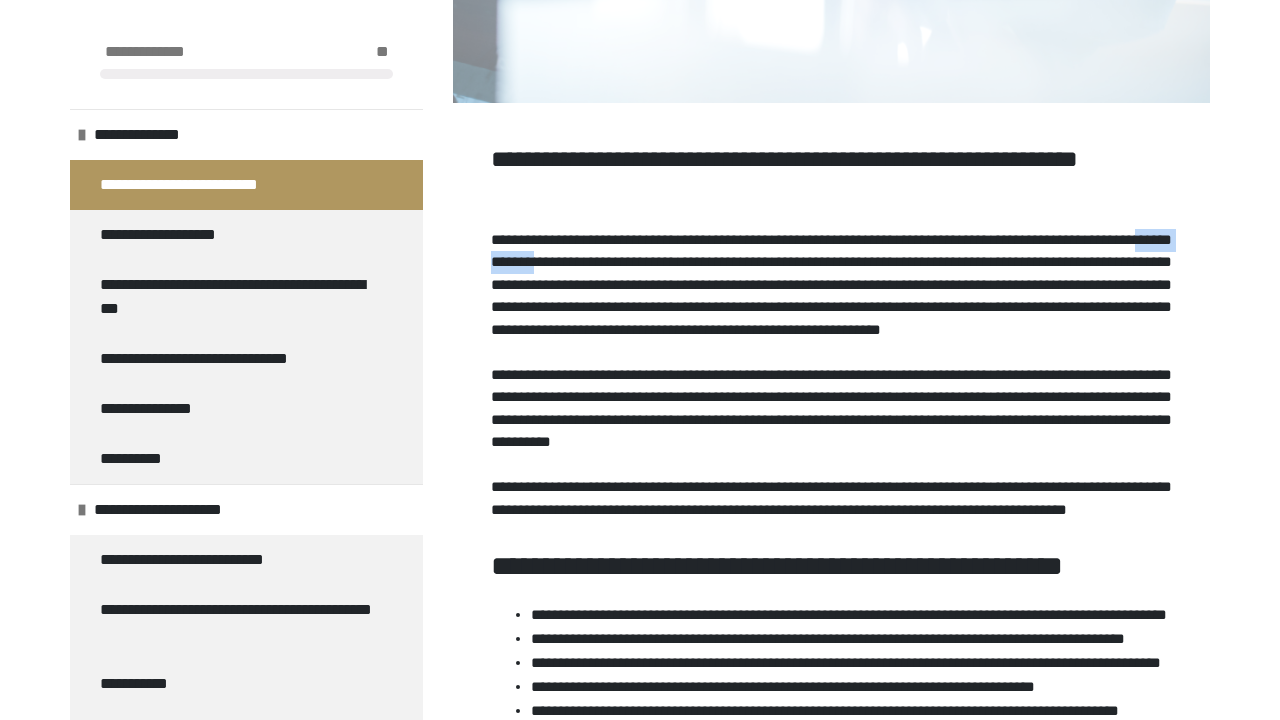 click on "**********" at bounding box center (831, 284) 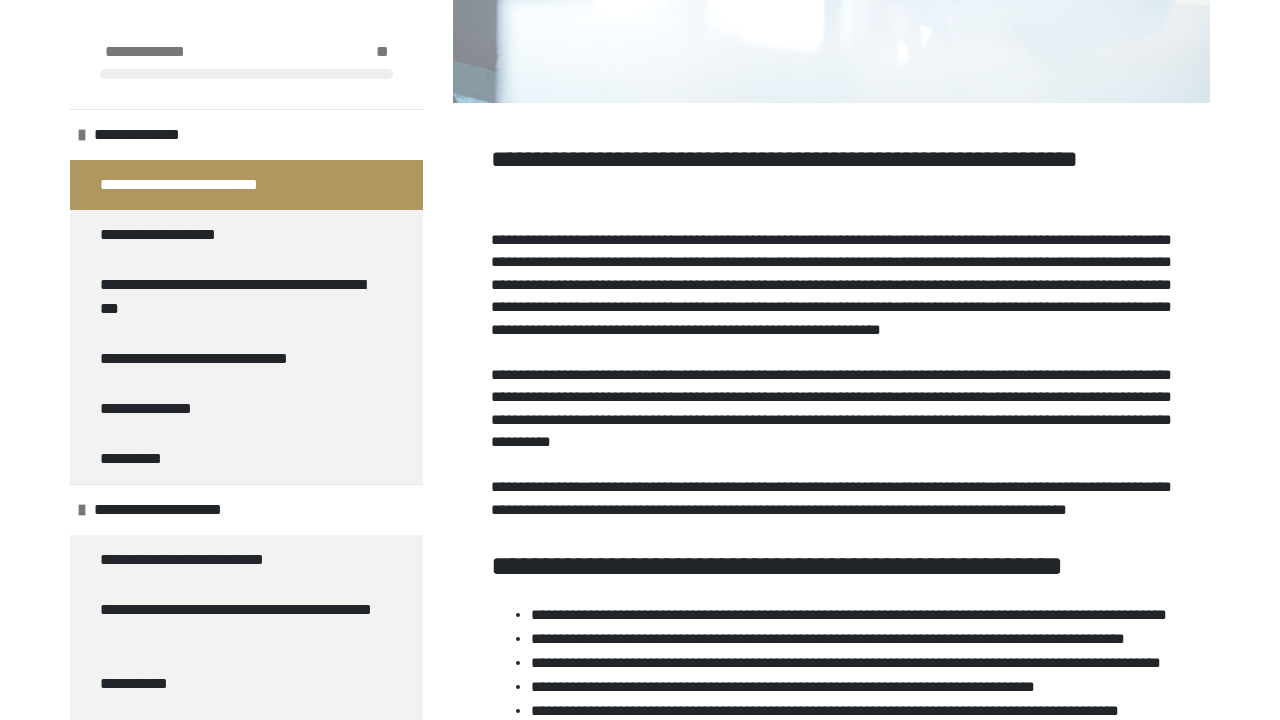 click on "**********" at bounding box center (831, 284) 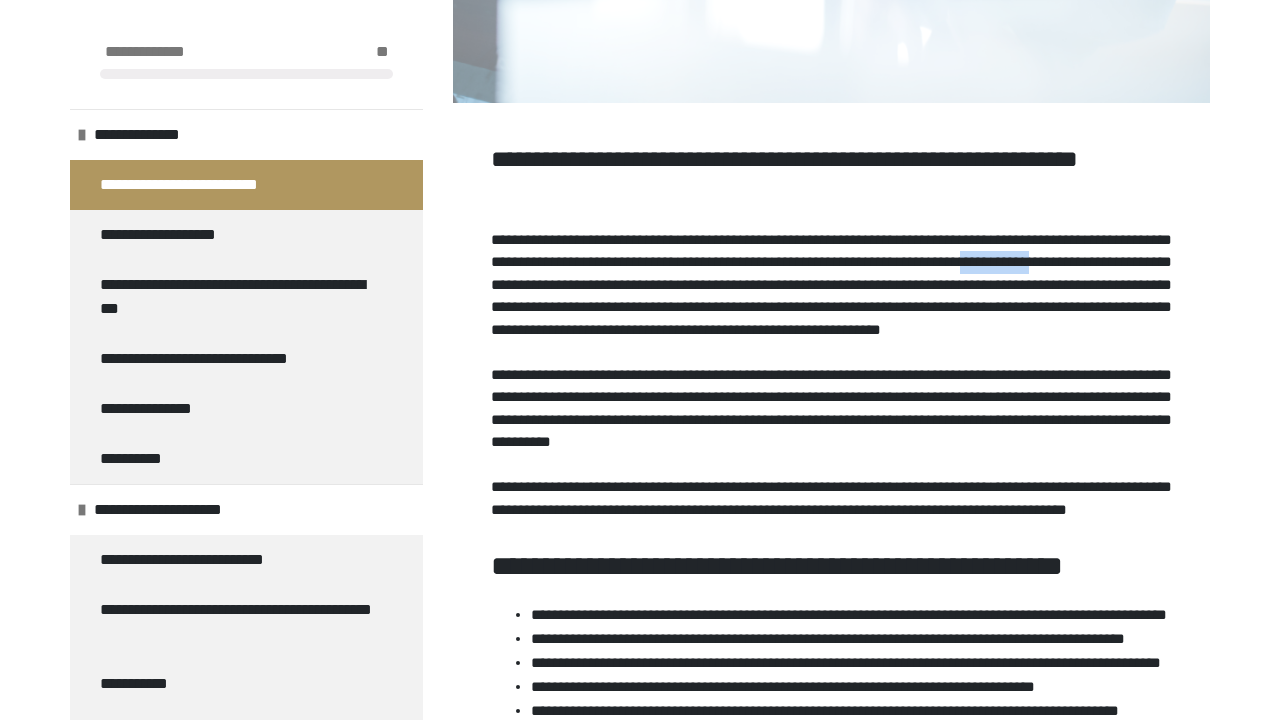 click on "**********" at bounding box center (831, 464) 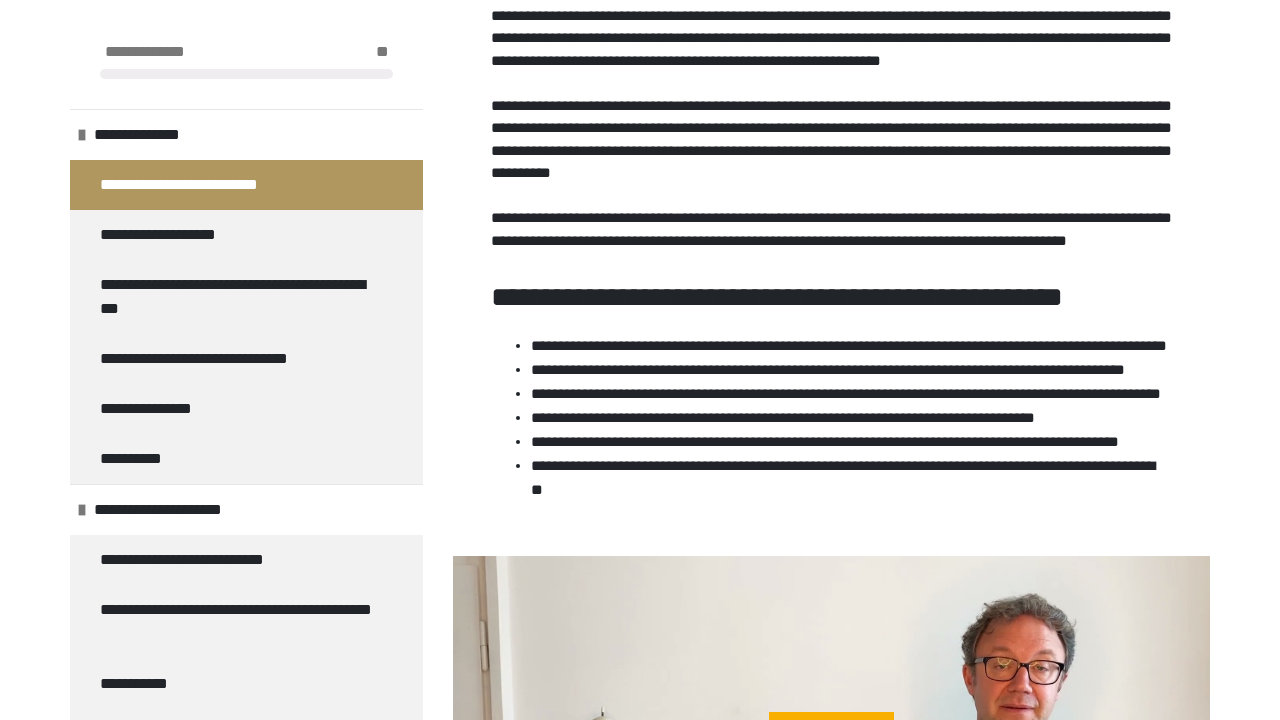 scroll, scrollTop: 1099, scrollLeft: 0, axis: vertical 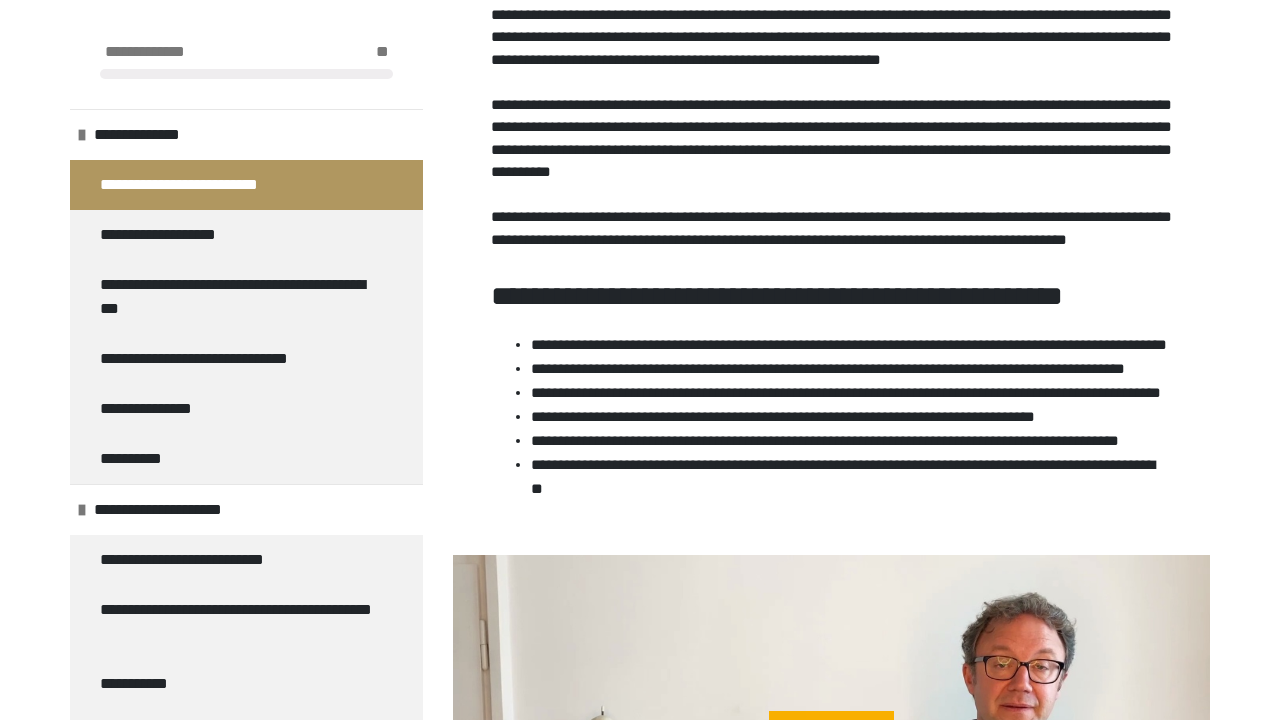 click on "**********" at bounding box center (831, 14) 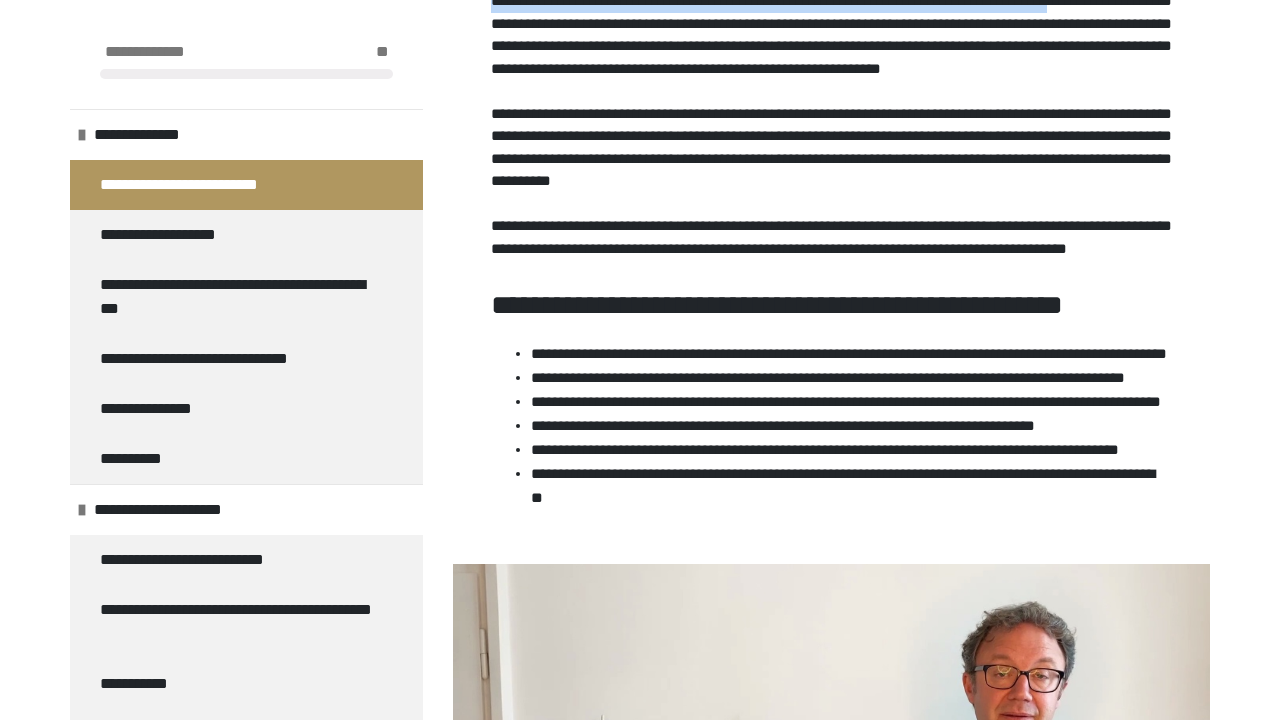 scroll, scrollTop: 1087, scrollLeft: 0, axis: vertical 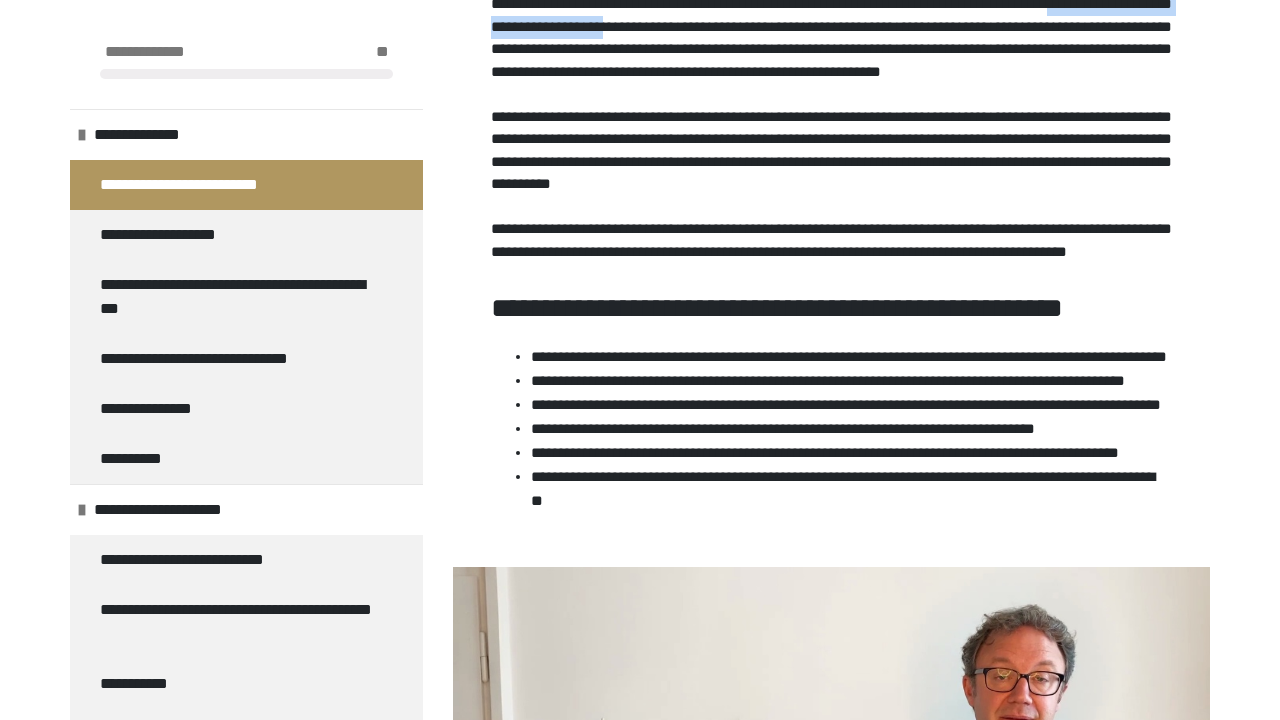 drag, startPoint x: 493, startPoint y: 16, endPoint x: 760, endPoint y: 22, distance: 267.0674 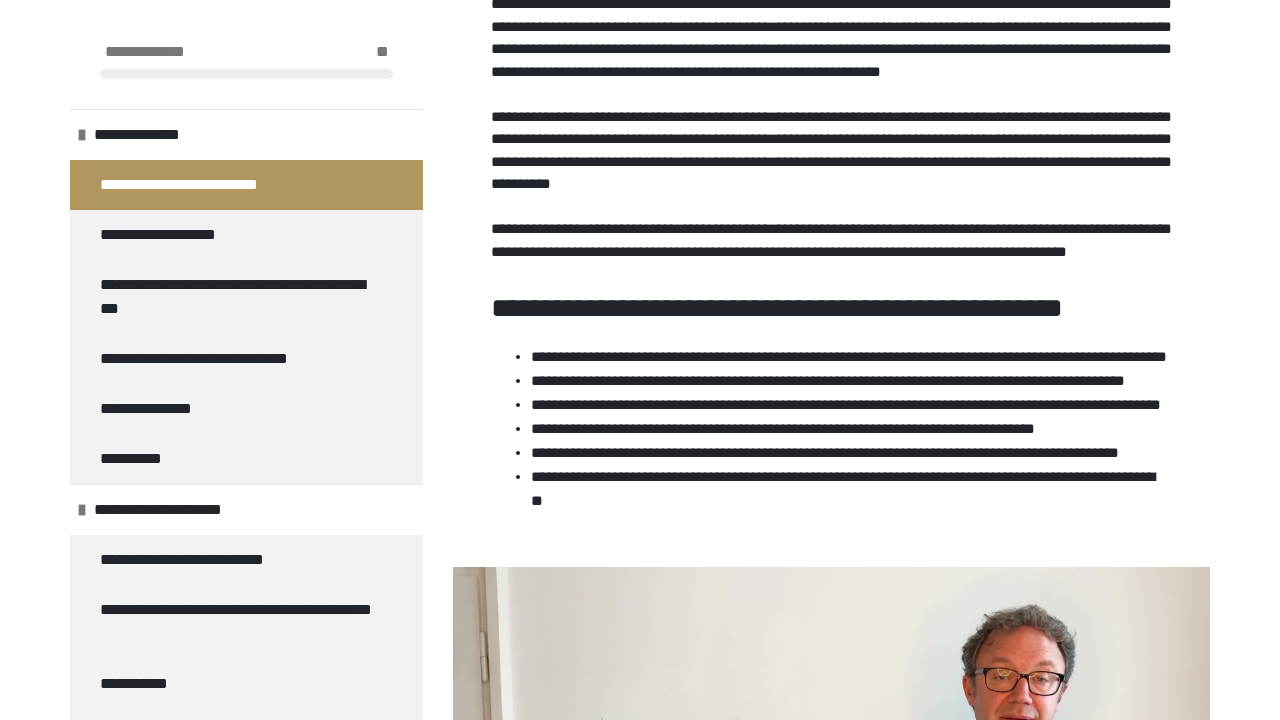 click on "**********" at bounding box center [831, 26] 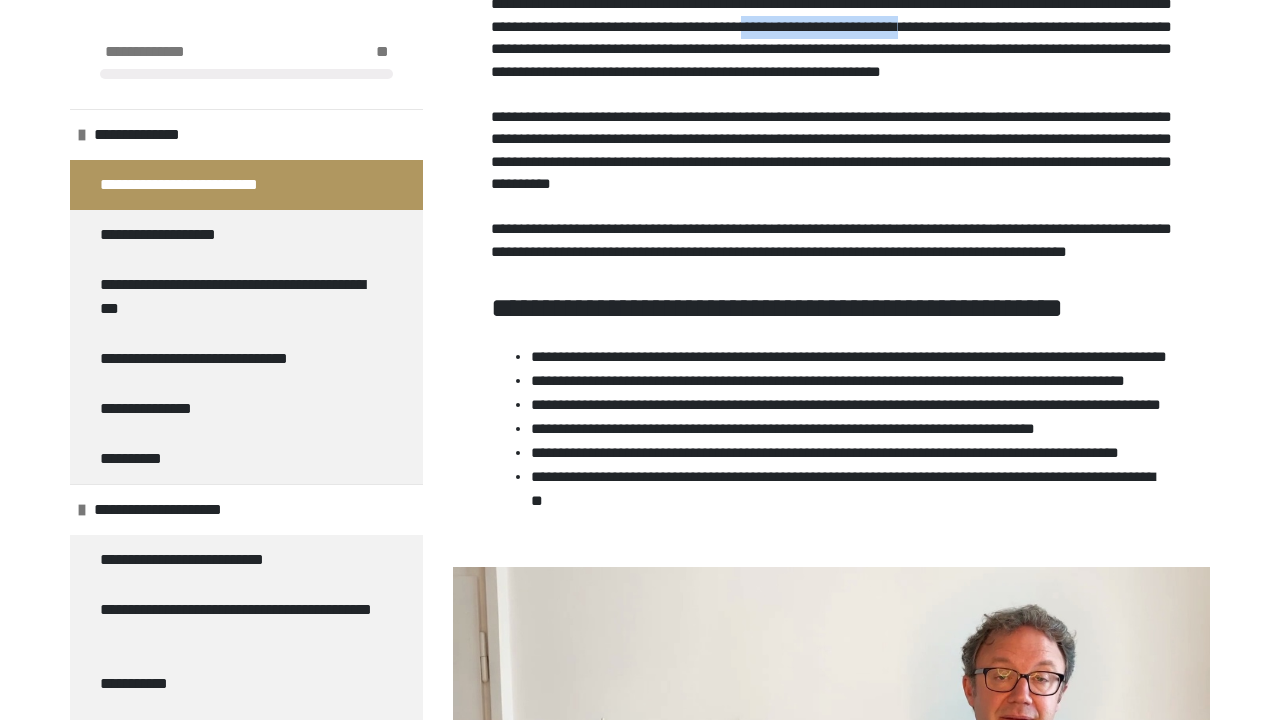 drag, startPoint x: 901, startPoint y: 27, endPoint x: 1079, endPoint y: 26, distance: 178.0028 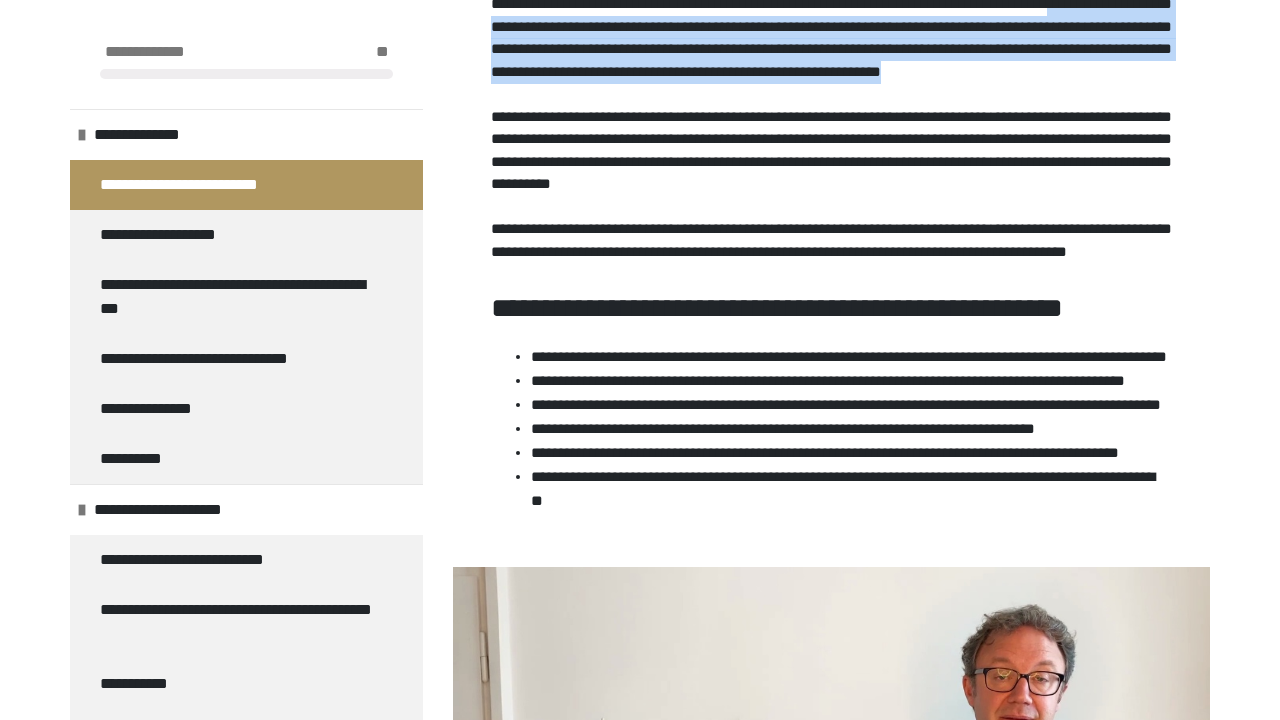 drag, startPoint x: 492, startPoint y: 29, endPoint x: 734, endPoint y: 90, distance: 249.56963 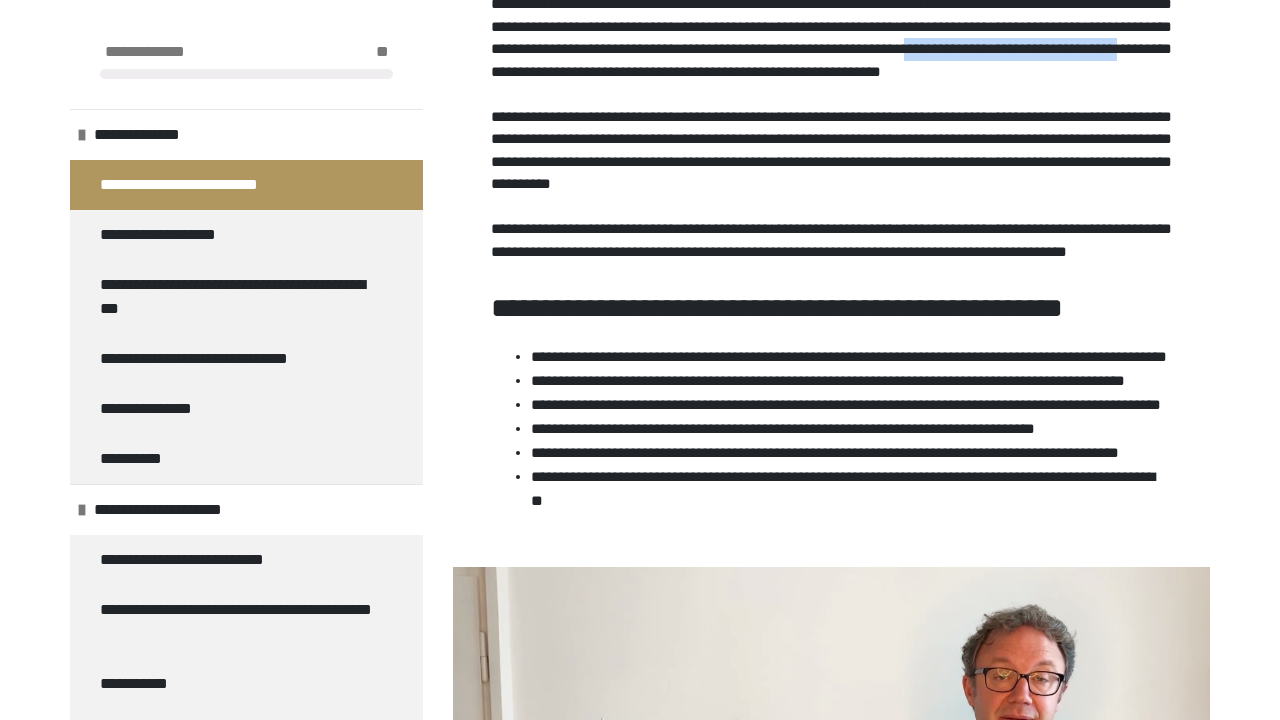 drag, startPoint x: 491, startPoint y: 67, endPoint x: 763, endPoint y: 72, distance: 272.04596 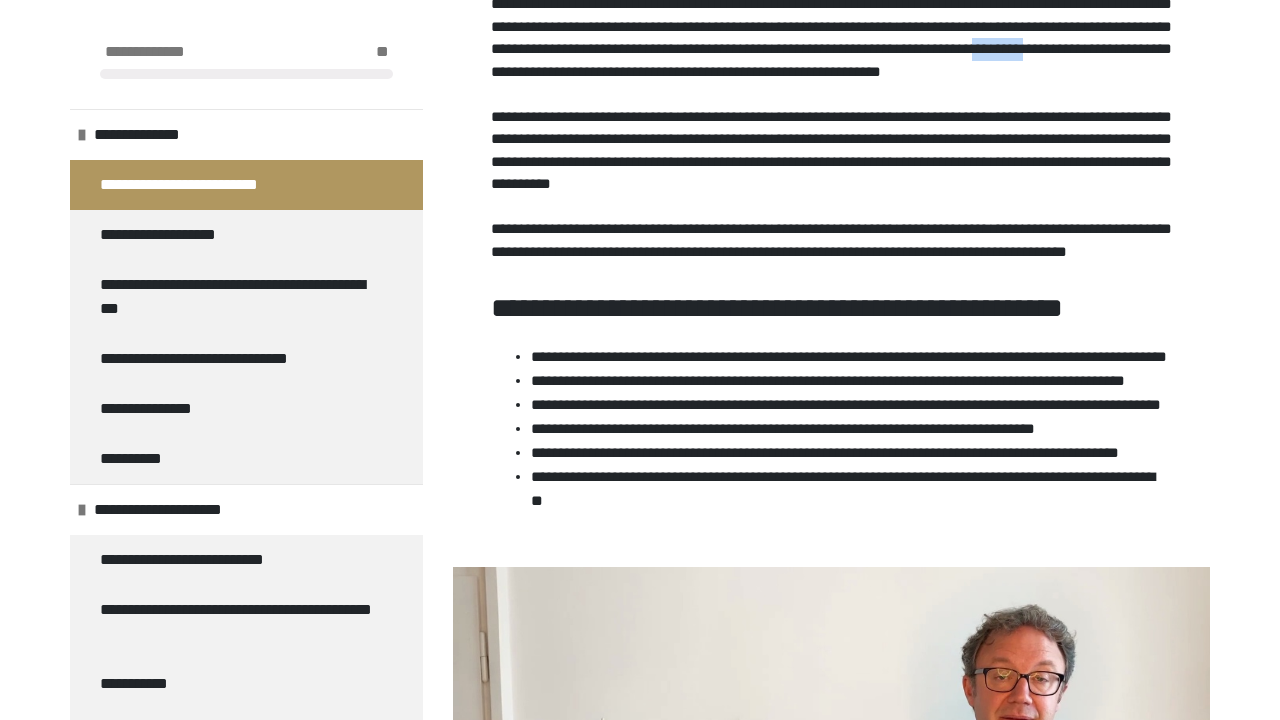 click at bounding box center [831, 94] 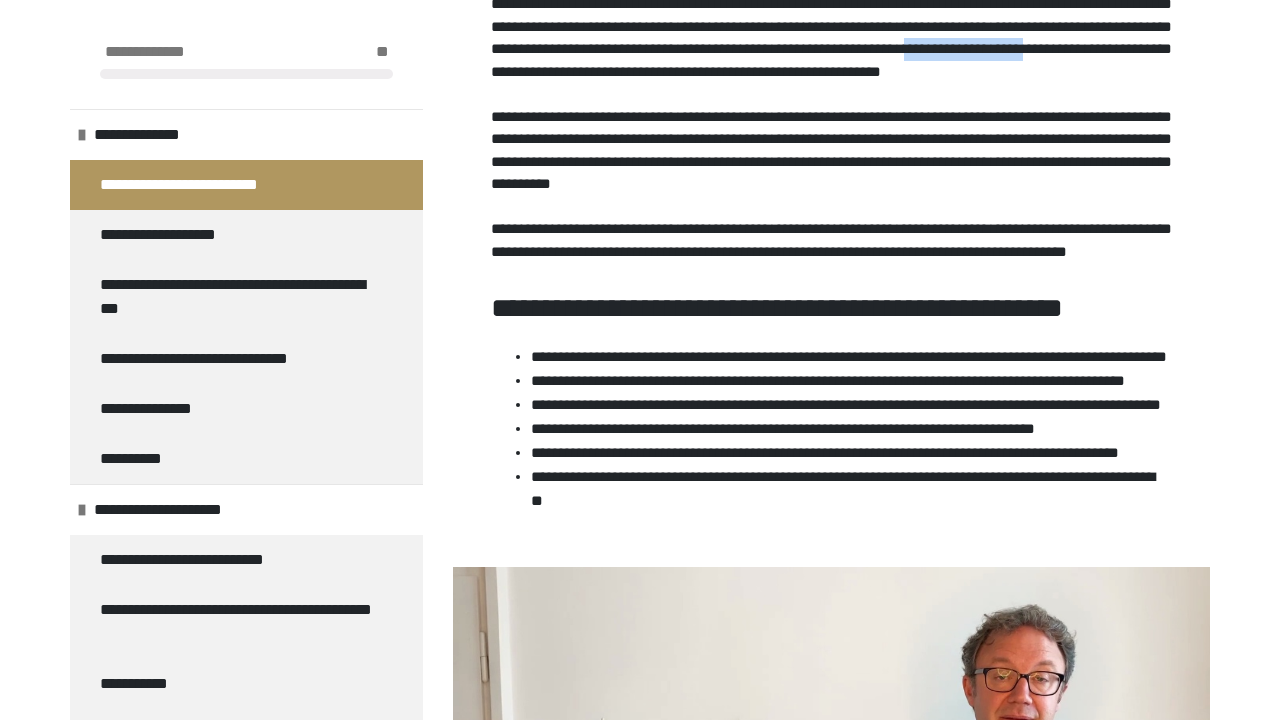 drag, startPoint x: 491, startPoint y: 68, endPoint x: 642, endPoint y: 72, distance: 151.05296 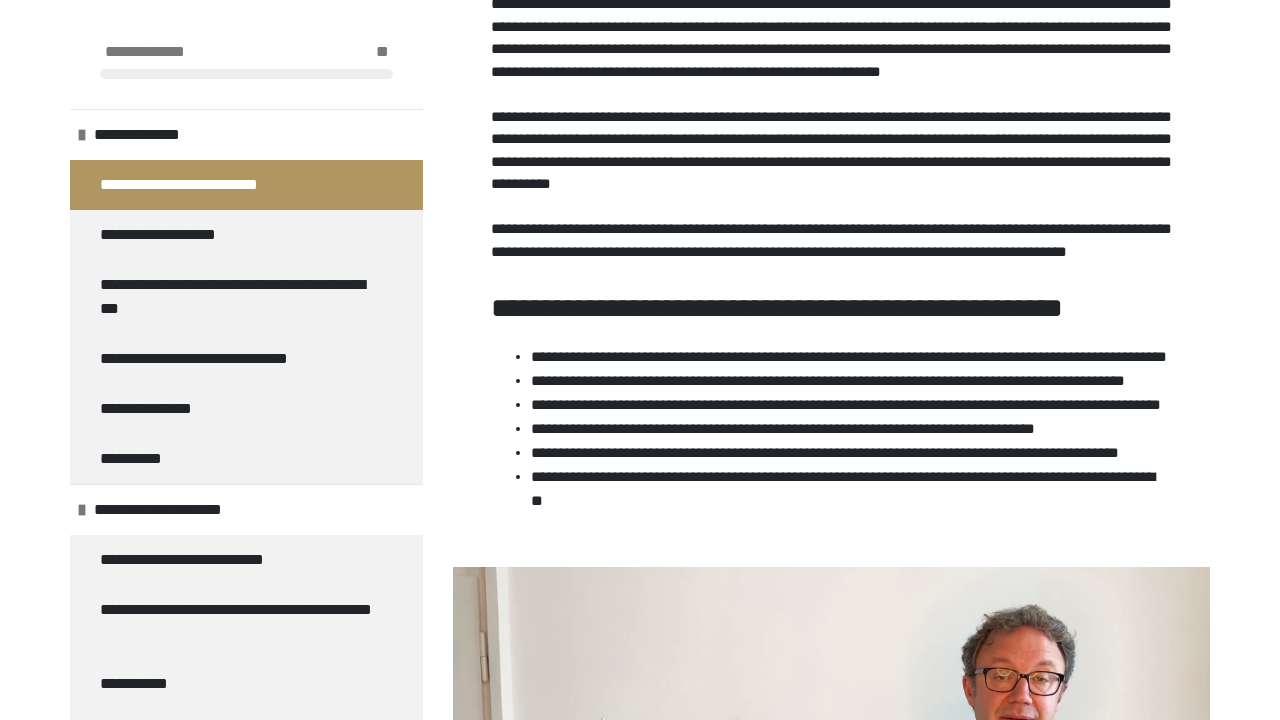 click on "**********" at bounding box center (831, 26) 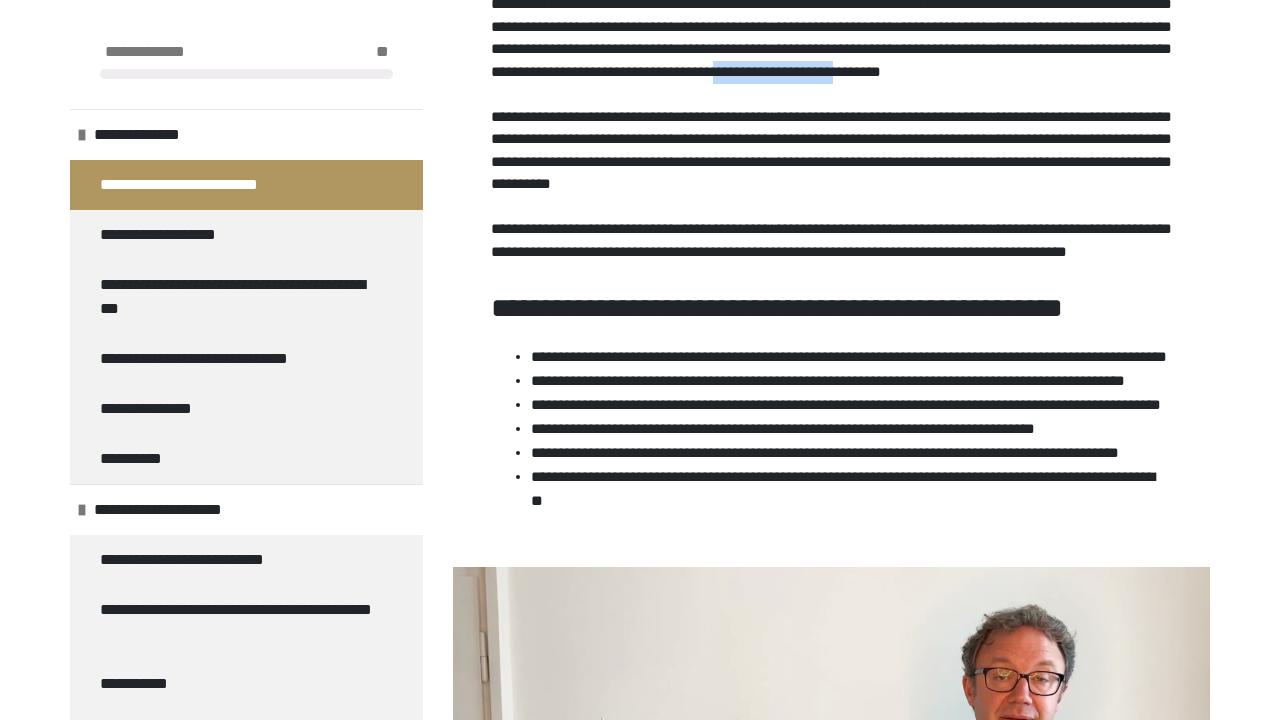 click on "**********" at bounding box center [831, 26] 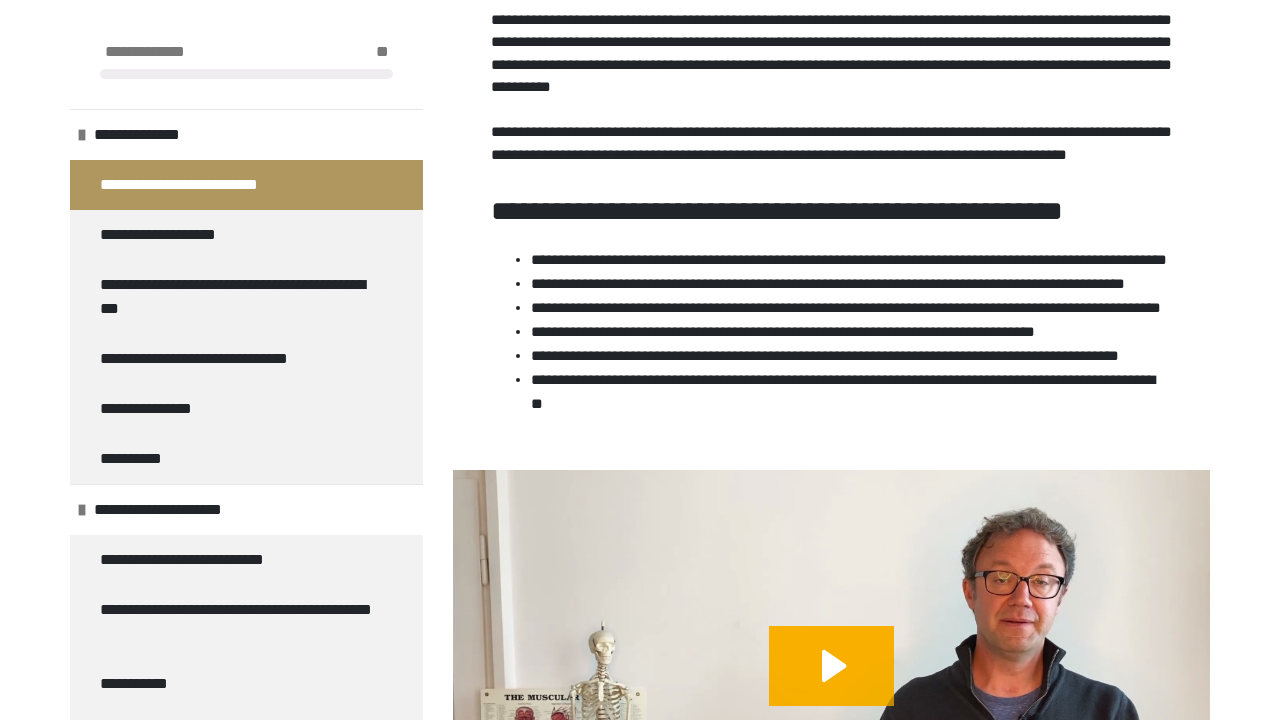 scroll, scrollTop: 1189, scrollLeft: 0, axis: vertical 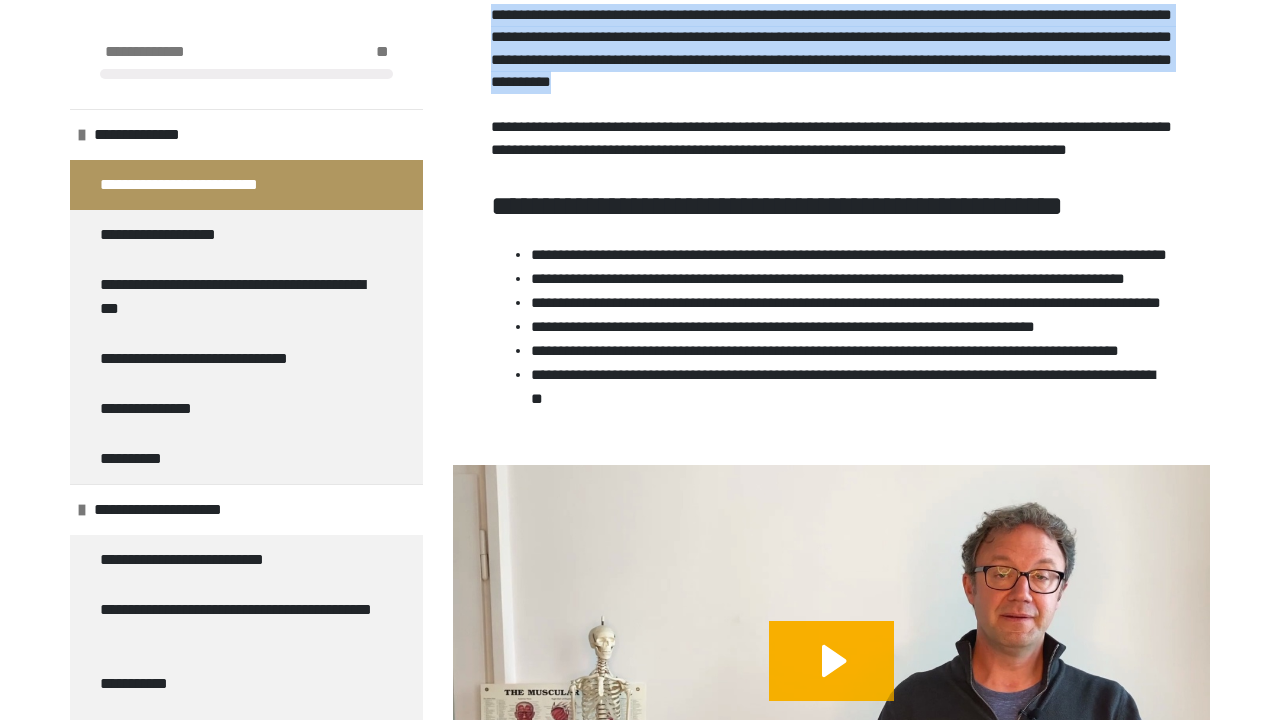drag, startPoint x: 986, startPoint y: 103, endPoint x: 487, endPoint y: 33, distance: 503.8859 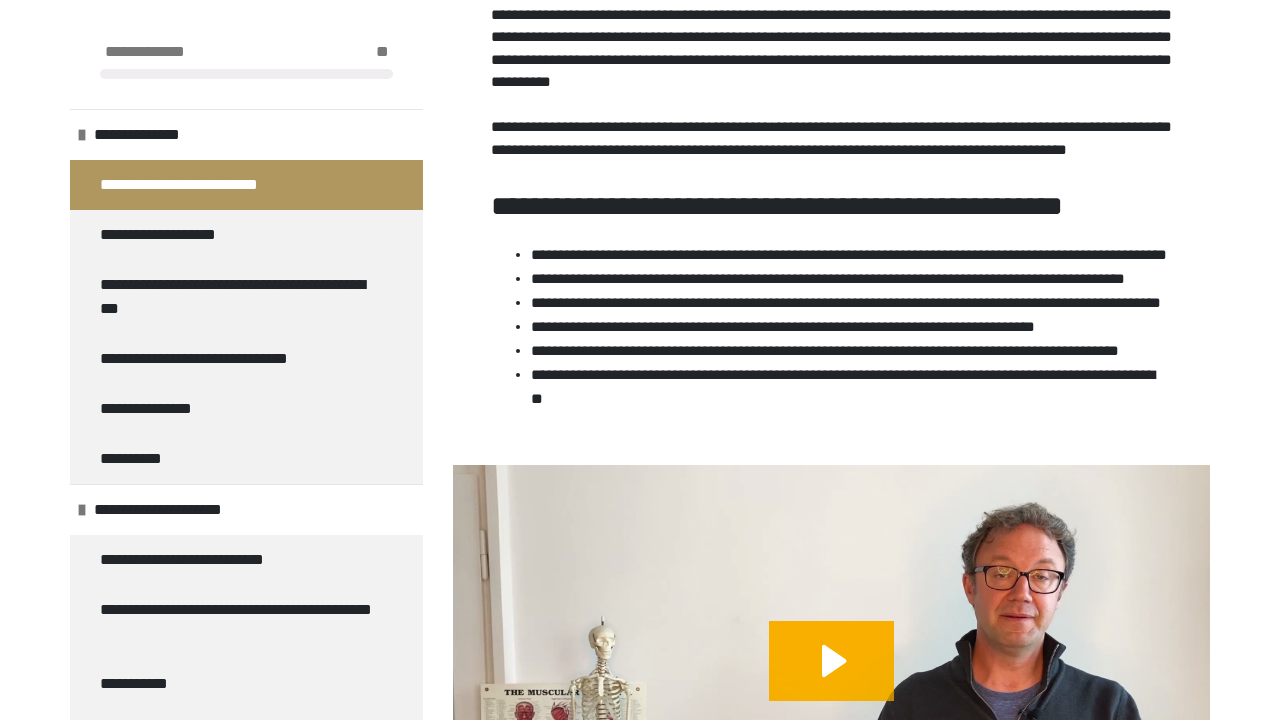 click on "**********" at bounding box center (831, 48) 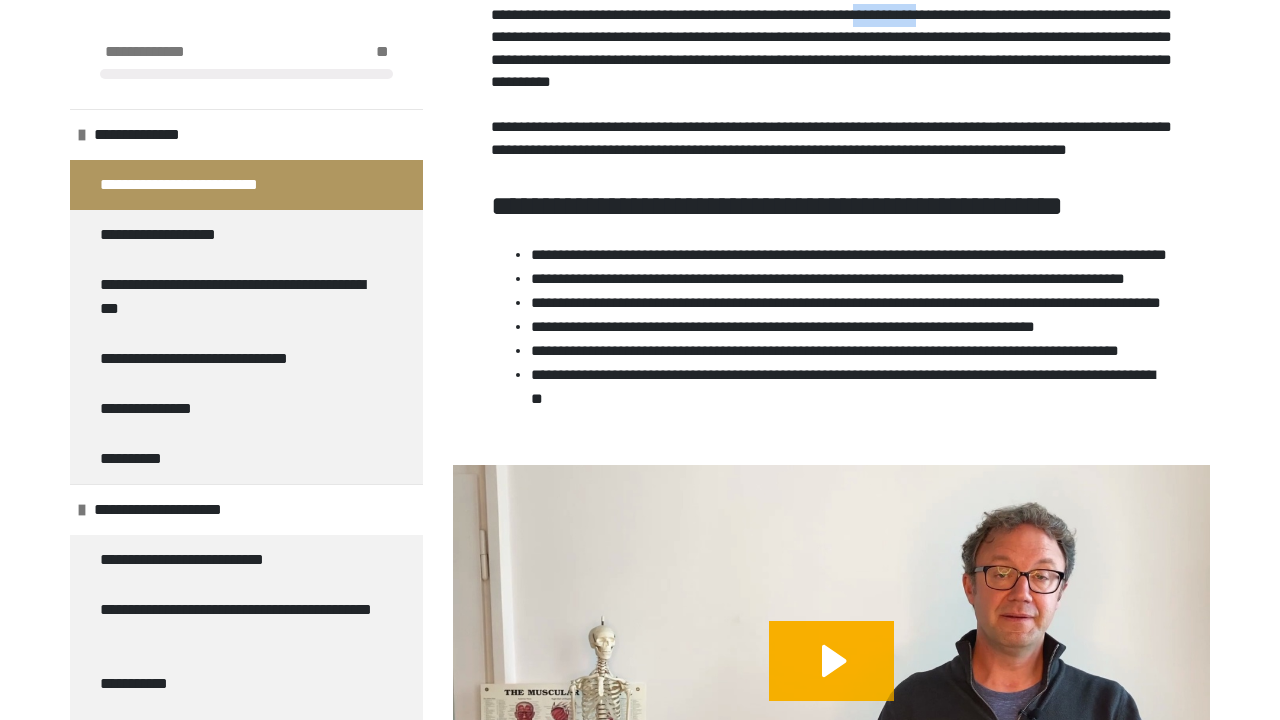 click on "**********" at bounding box center (831, 138) 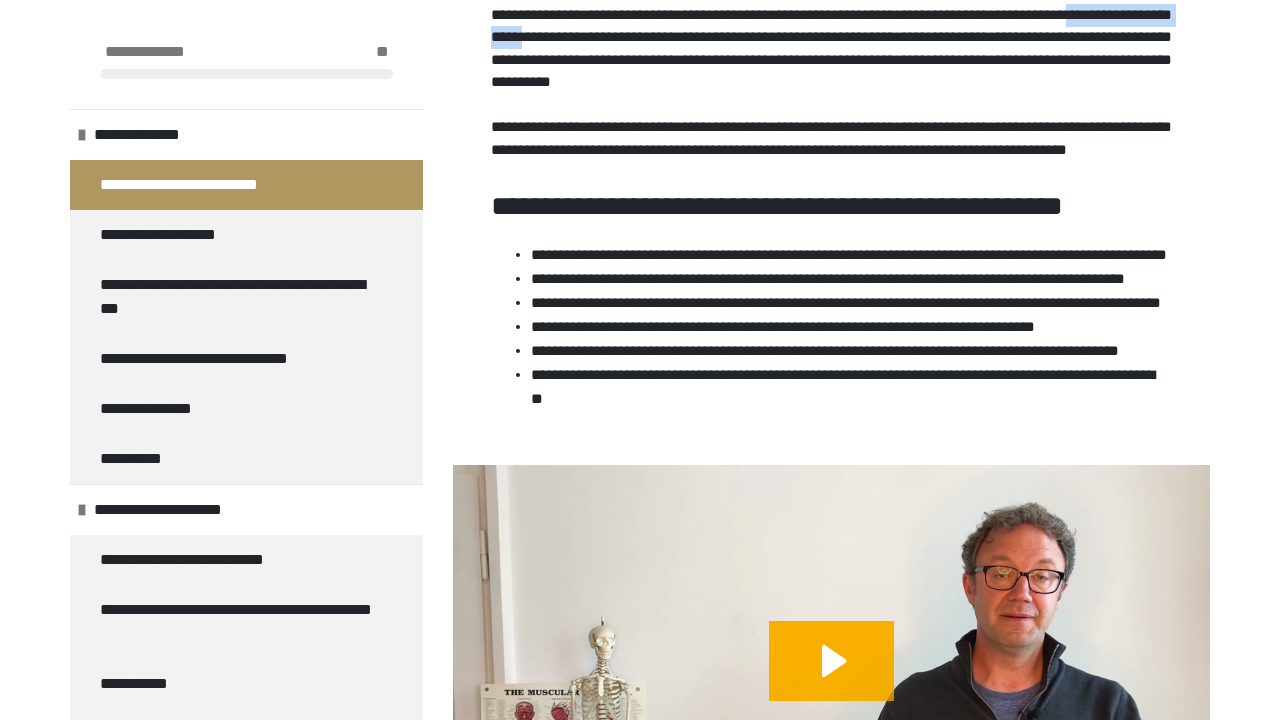 drag, startPoint x: 670, startPoint y: 54, endPoint x: 493, endPoint y: 60, distance: 177.10167 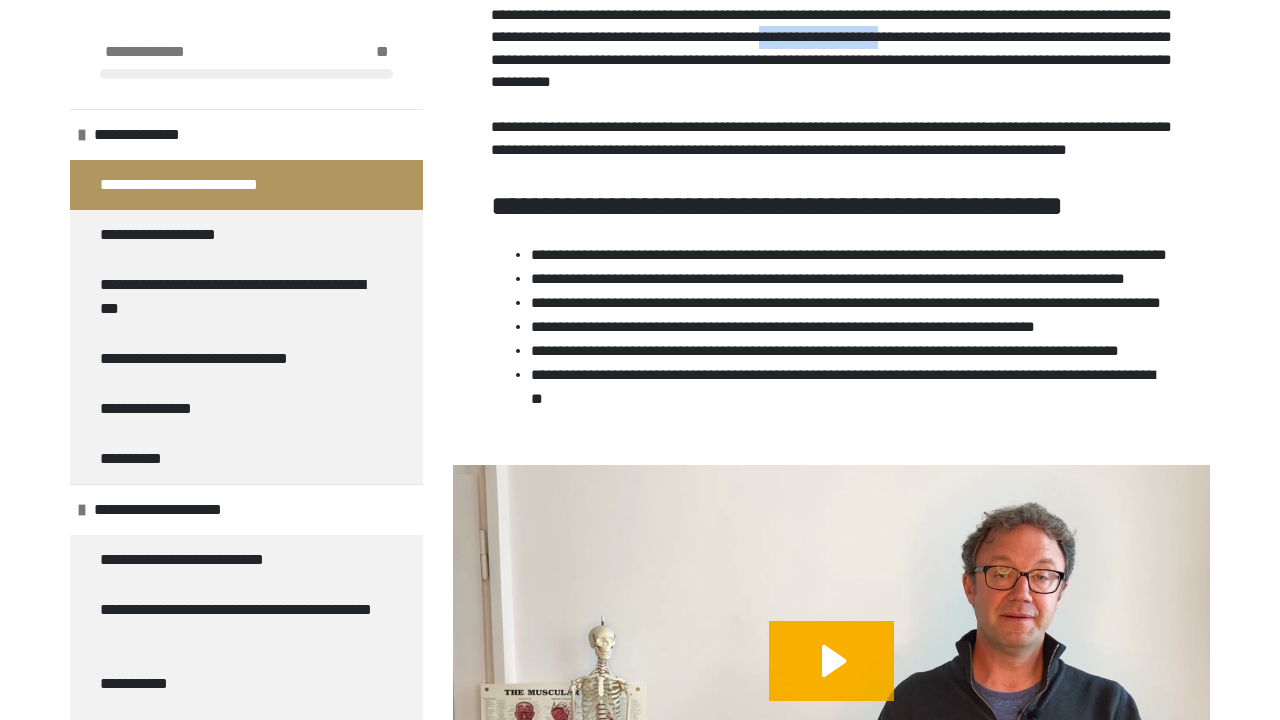 drag, startPoint x: 974, startPoint y: 58, endPoint x: 1106, endPoint y: 48, distance: 132.37825 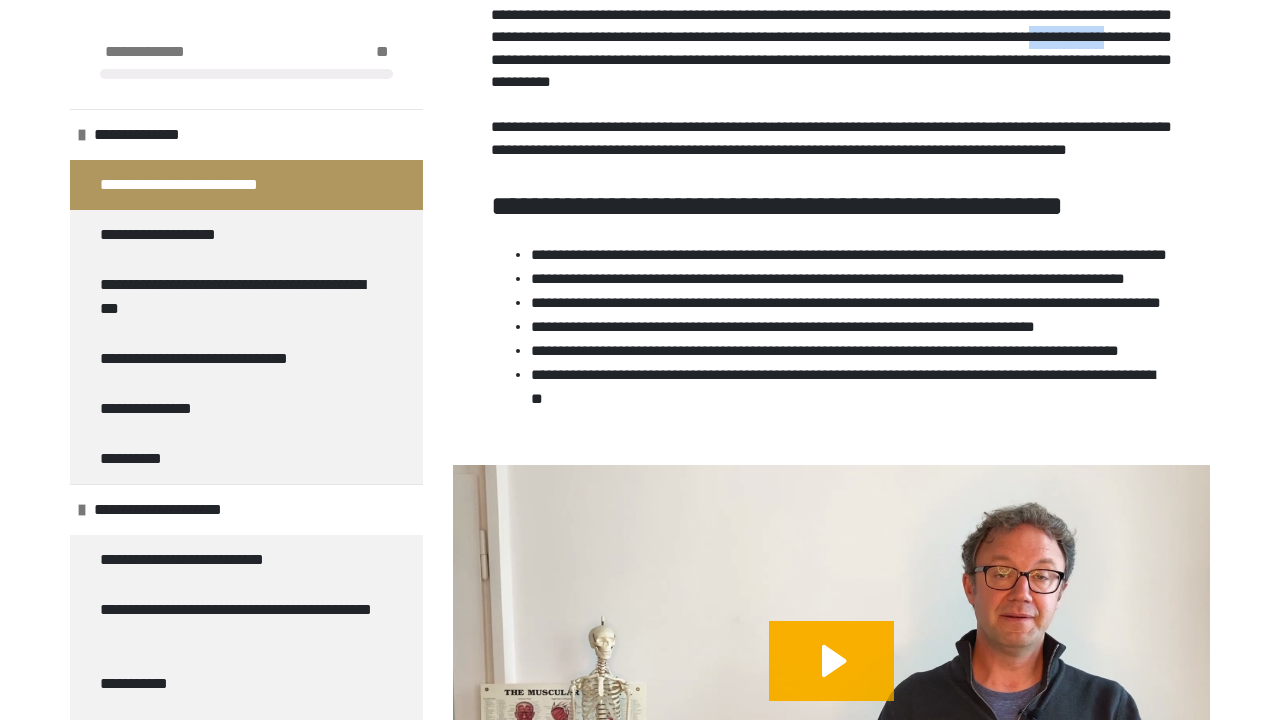 drag, startPoint x: 602, startPoint y: 79, endPoint x: 679, endPoint y: 74, distance: 77.16217 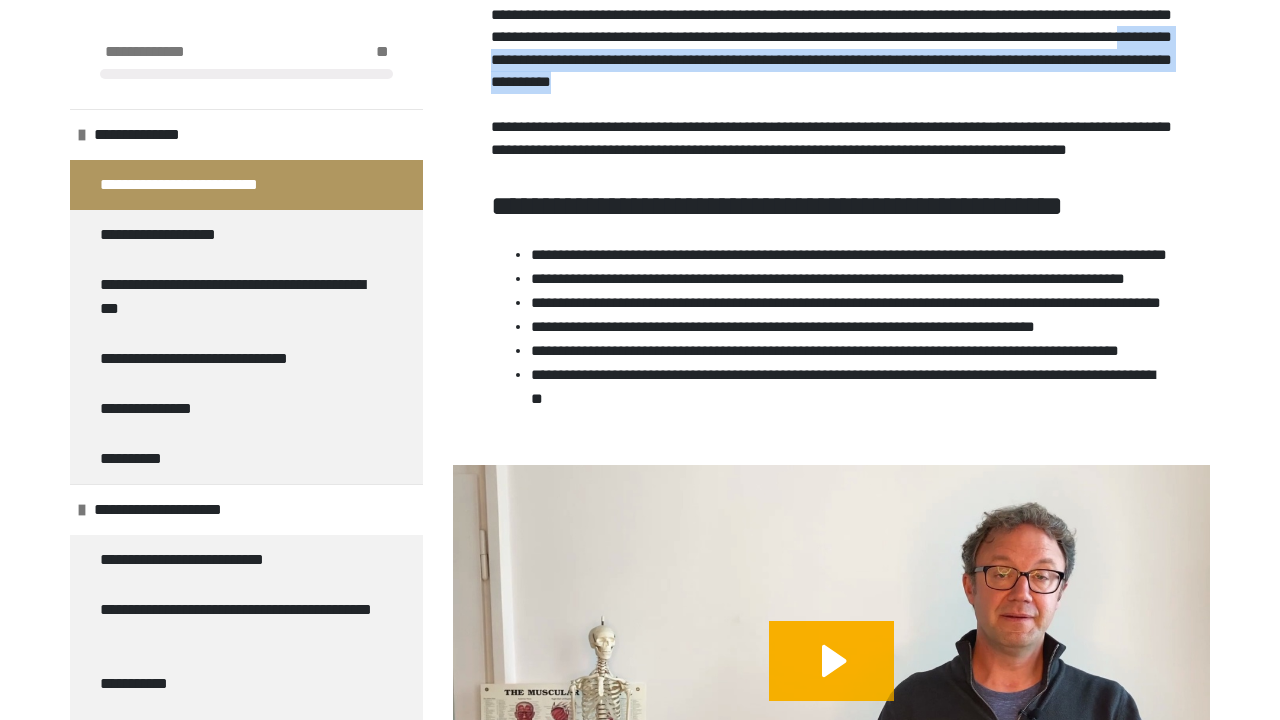 drag, startPoint x: 698, startPoint y: 77, endPoint x: 990, endPoint y: 109, distance: 293.7482 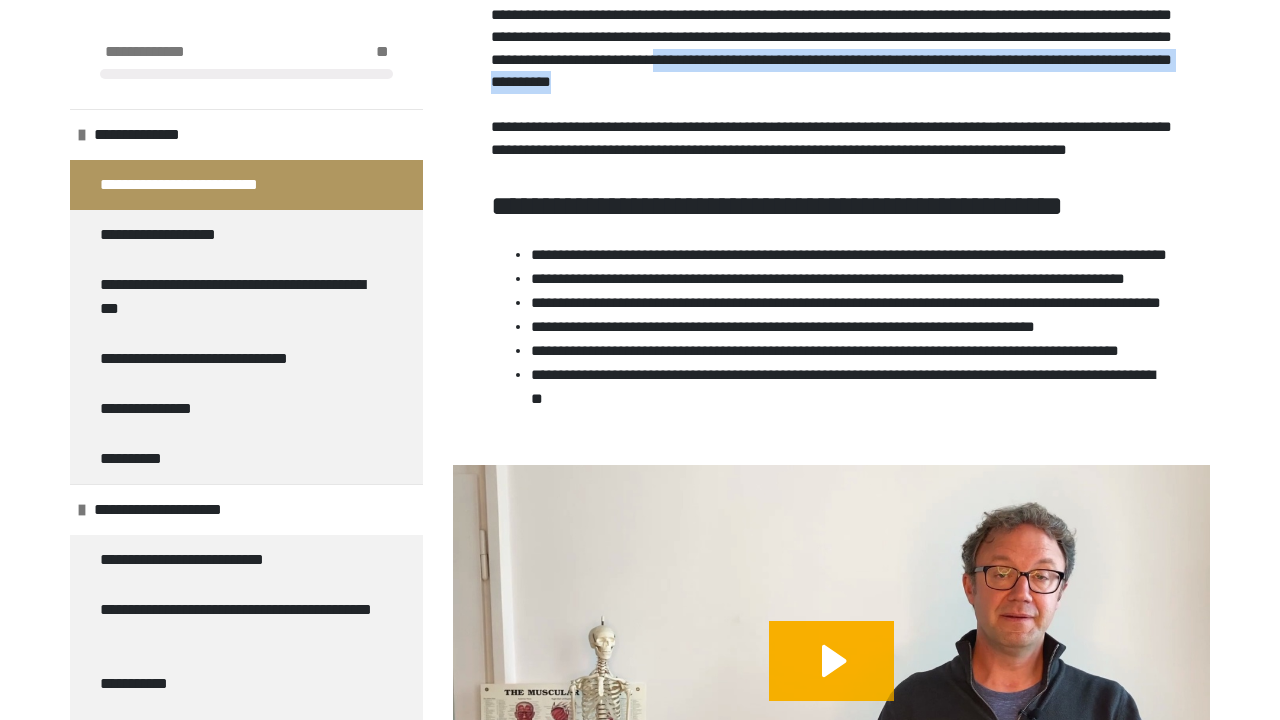drag, startPoint x: 974, startPoint y: 77, endPoint x: 1019, endPoint y: 106, distance: 53.535034 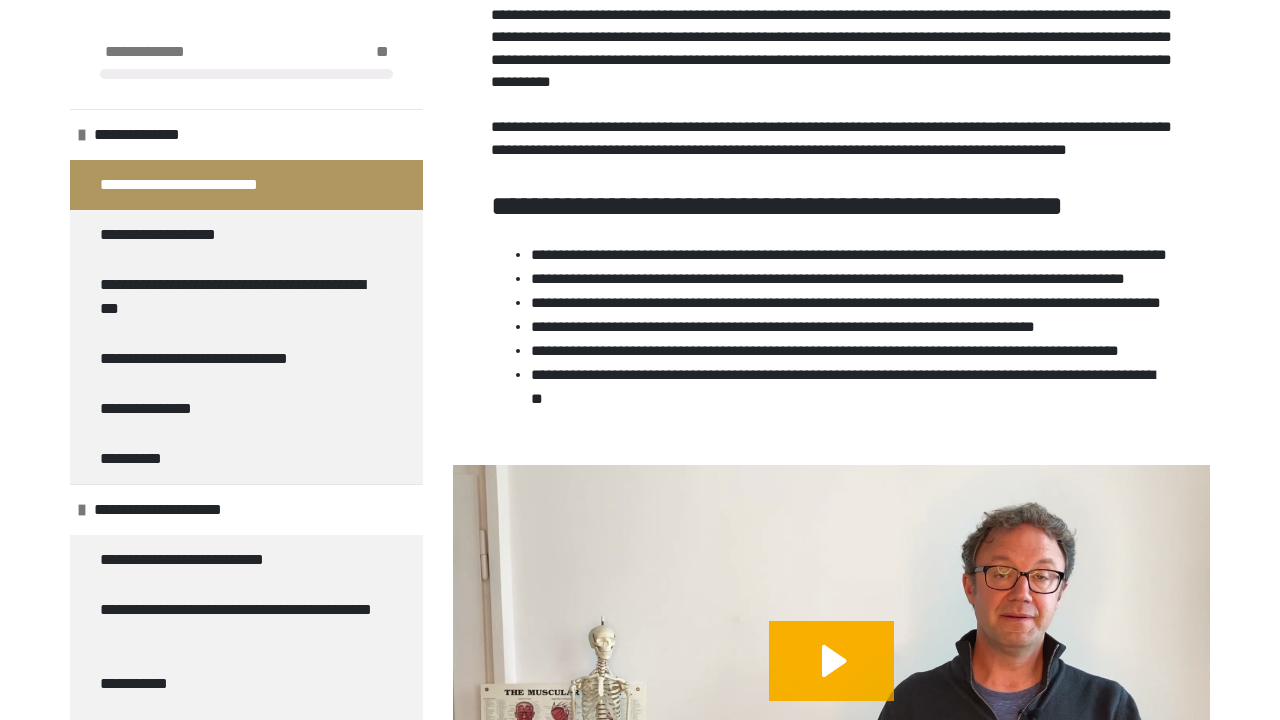 click on "**********" at bounding box center (831, 138) 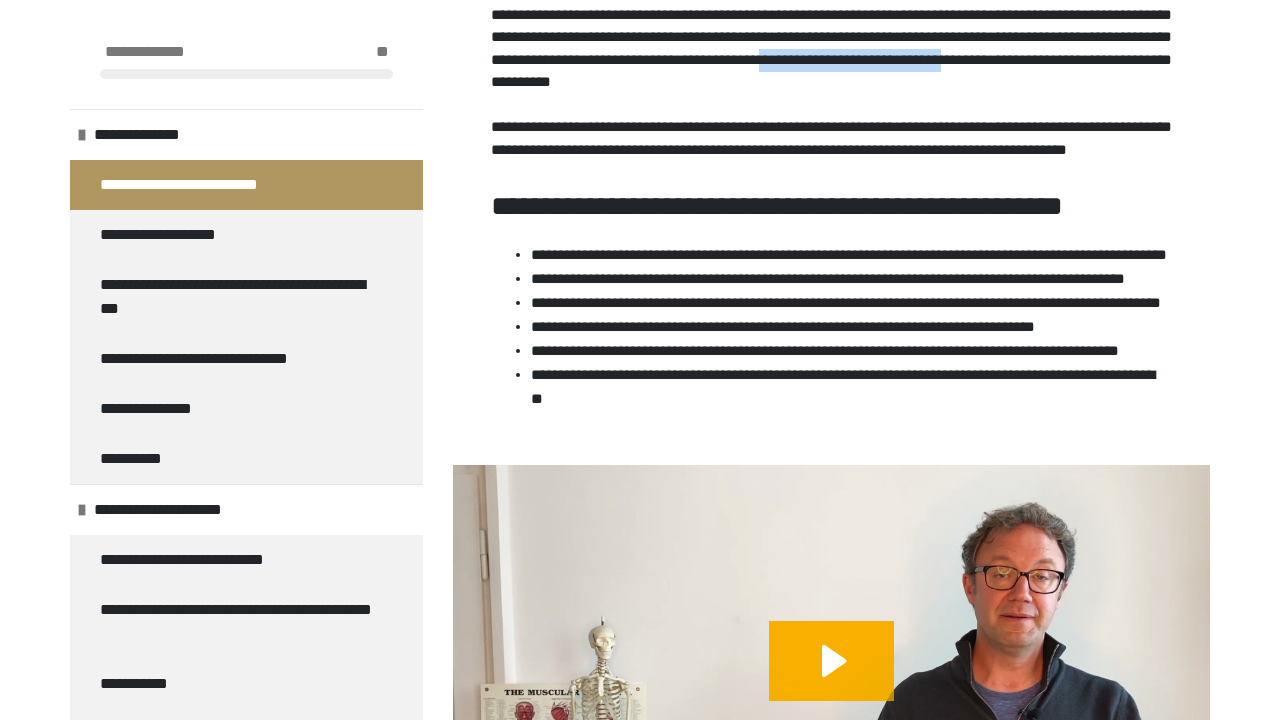 drag, startPoint x: 1091, startPoint y: 78, endPoint x: 622, endPoint y: 103, distance: 469.66583 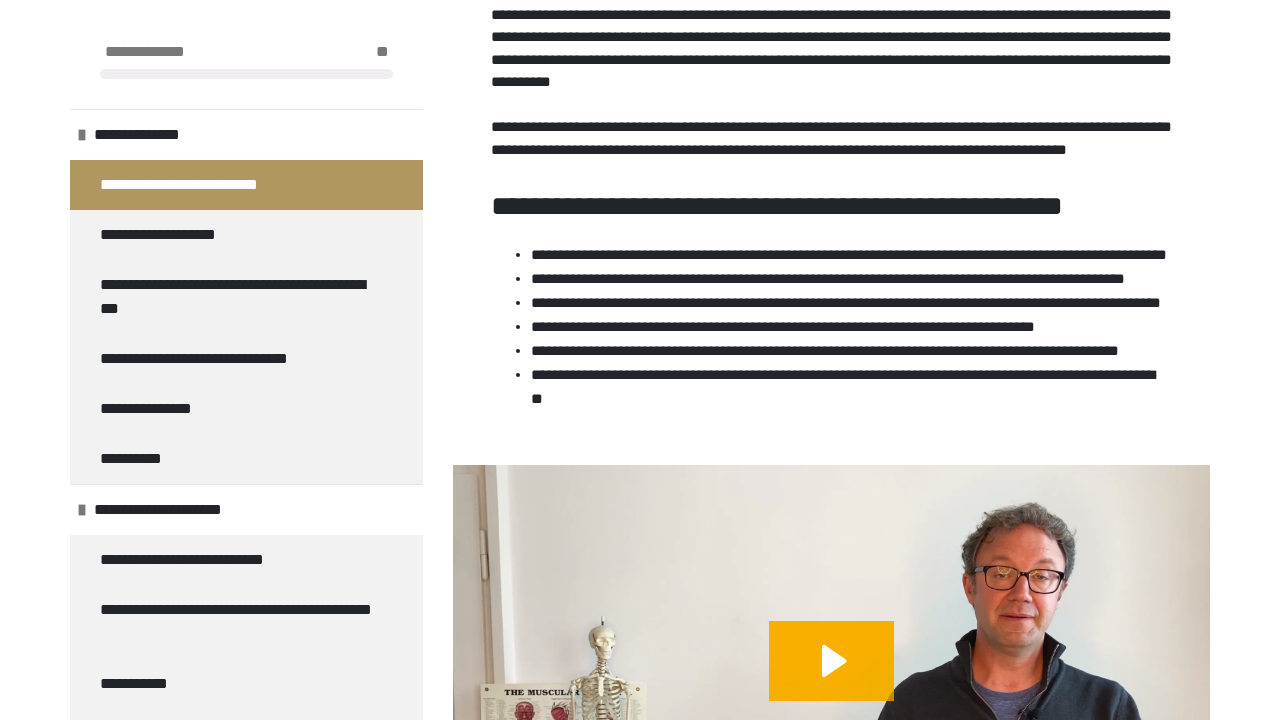 click on "**********" at bounding box center [831, 138] 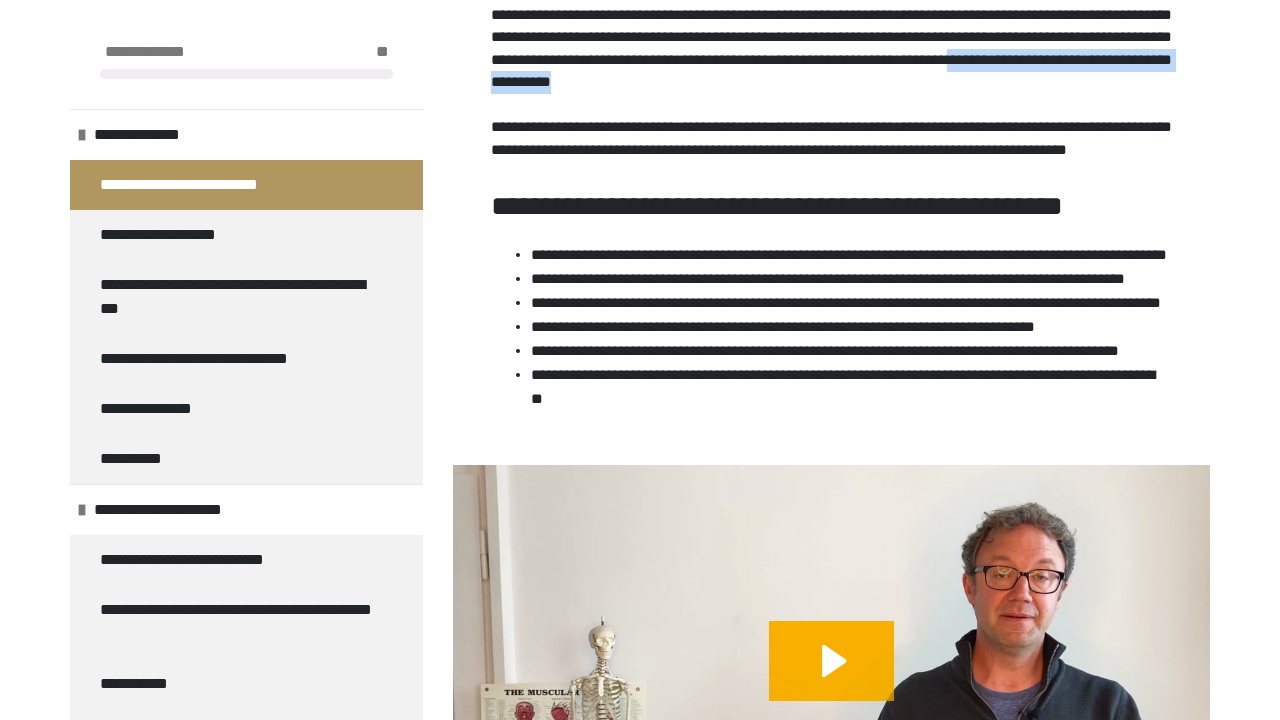 drag, startPoint x: 625, startPoint y: 99, endPoint x: 983, endPoint y: 106, distance: 358.06842 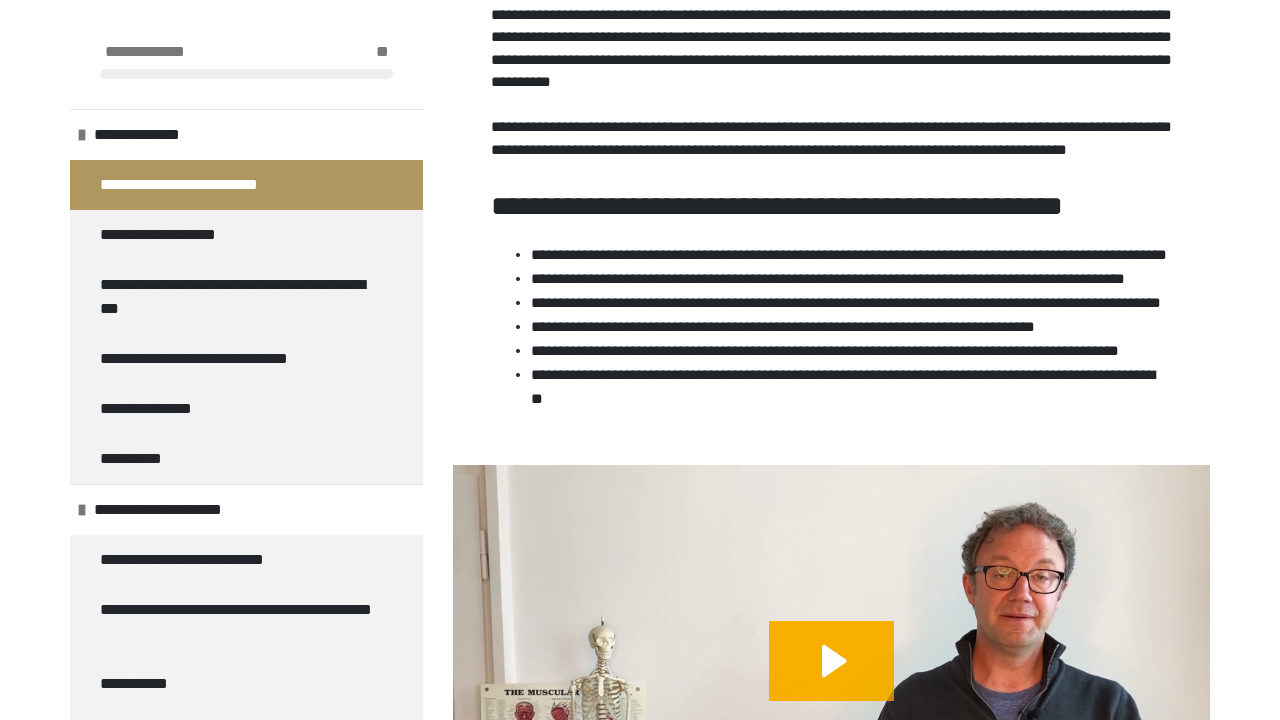 click on "**********" at bounding box center [831, 138] 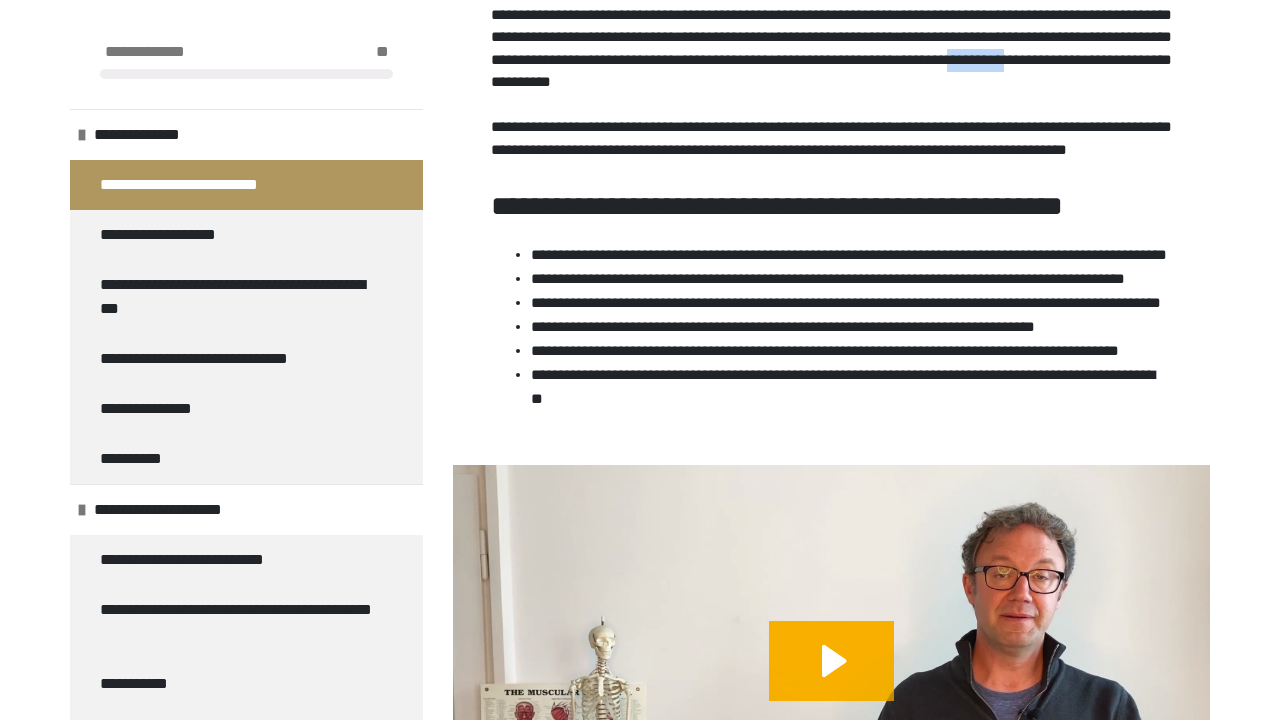 drag, startPoint x: 703, startPoint y: 98, endPoint x: 627, endPoint y: 103, distance: 76.1643 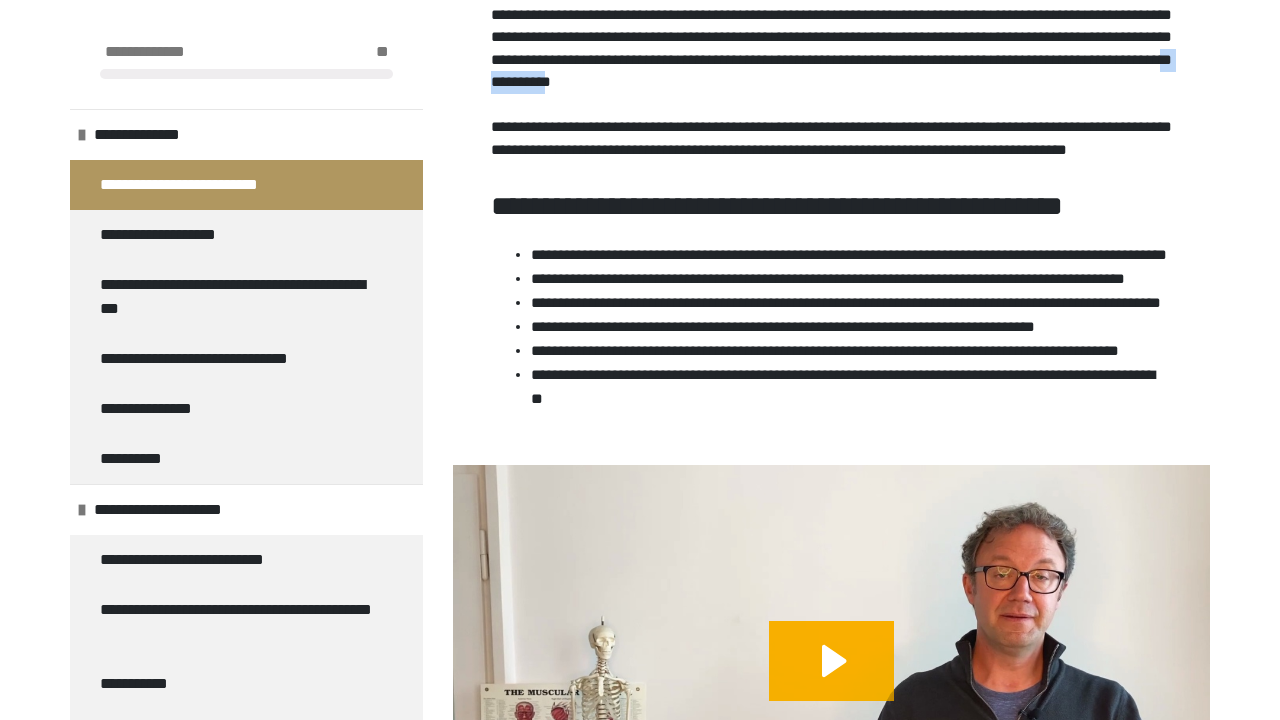 drag, startPoint x: 886, startPoint y: 97, endPoint x: 979, endPoint y: 104, distance: 93.26307 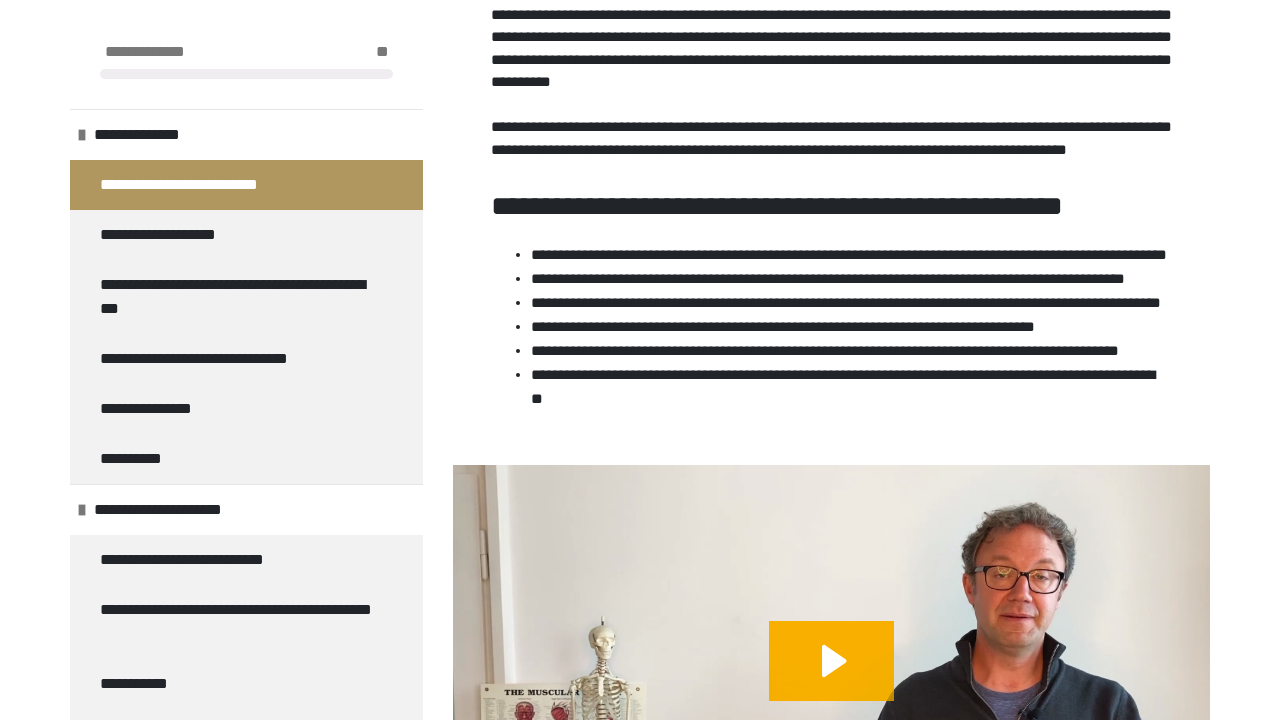 click on "**********" at bounding box center [831, 138] 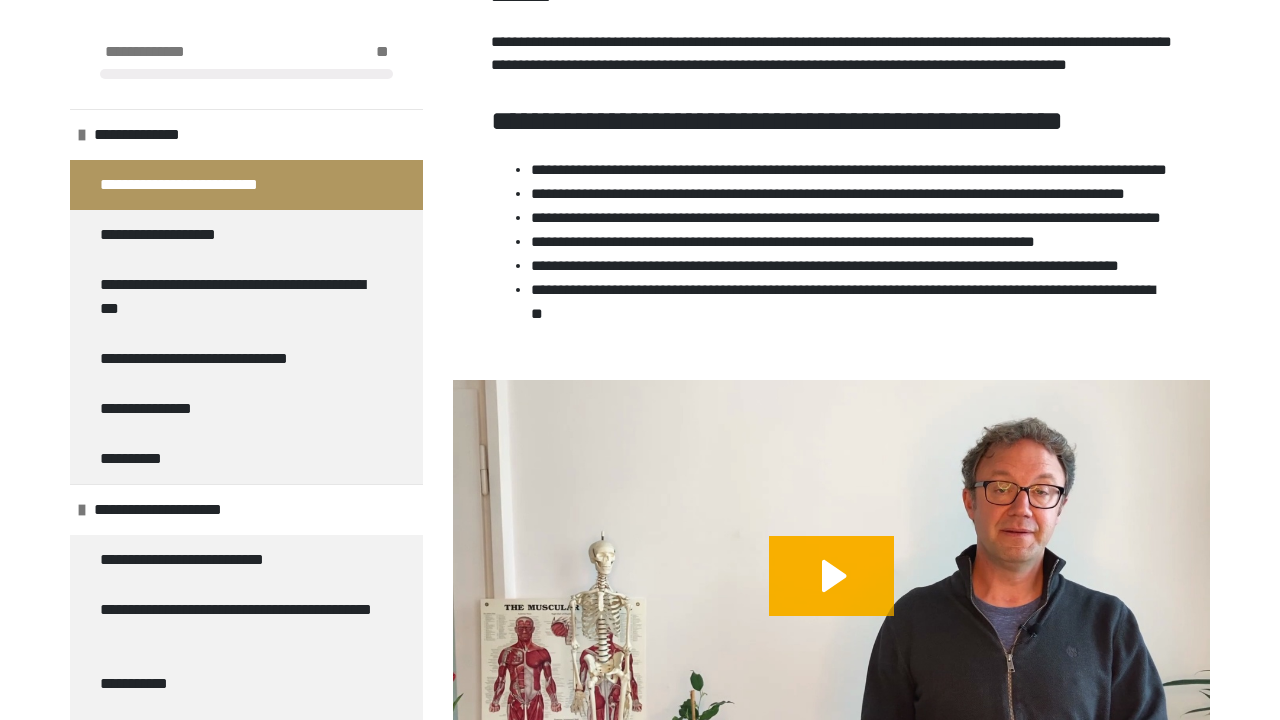 scroll, scrollTop: 1275, scrollLeft: 0, axis: vertical 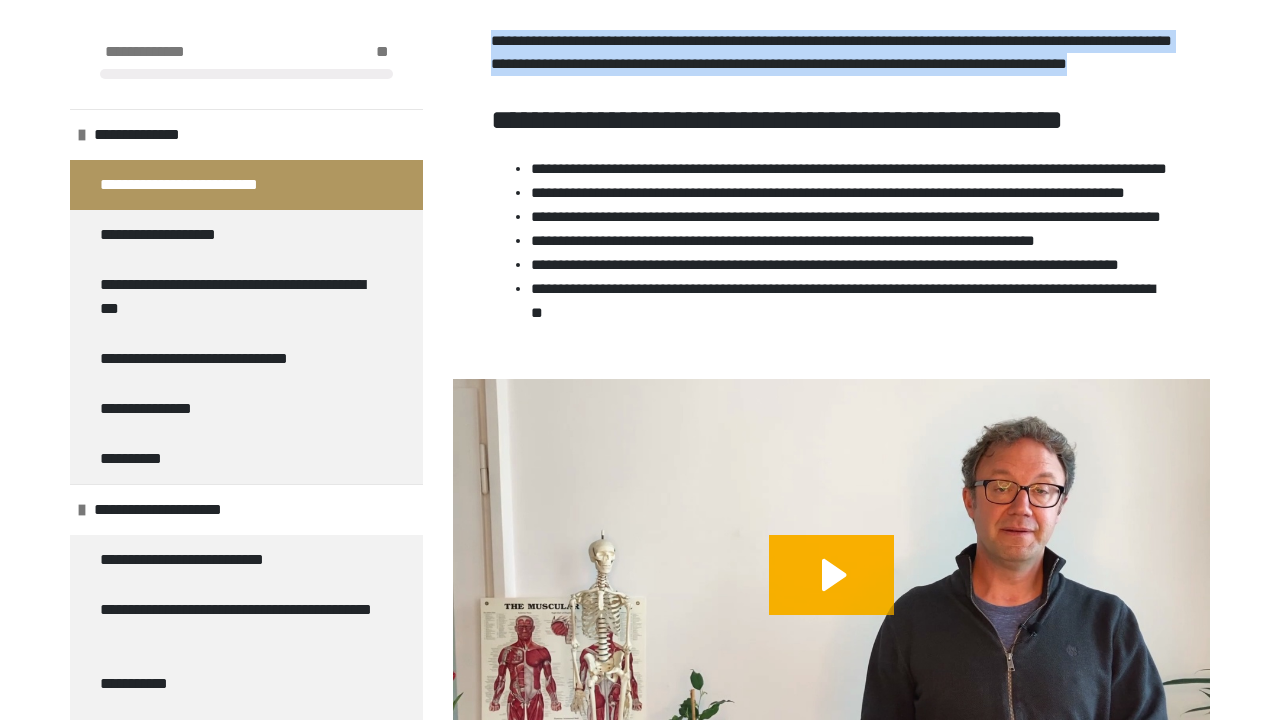 drag, startPoint x: 616, startPoint y: 102, endPoint x: 490, endPoint y: 57, distance: 133.79462 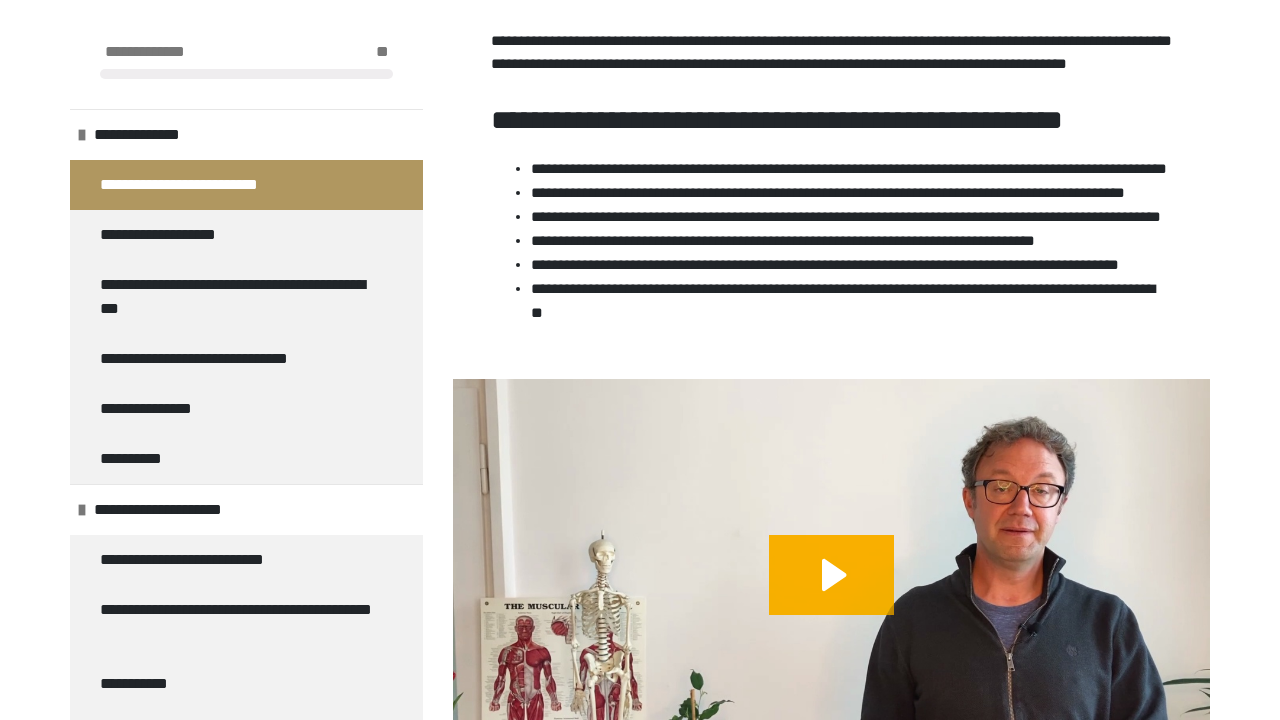 click on "**********" at bounding box center [831, 10] 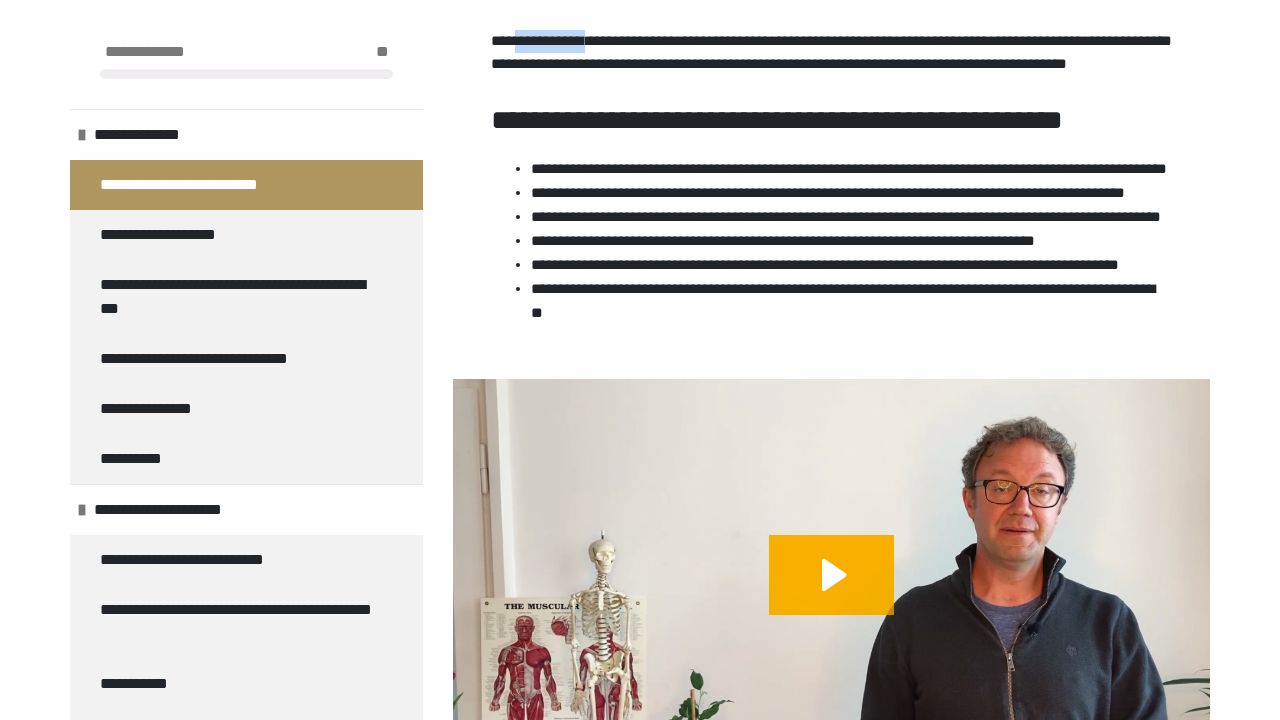 click on "**********" at bounding box center (831, 120) 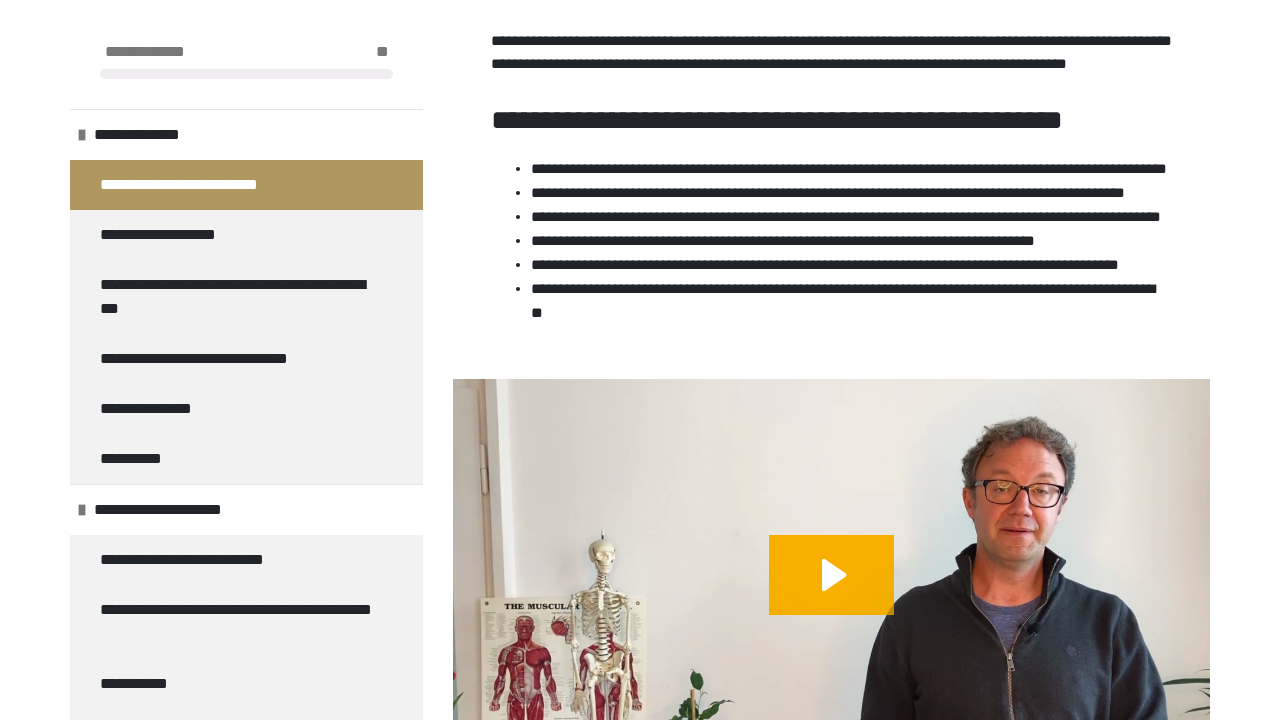 click on "**********" at bounding box center (831, 52) 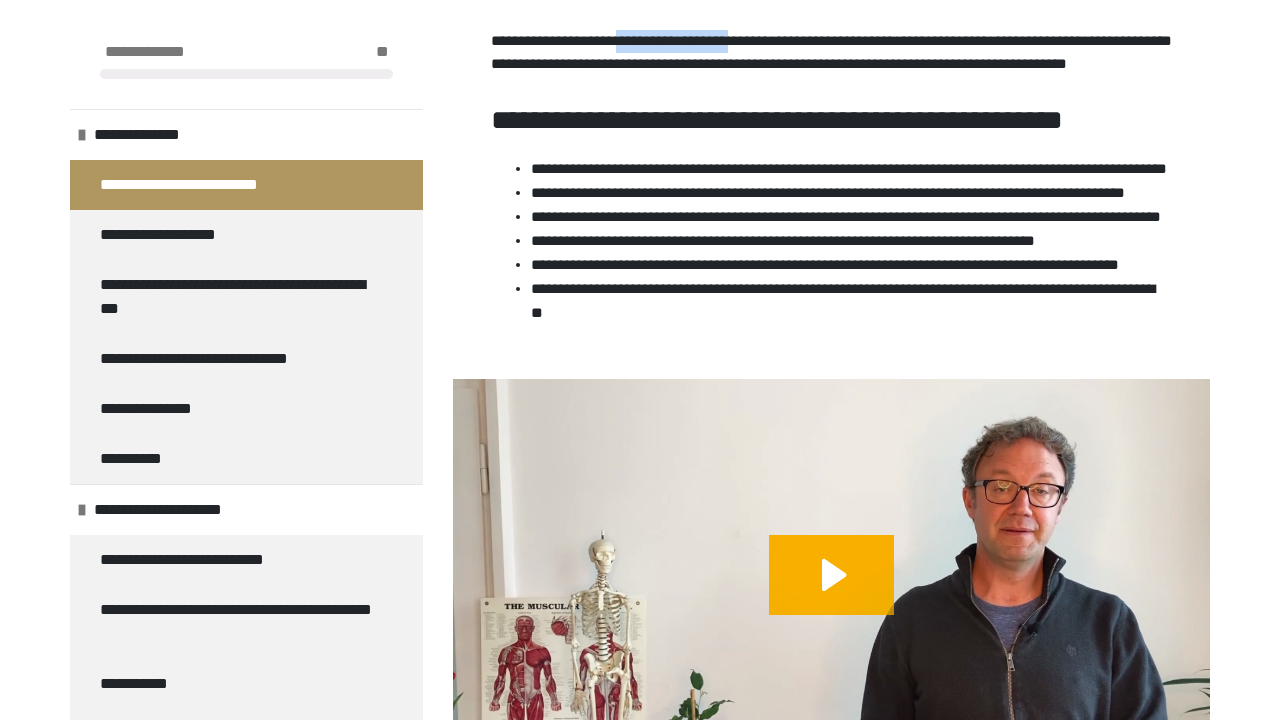 drag, startPoint x: 774, startPoint y: 58, endPoint x: 648, endPoint y: 58, distance: 126 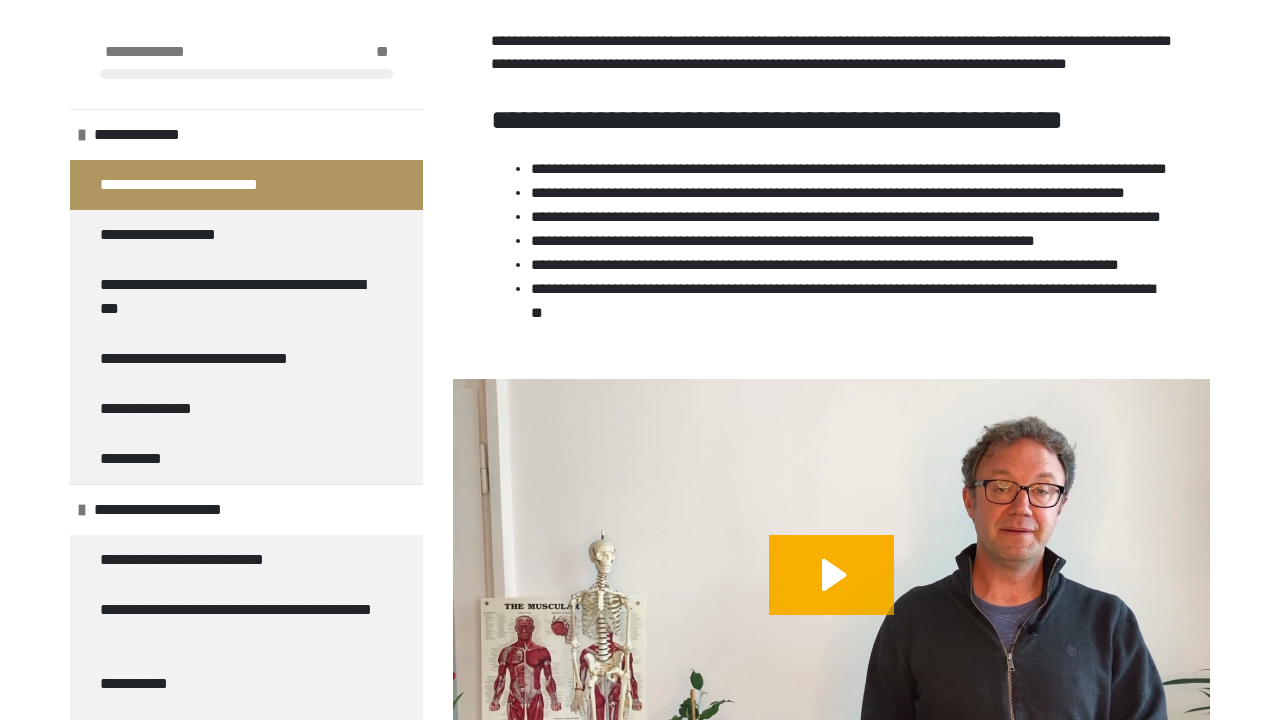 click on "**********" at bounding box center (831, 10) 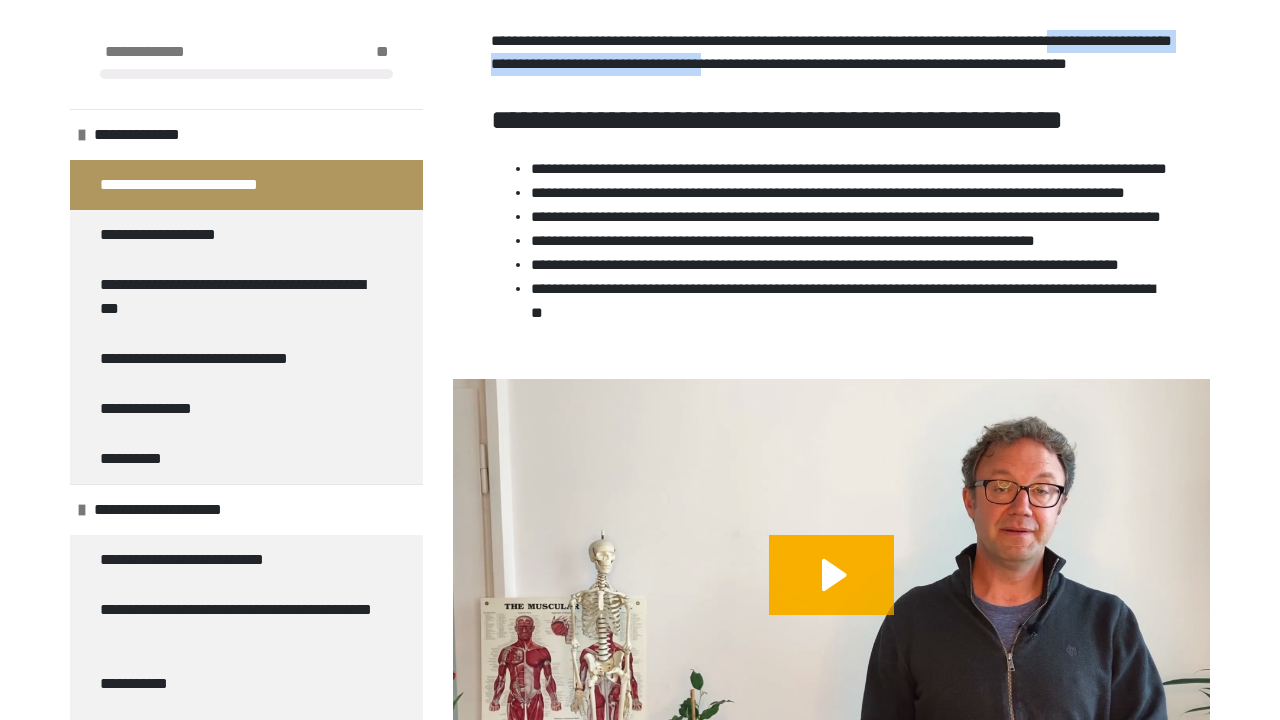 drag, startPoint x: 494, startPoint y: 79, endPoint x: 877, endPoint y: 84, distance: 383.03262 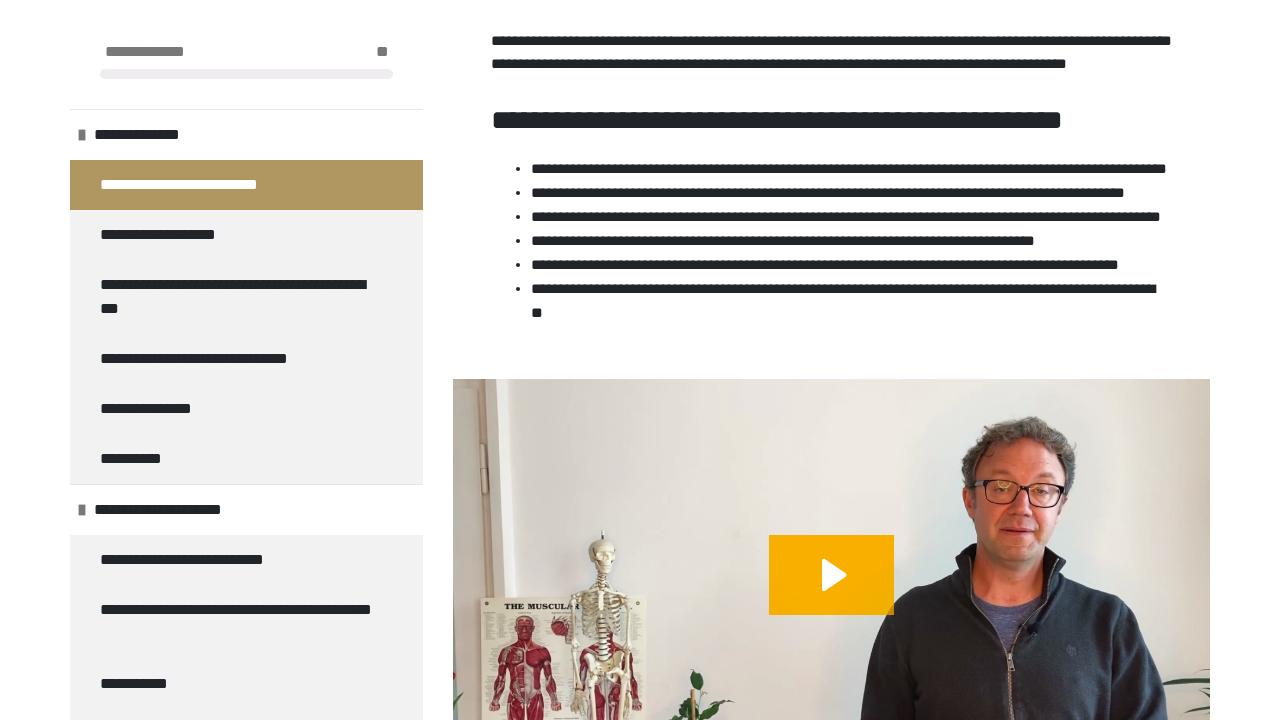 click on "**********" at bounding box center (831, 52) 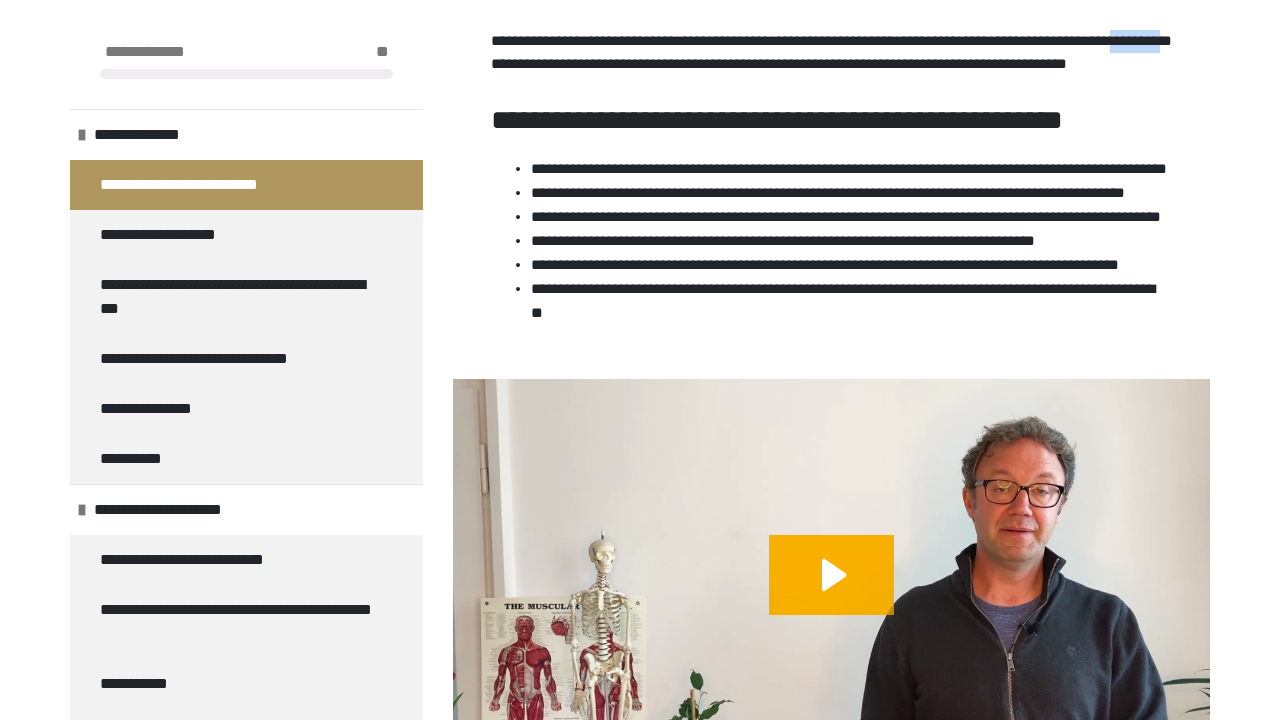 click on "**********" at bounding box center [831, 52] 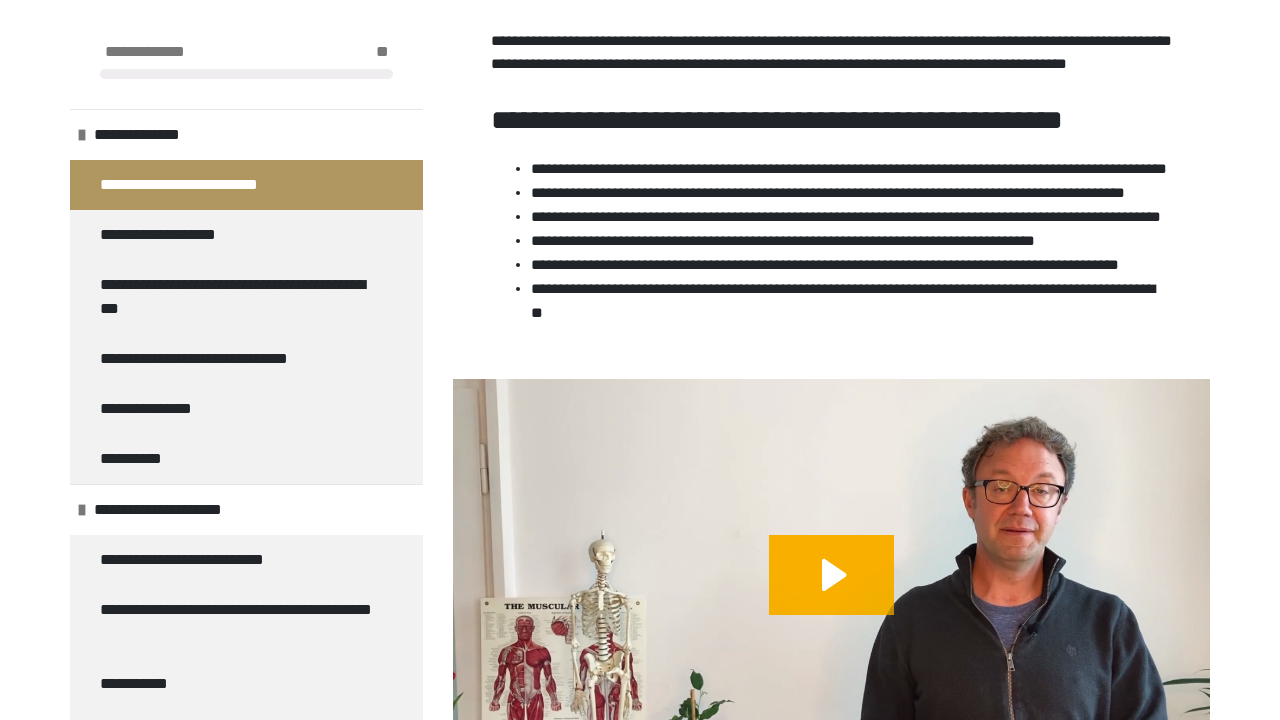 click on "**********" at bounding box center (831, 52) 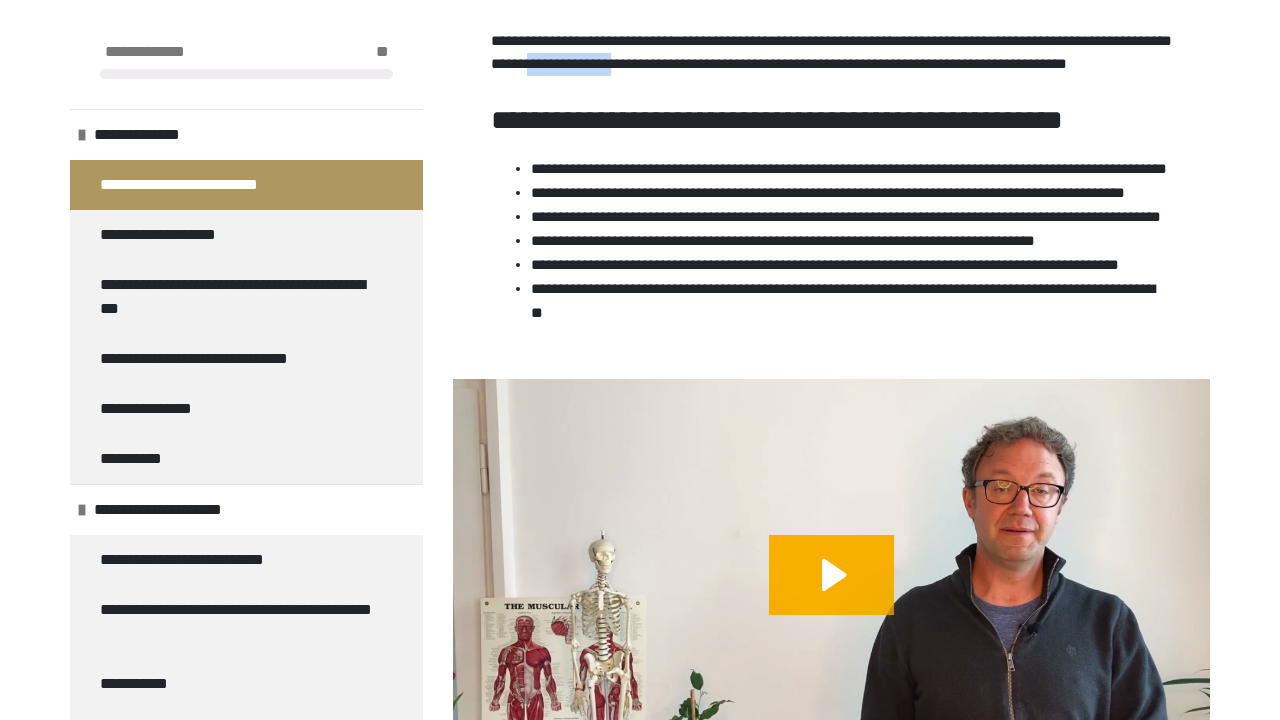 click on "**********" at bounding box center (831, 10) 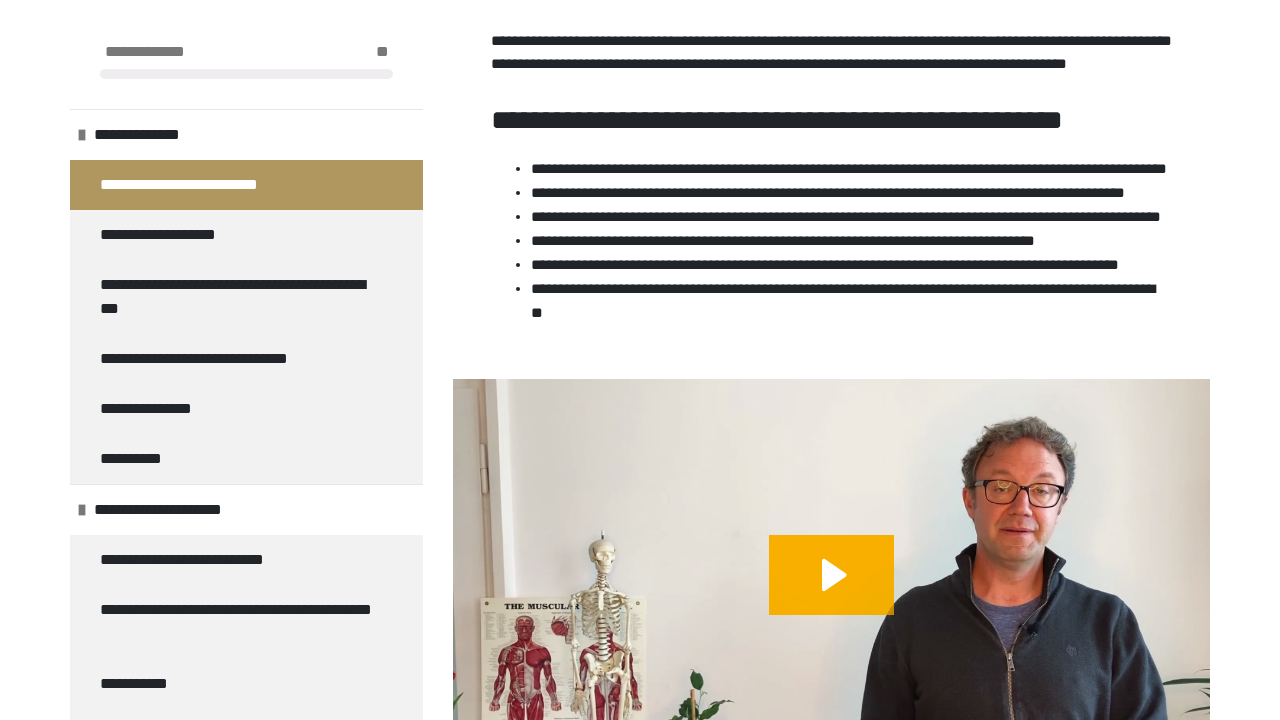click on "**********" at bounding box center [831, 52] 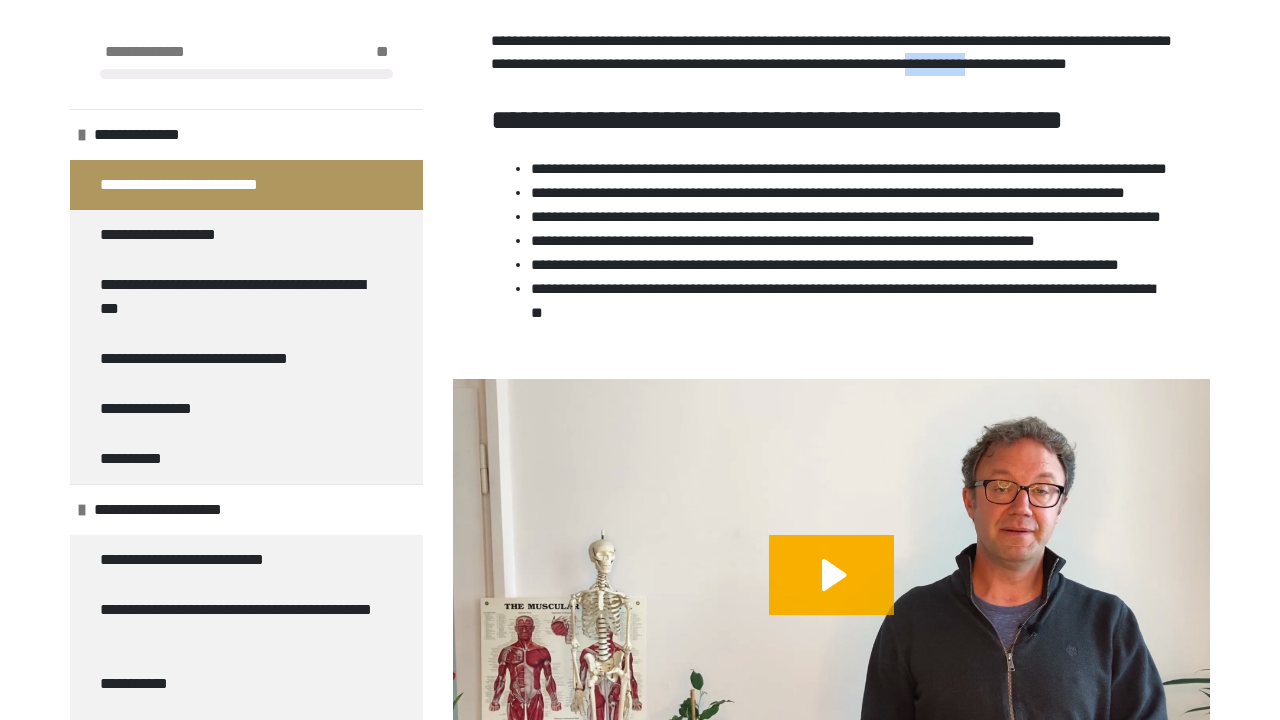 click on "**********" at bounding box center [831, 10] 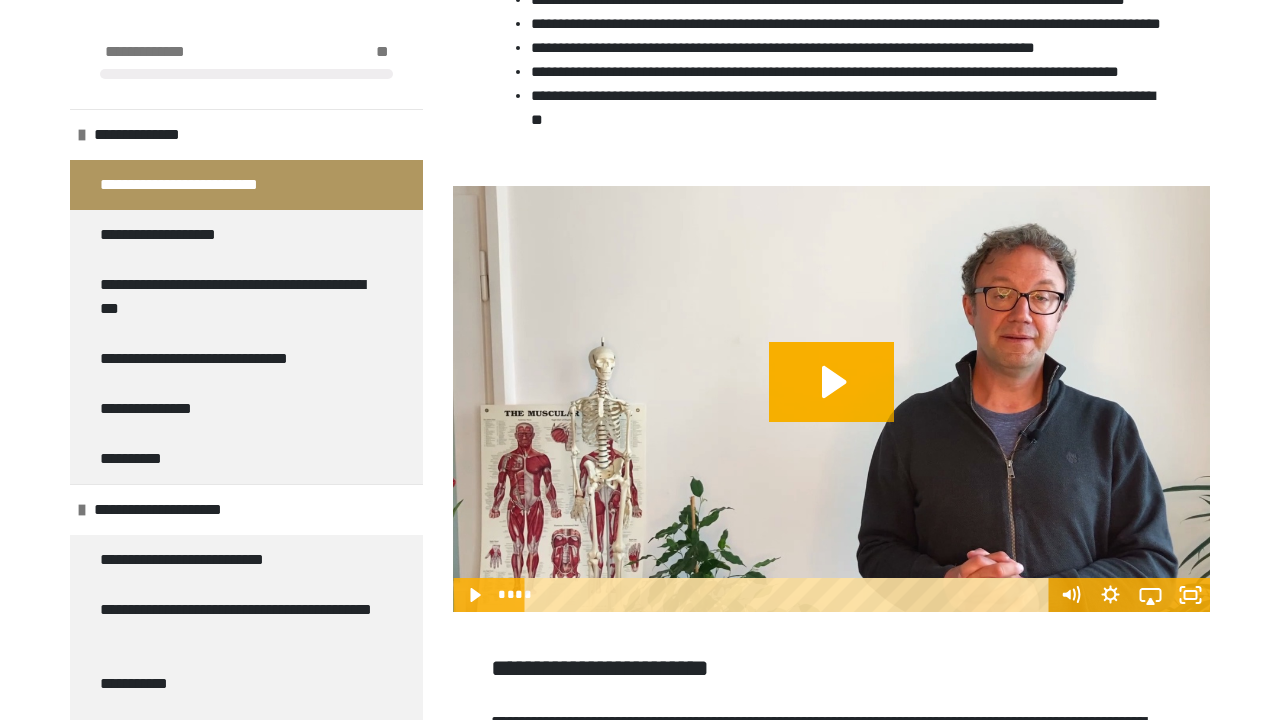 scroll, scrollTop: 1468, scrollLeft: 0, axis: vertical 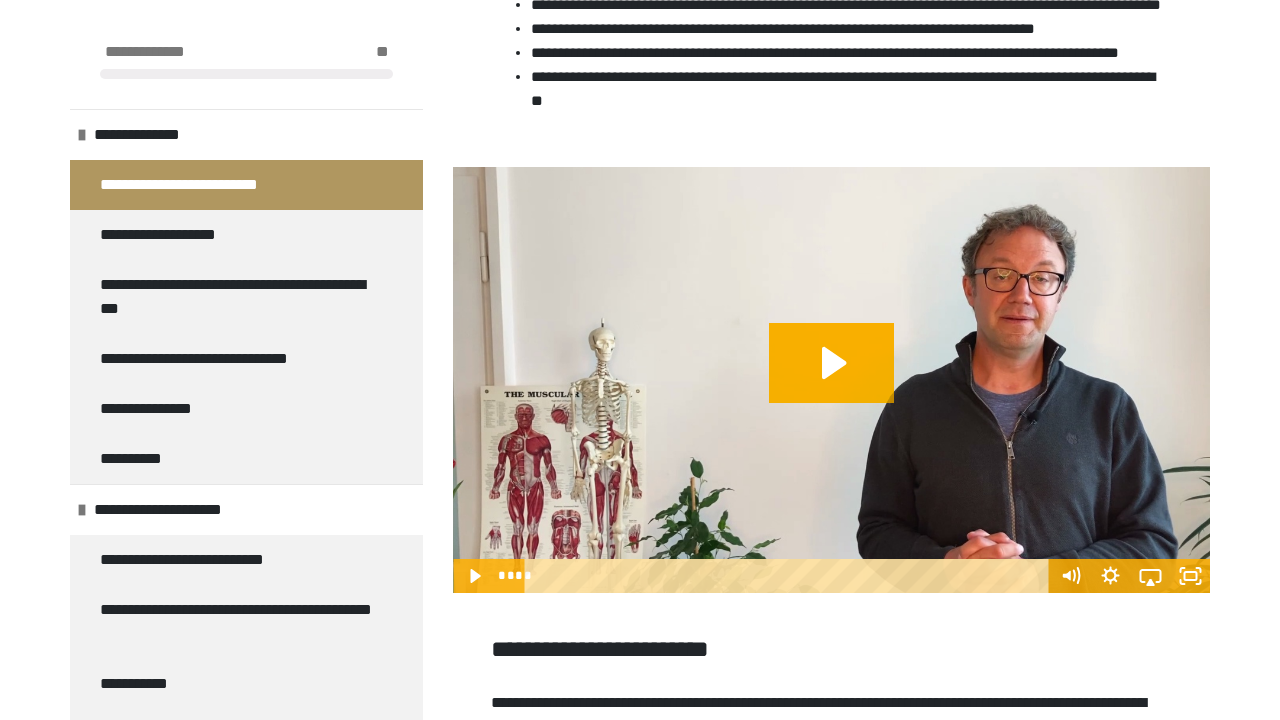 drag, startPoint x: 595, startPoint y: 110, endPoint x: 532, endPoint y: 87, distance: 67.06713 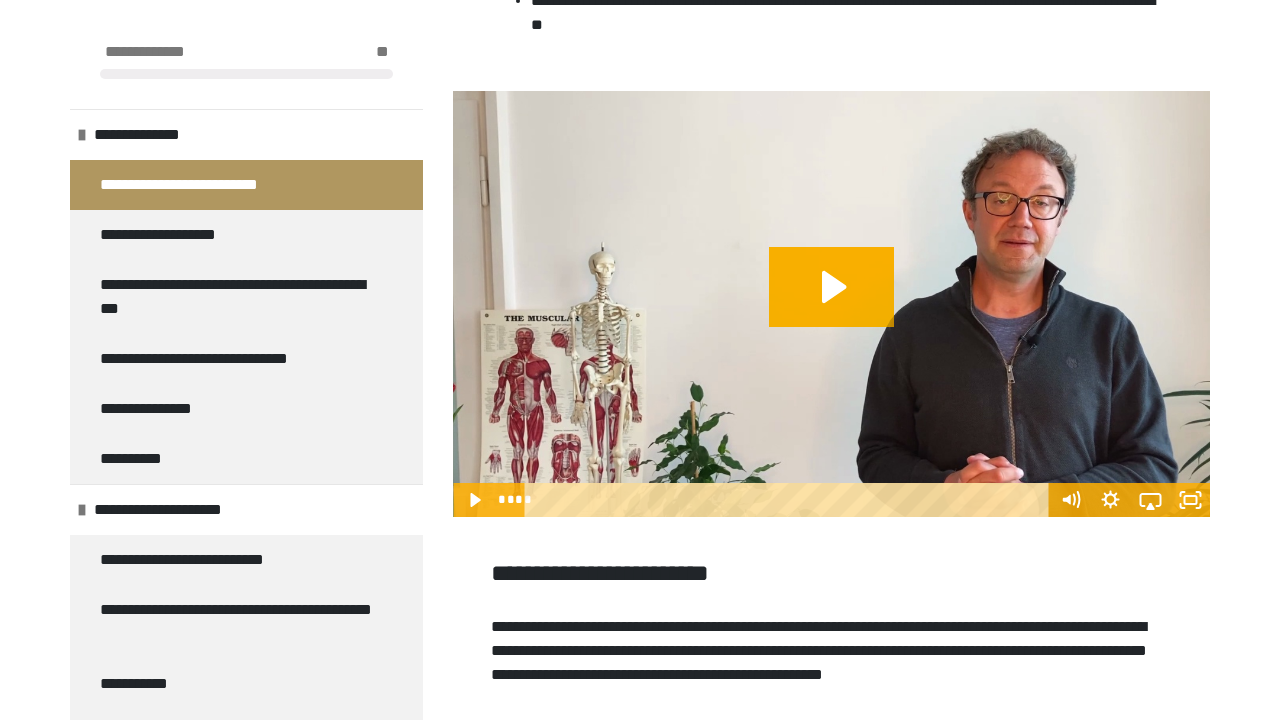 scroll, scrollTop: 1569, scrollLeft: 0, axis: vertical 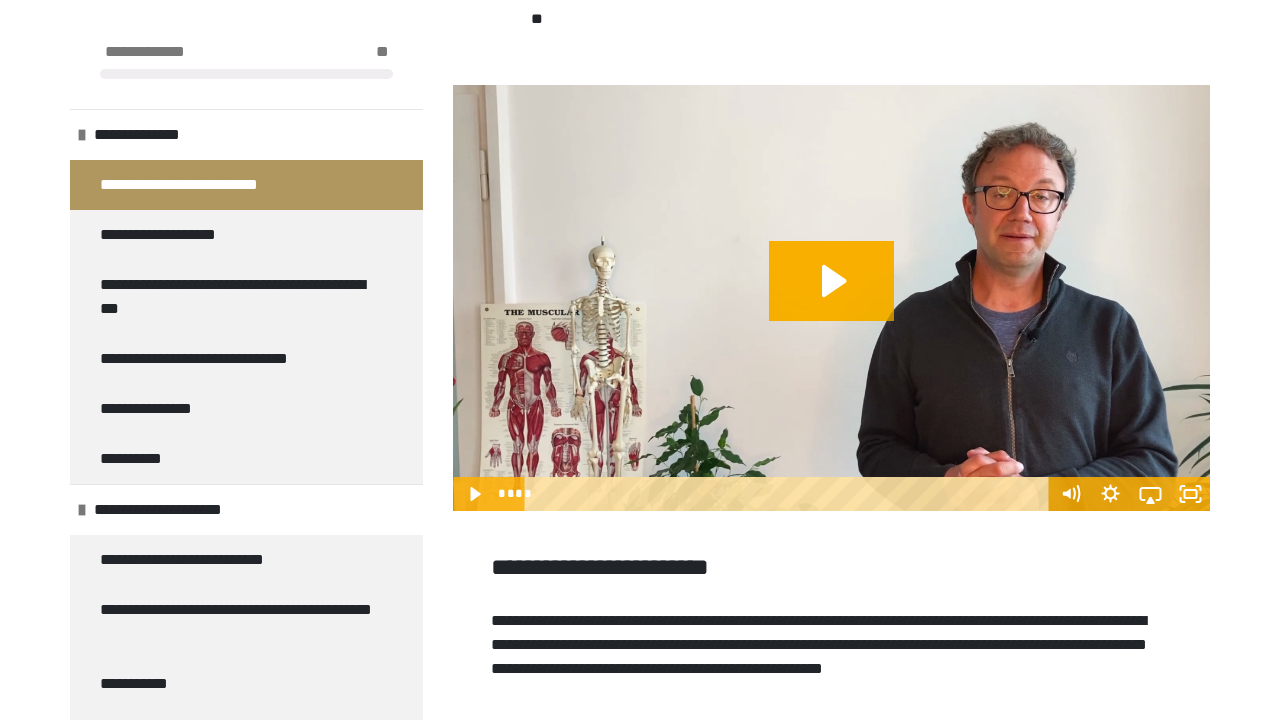 click on "**********" at bounding box center (828, -102) 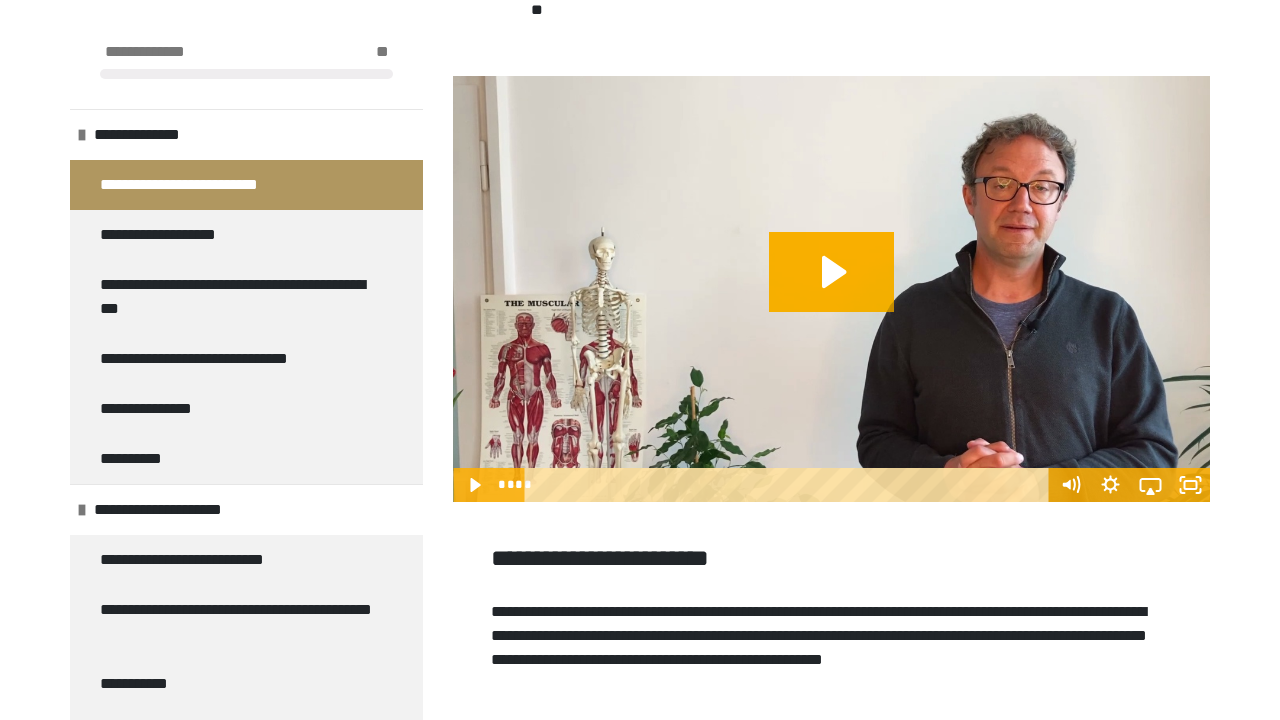 scroll, scrollTop: 1579, scrollLeft: 0, axis: vertical 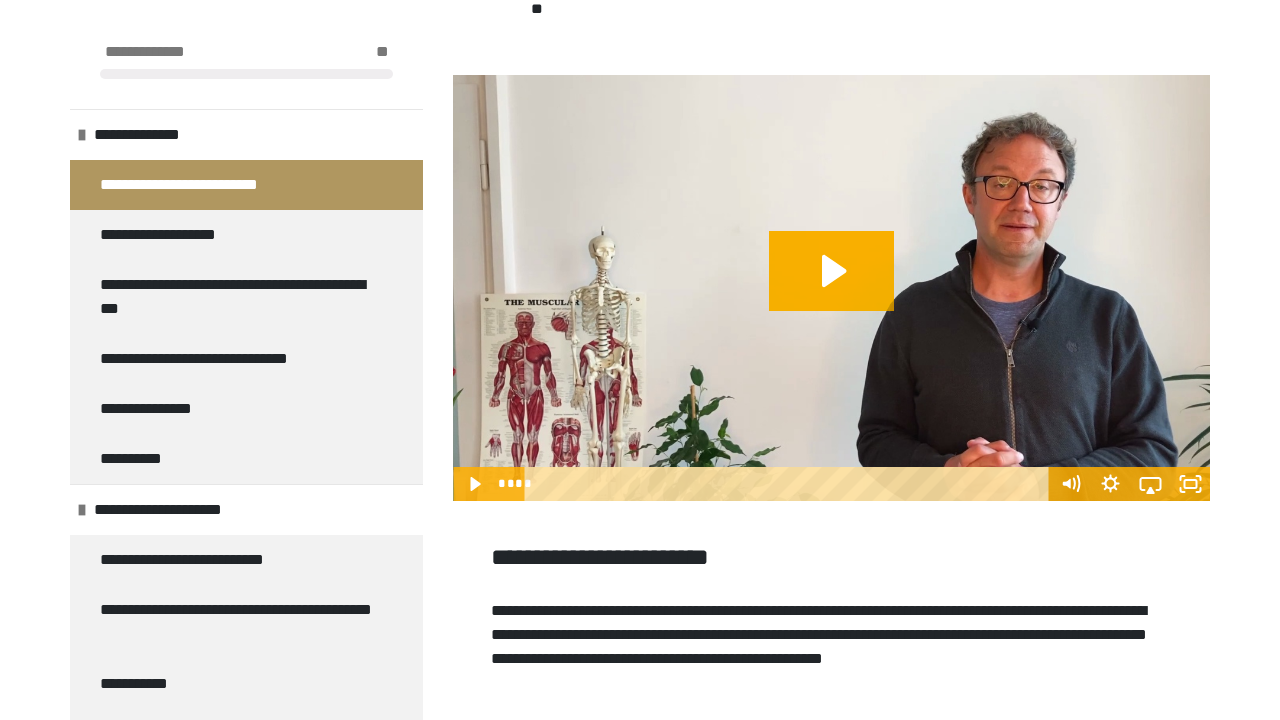 drag, startPoint x: 675, startPoint y: 111, endPoint x: 533, endPoint y: 89, distance: 143.69412 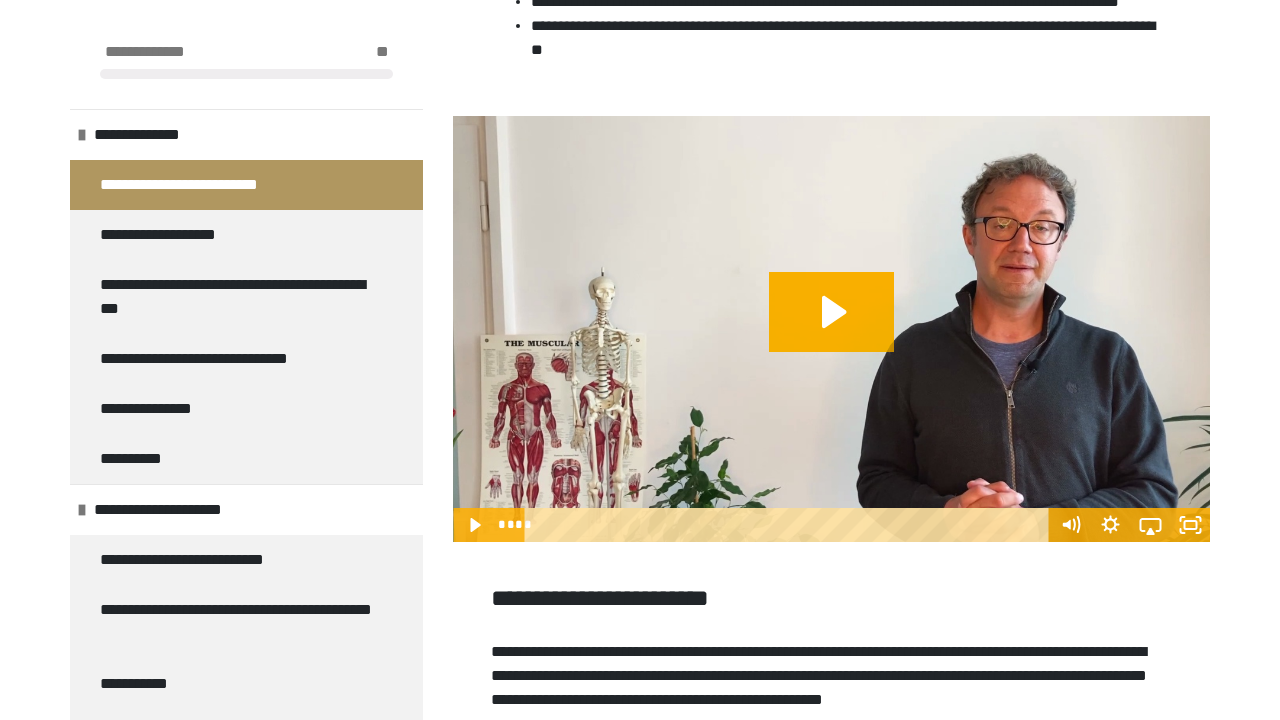 click on "**********" at bounding box center (825, 1) 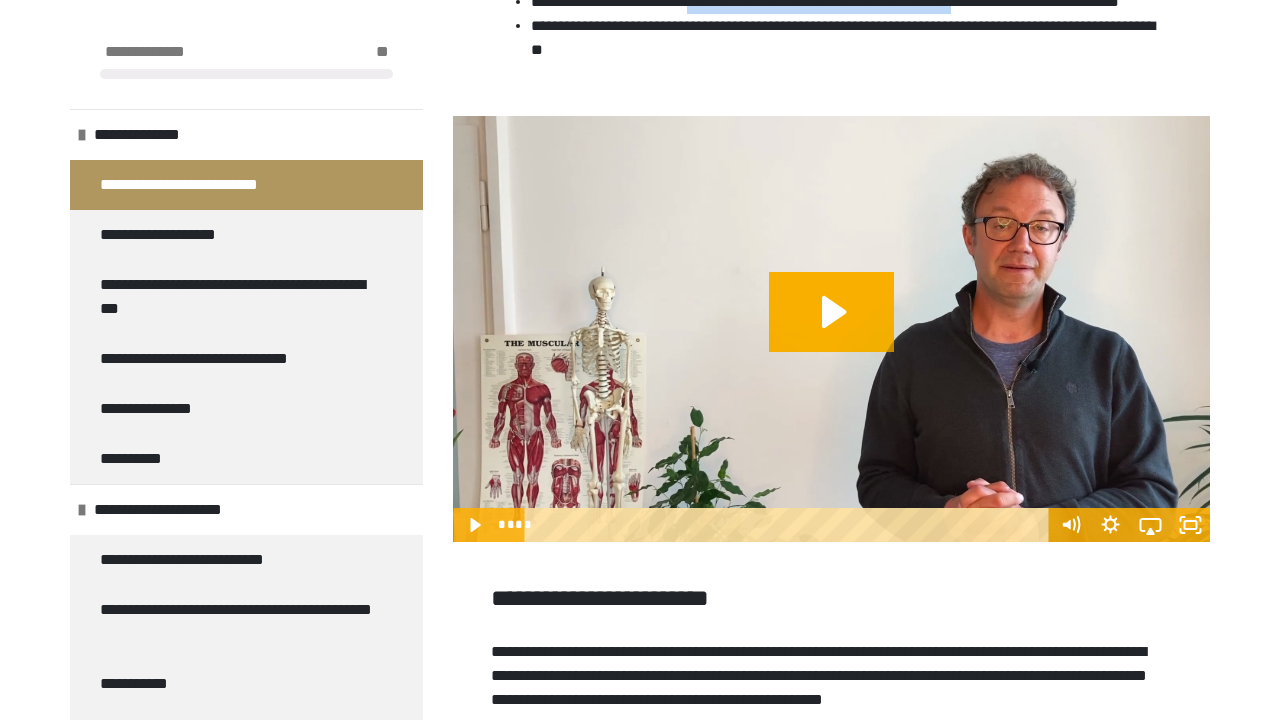 drag, startPoint x: 1082, startPoint y: 177, endPoint x: 734, endPoint y: 168, distance: 348.11636 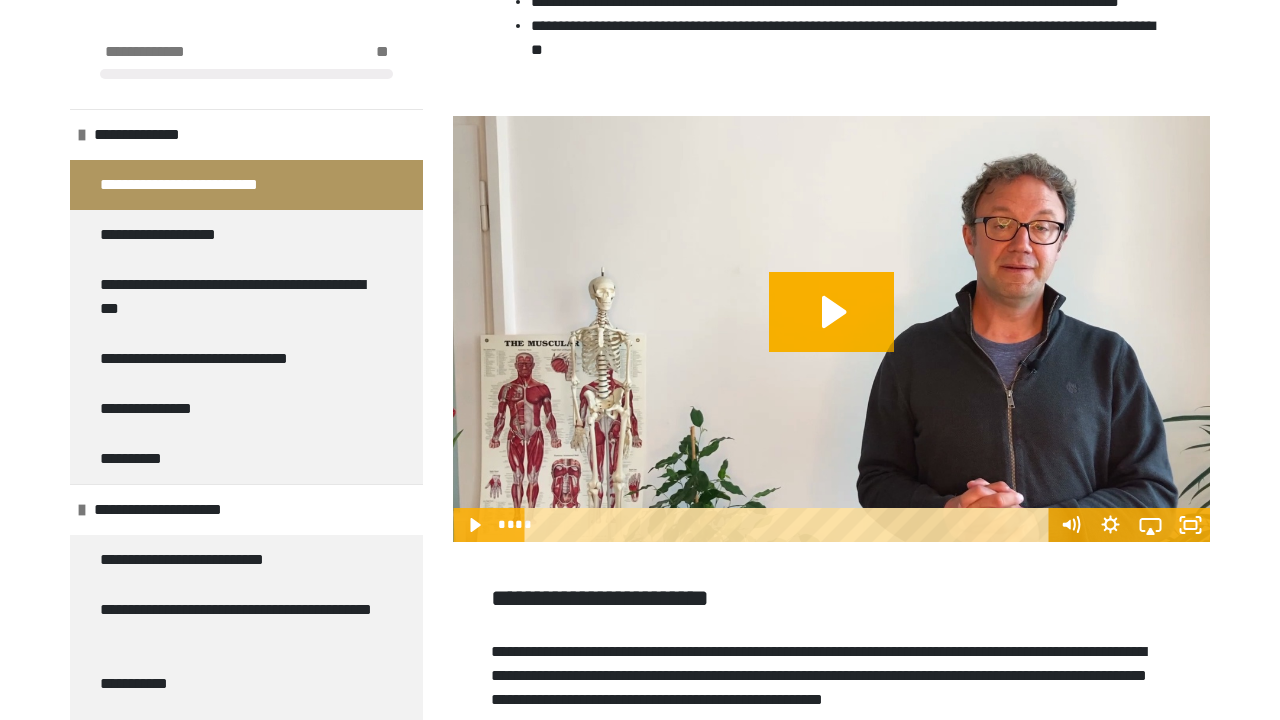 click on "**********" at bounding box center (825, 1) 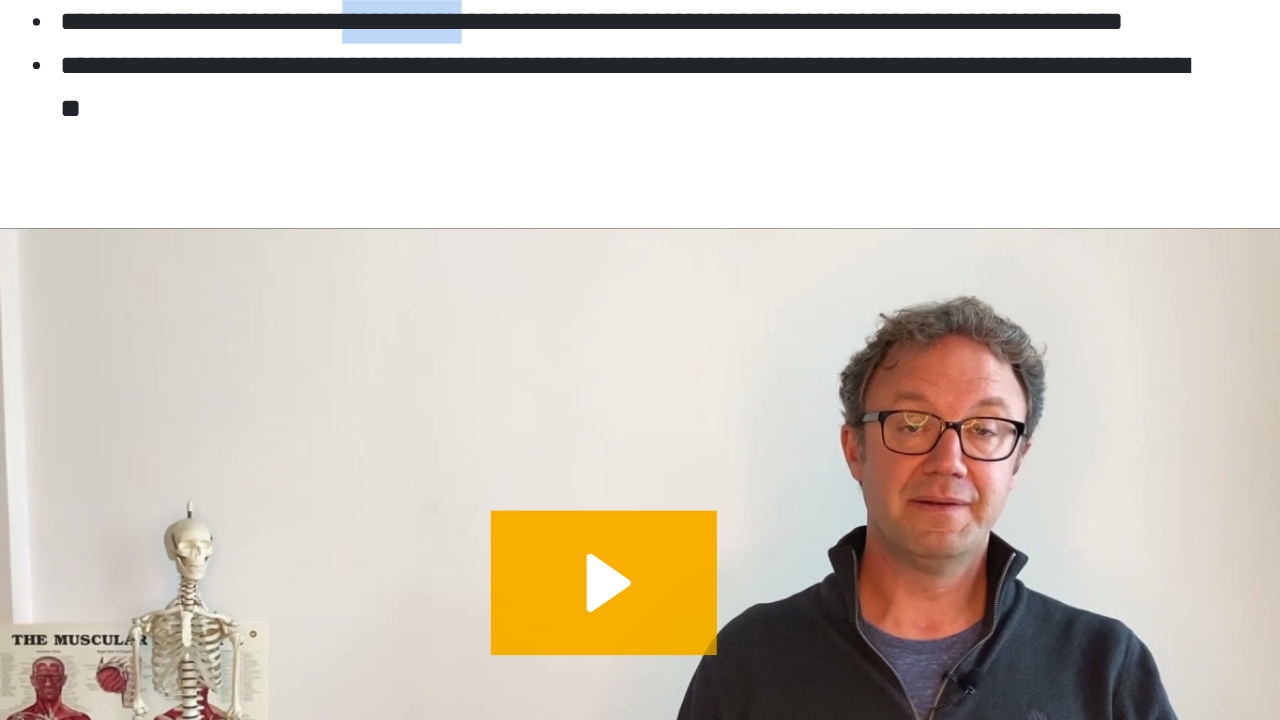 scroll, scrollTop: 1449, scrollLeft: 0, axis: vertical 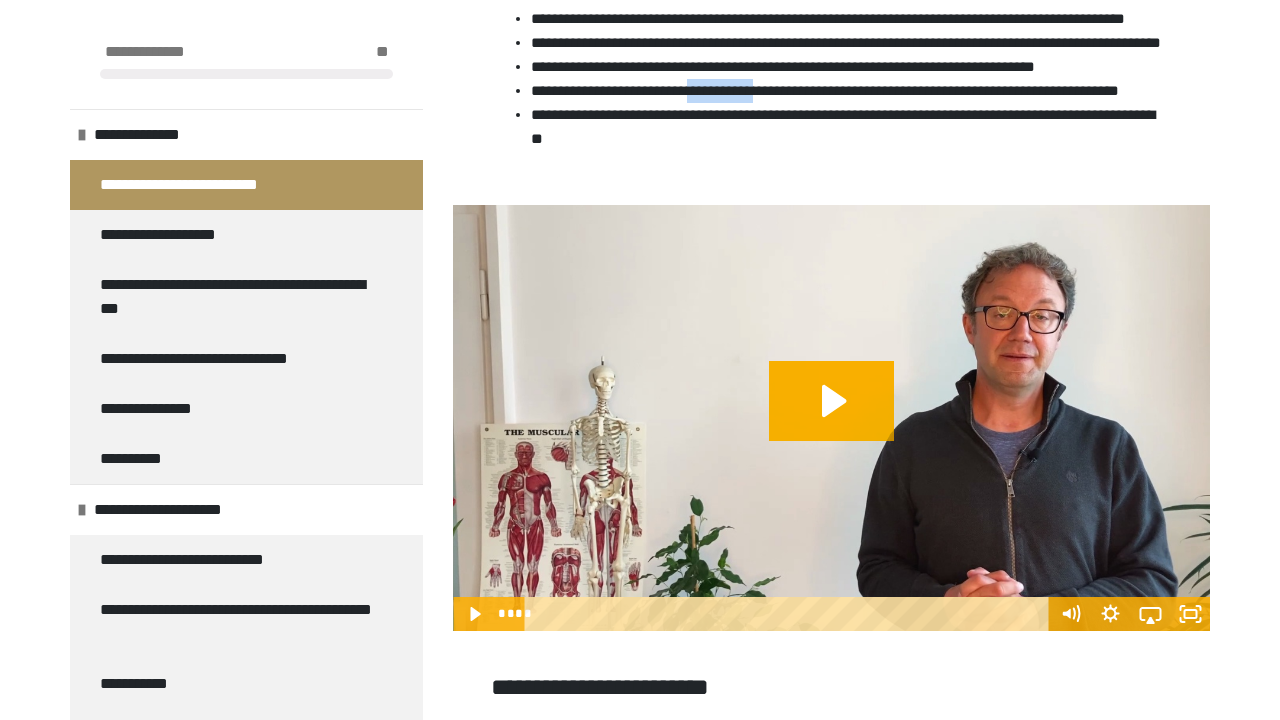 click on "**********" at bounding box center [851, 91] 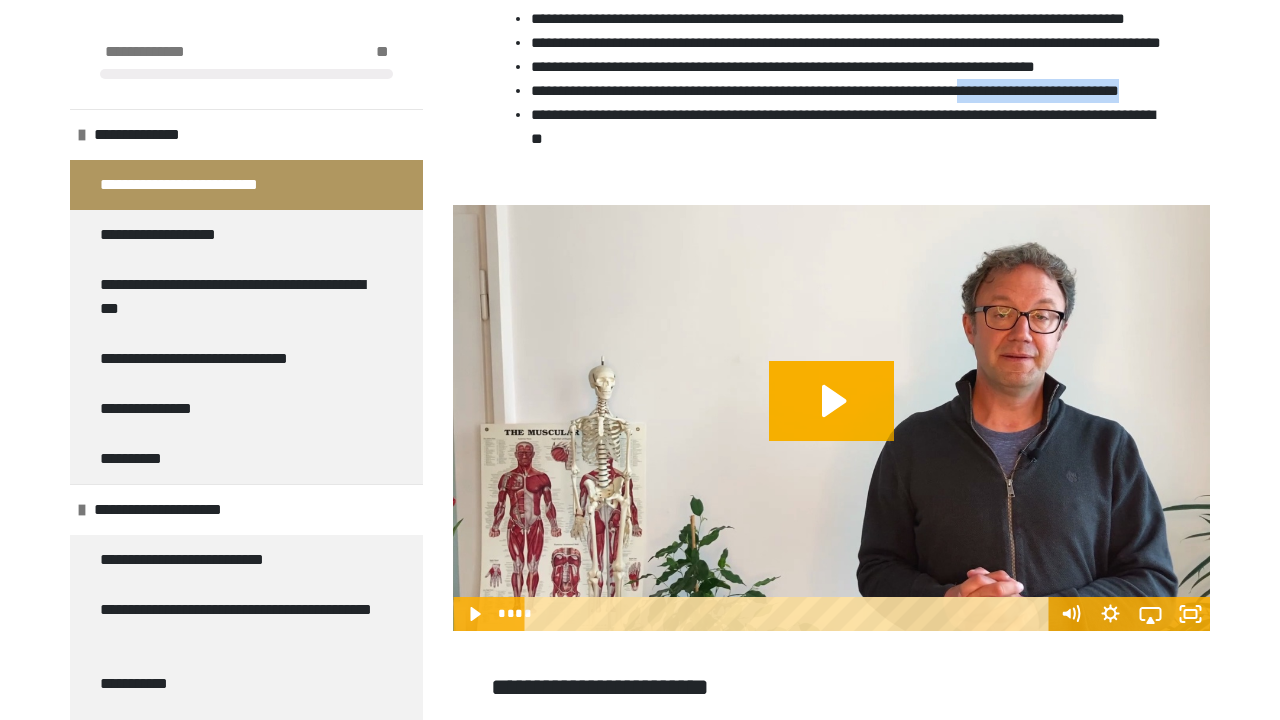drag, startPoint x: 738, startPoint y: 295, endPoint x: 523, endPoint y: 292, distance: 215.02094 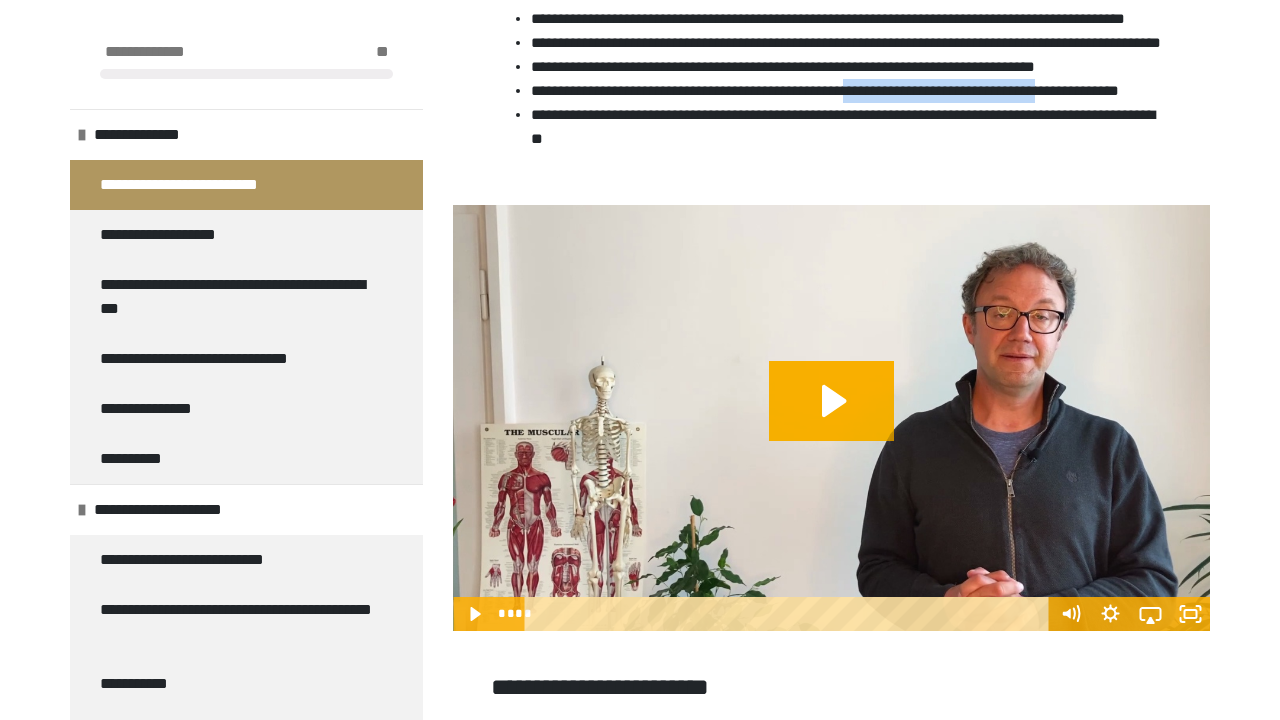 drag, startPoint x: 940, startPoint y: 273, endPoint x: 635, endPoint y: 297, distance: 305.9428 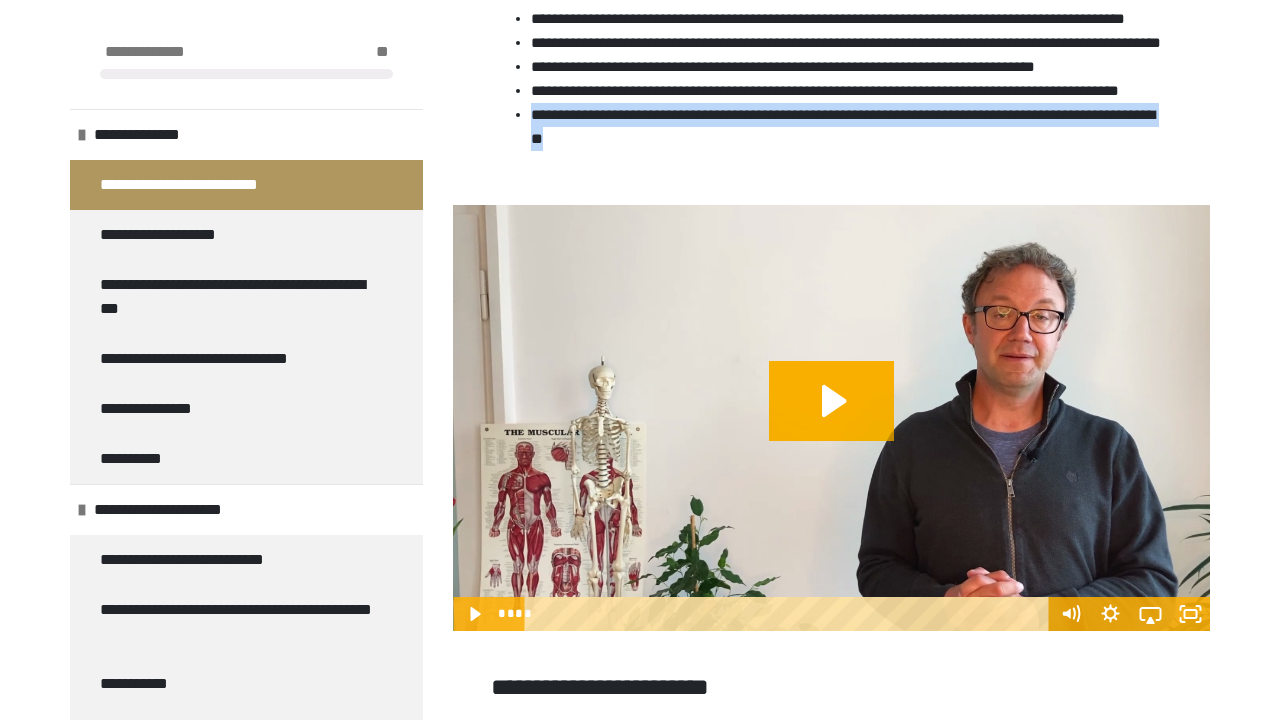 drag, startPoint x: 756, startPoint y: 340, endPoint x: 517, endPoint y: 311, distance: 240.75299 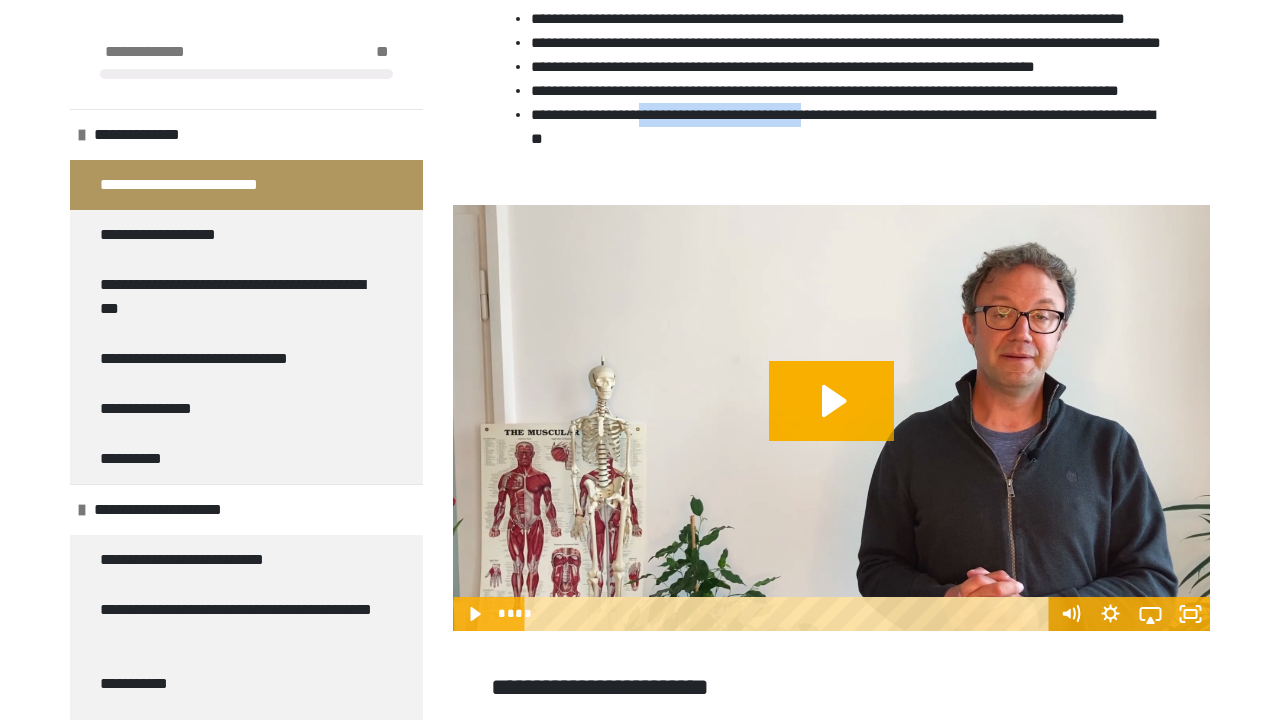 drag, startPoint x: 681, startPoint y: 316, endPoint x: 899, endPoint y: 321, distance: 218.05733 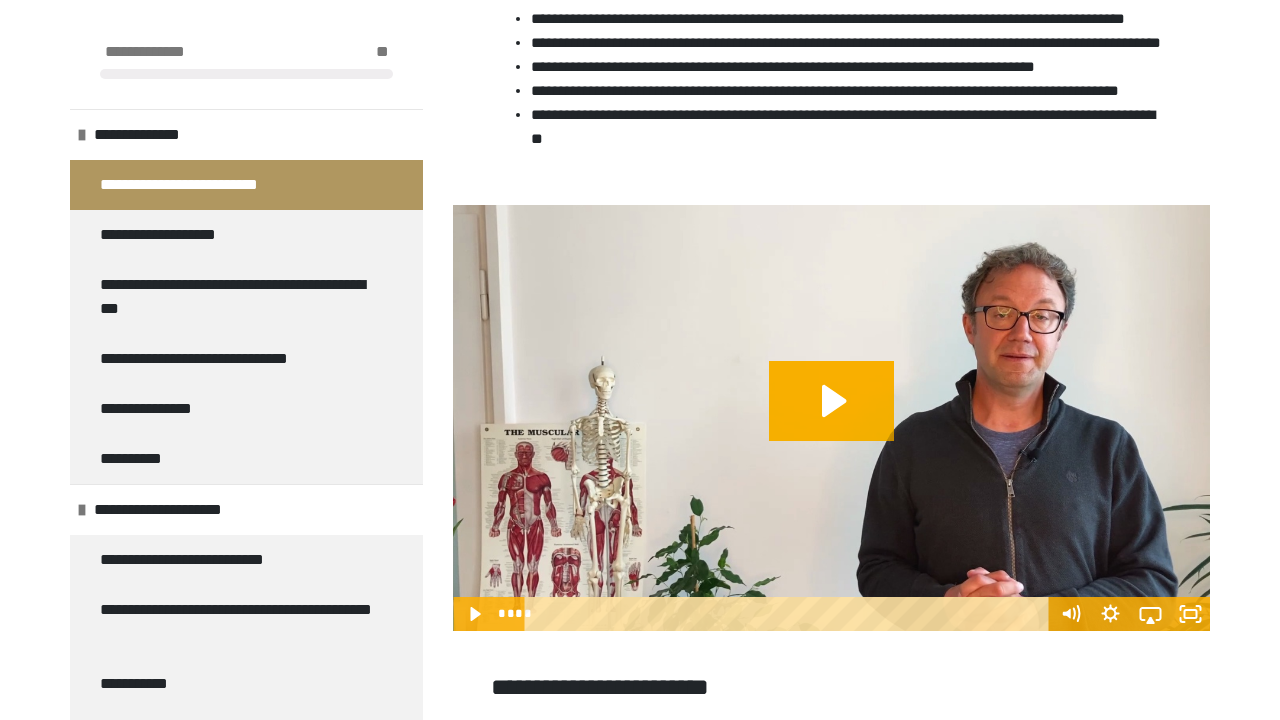 click on "**********" at bounding box center (828, 18) 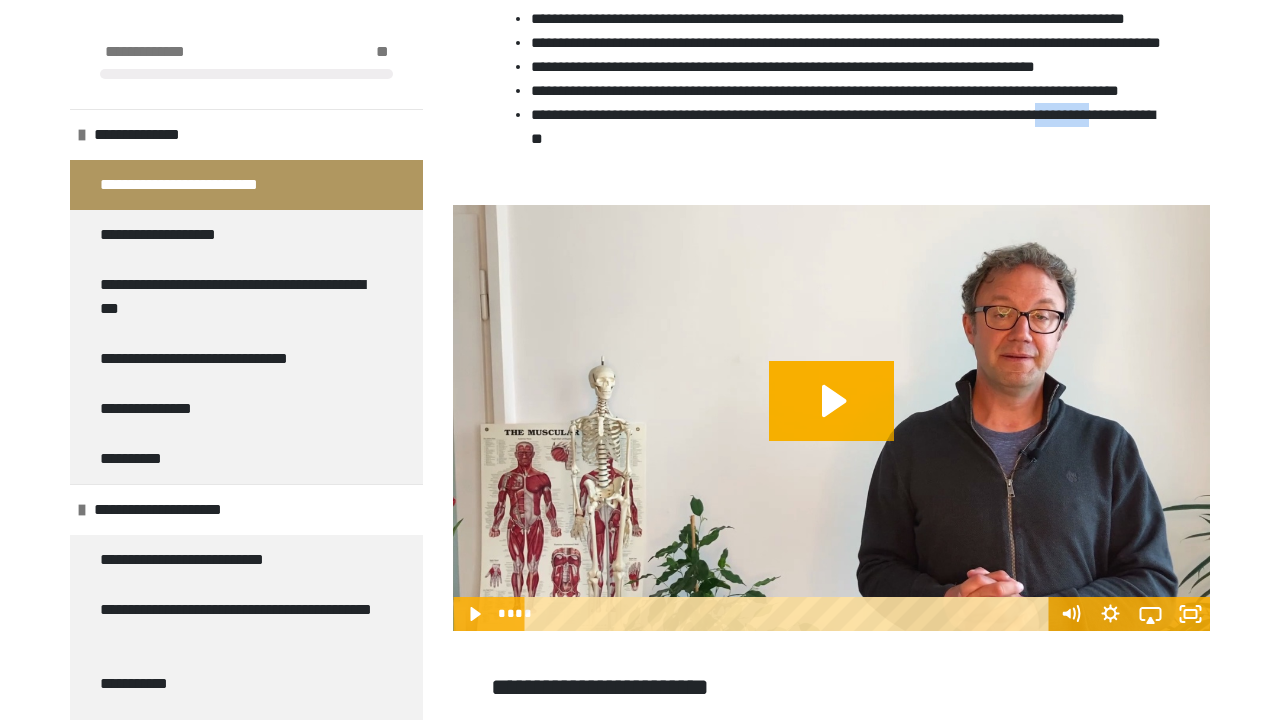 click on "**********" at bounding box center (828, 18) 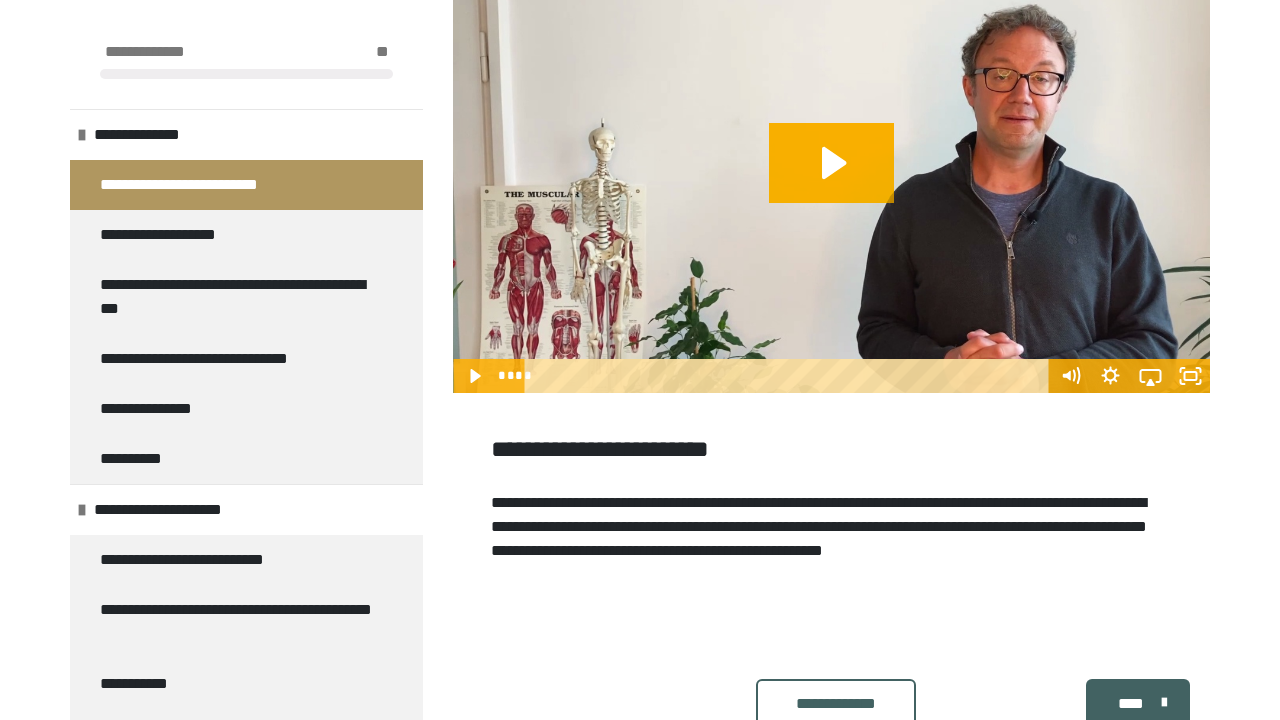 scroll, scrollTop: 1688, scrollLeft: 0, axis: vertical 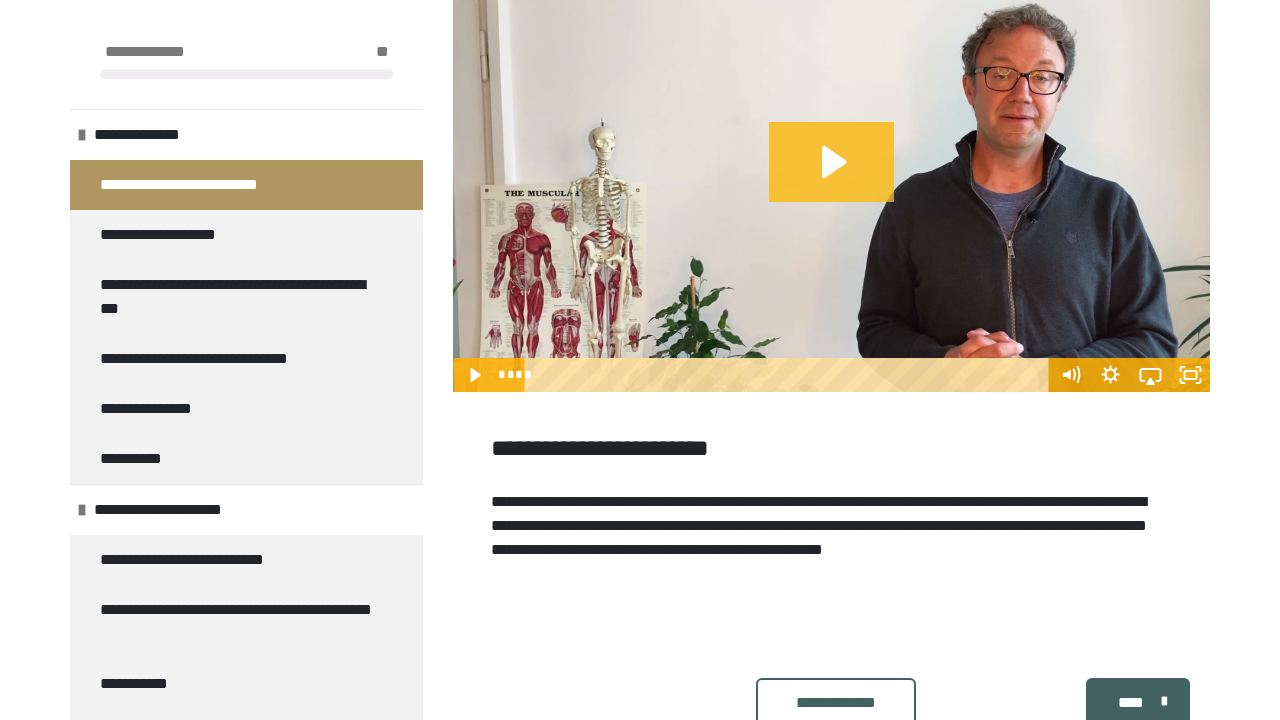 click 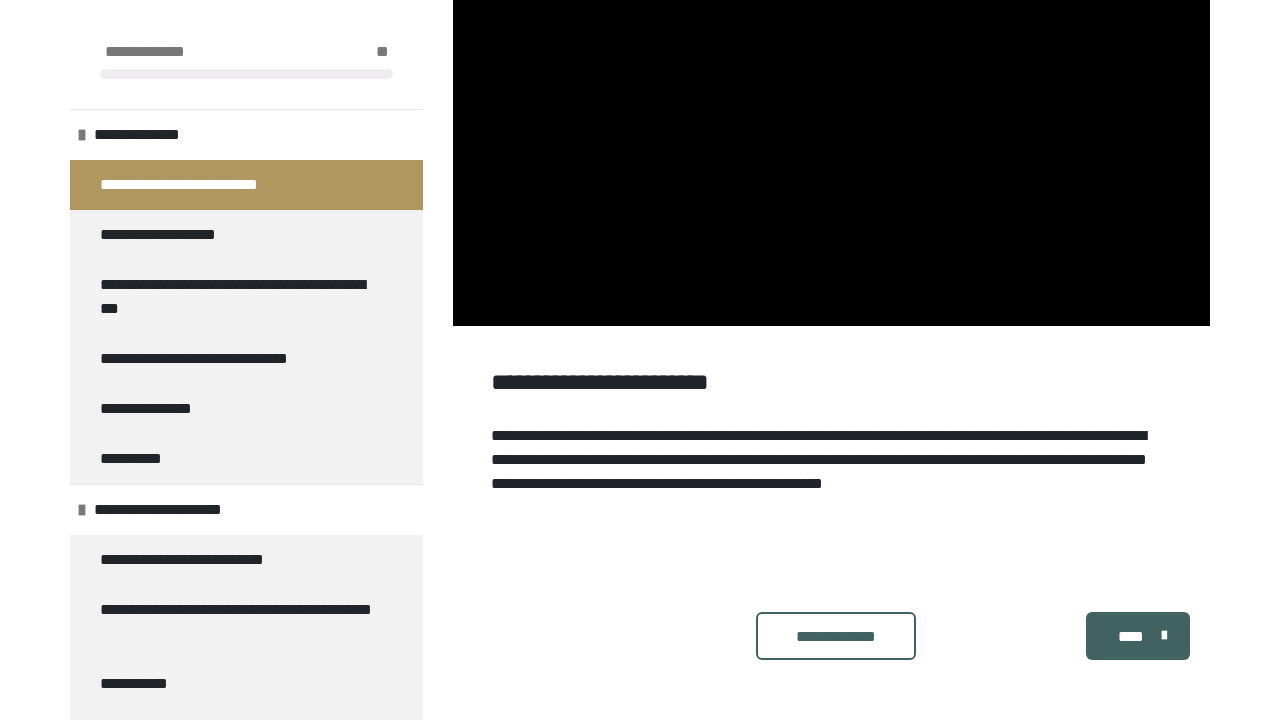 scroll, scrollTop: 1806, scrollLeft: 0, axis: vertical 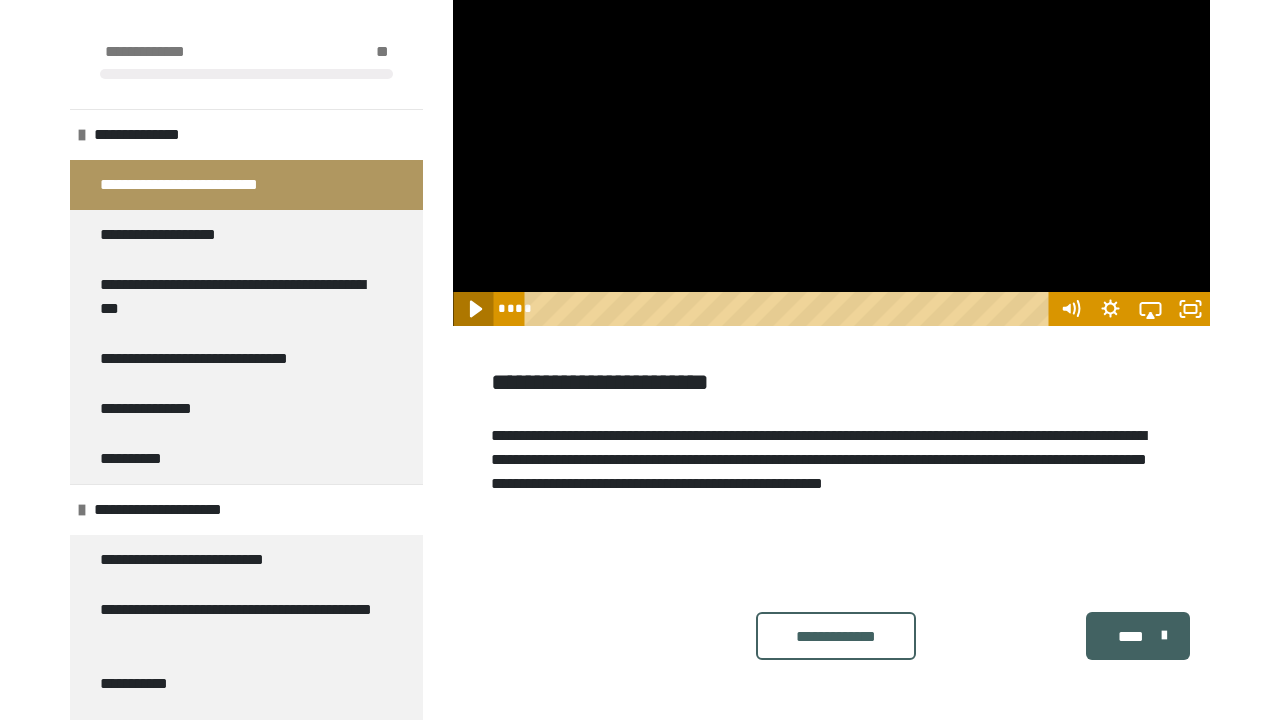 click 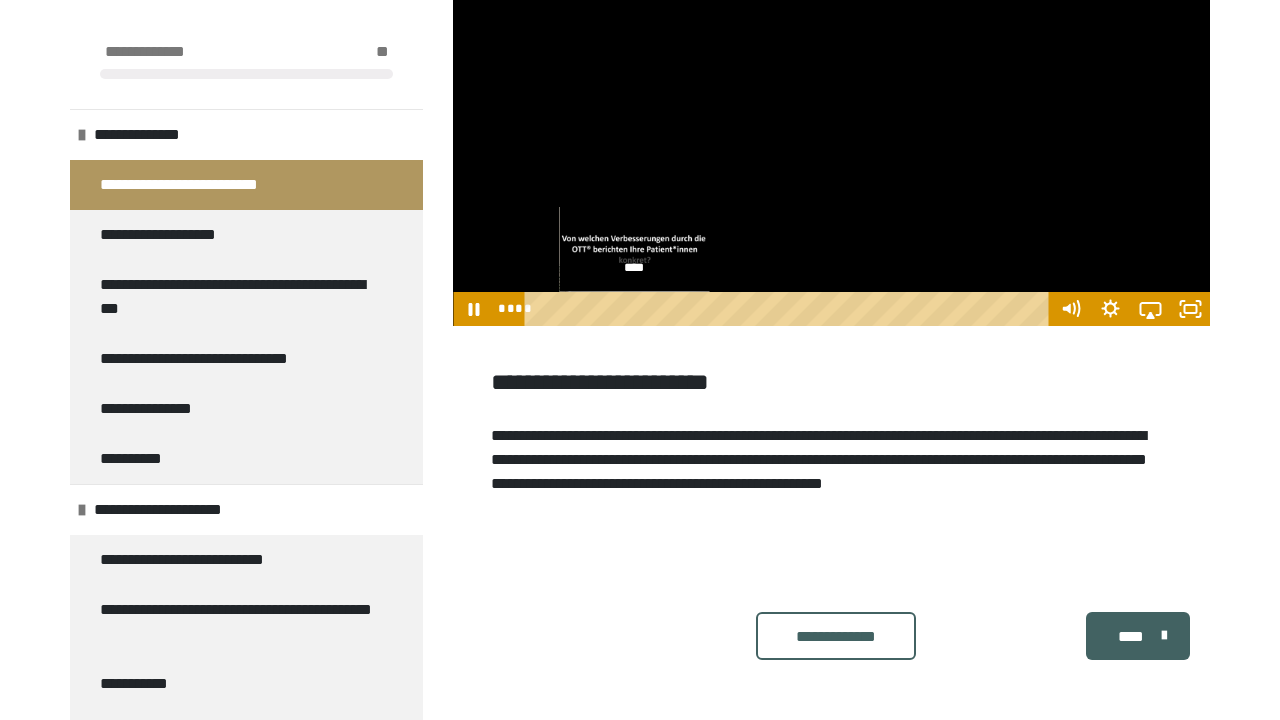 click on "****" at bounding box center [789, 309] 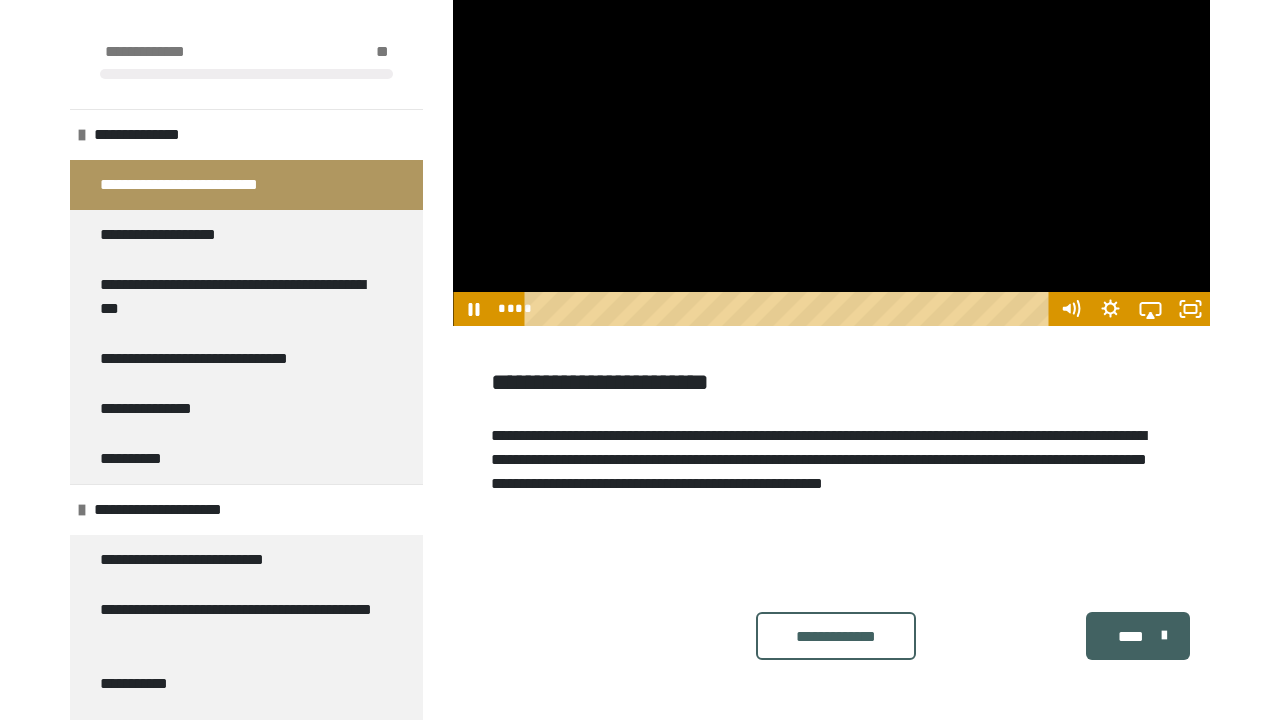 click at bounding box center [831, 113] 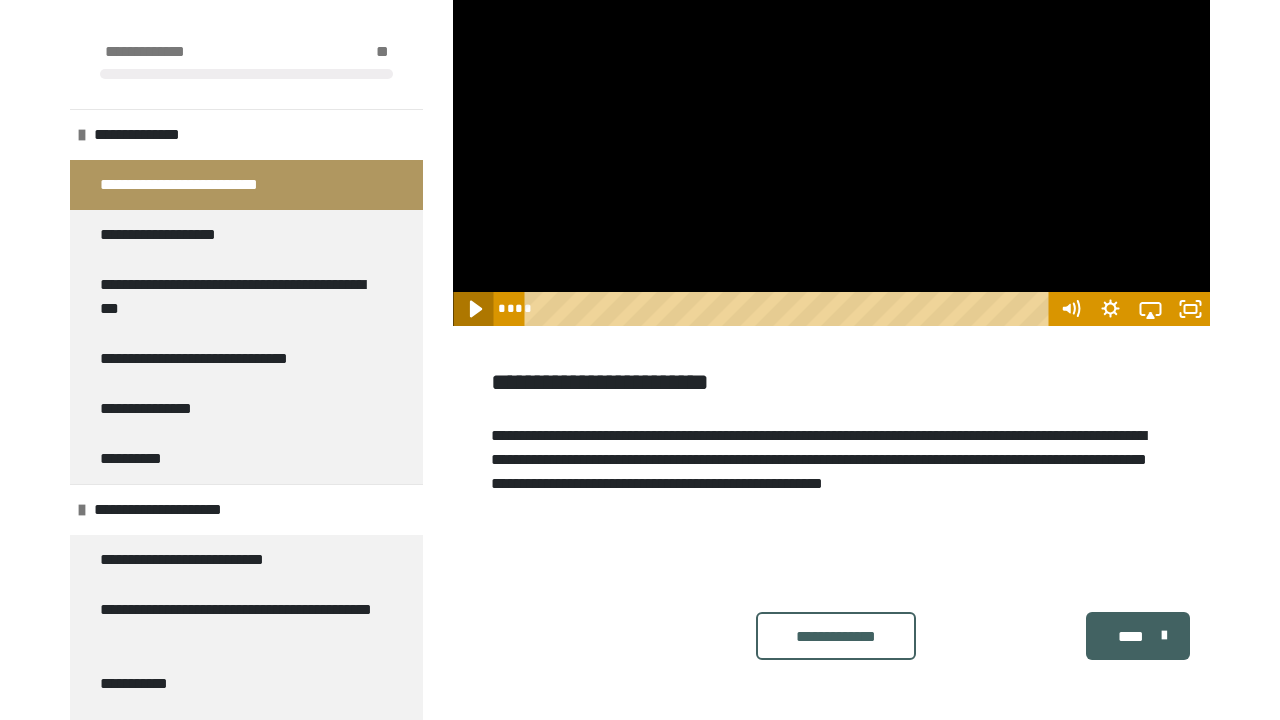 click 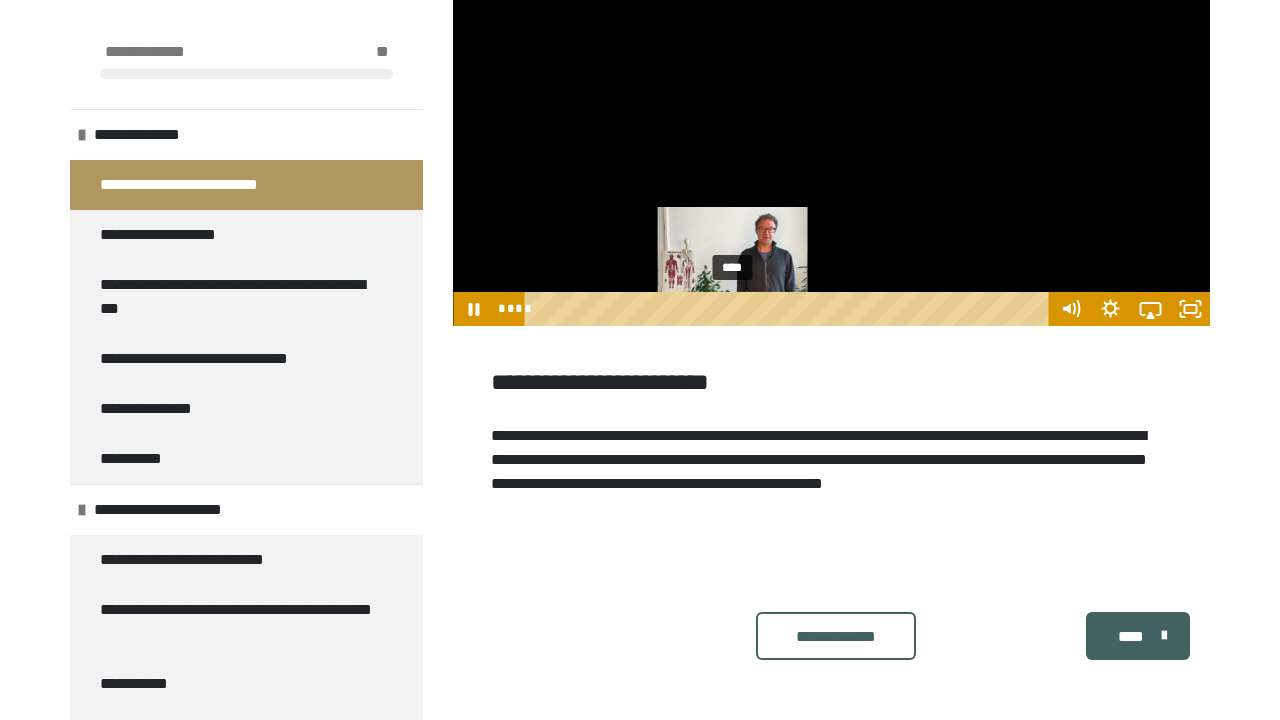 click on "****" at bounding box center (789, 309) 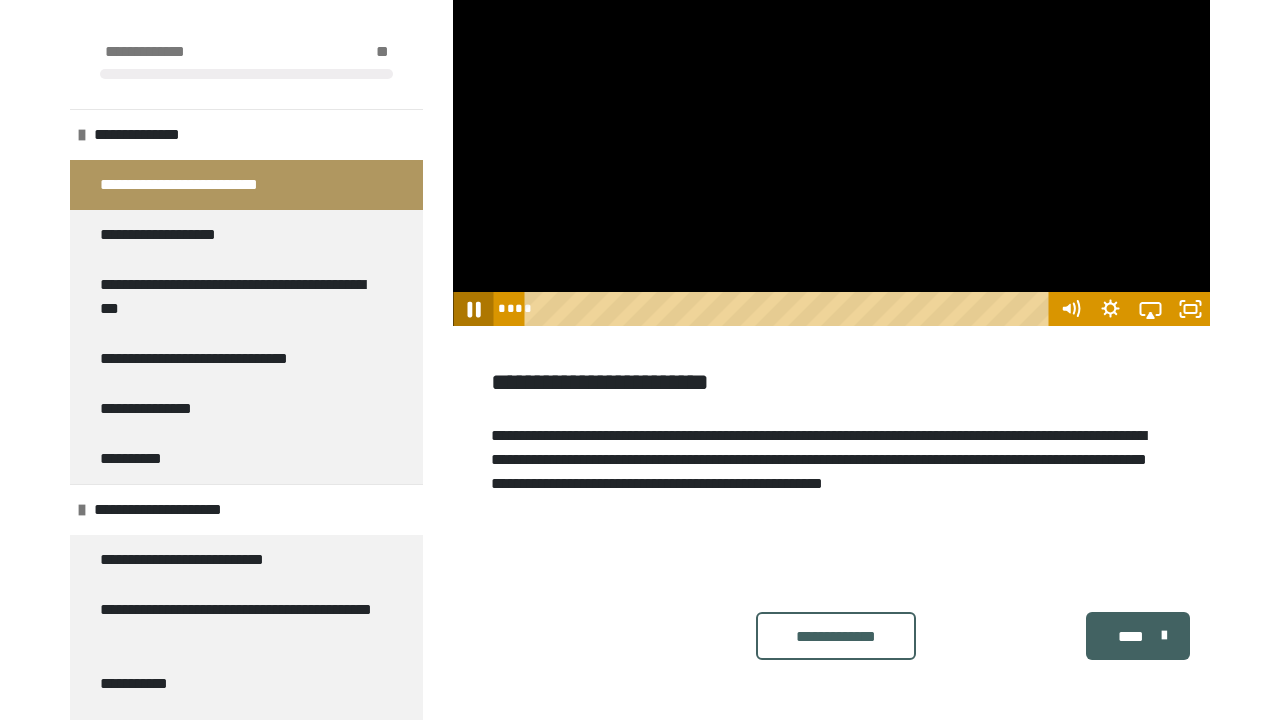click 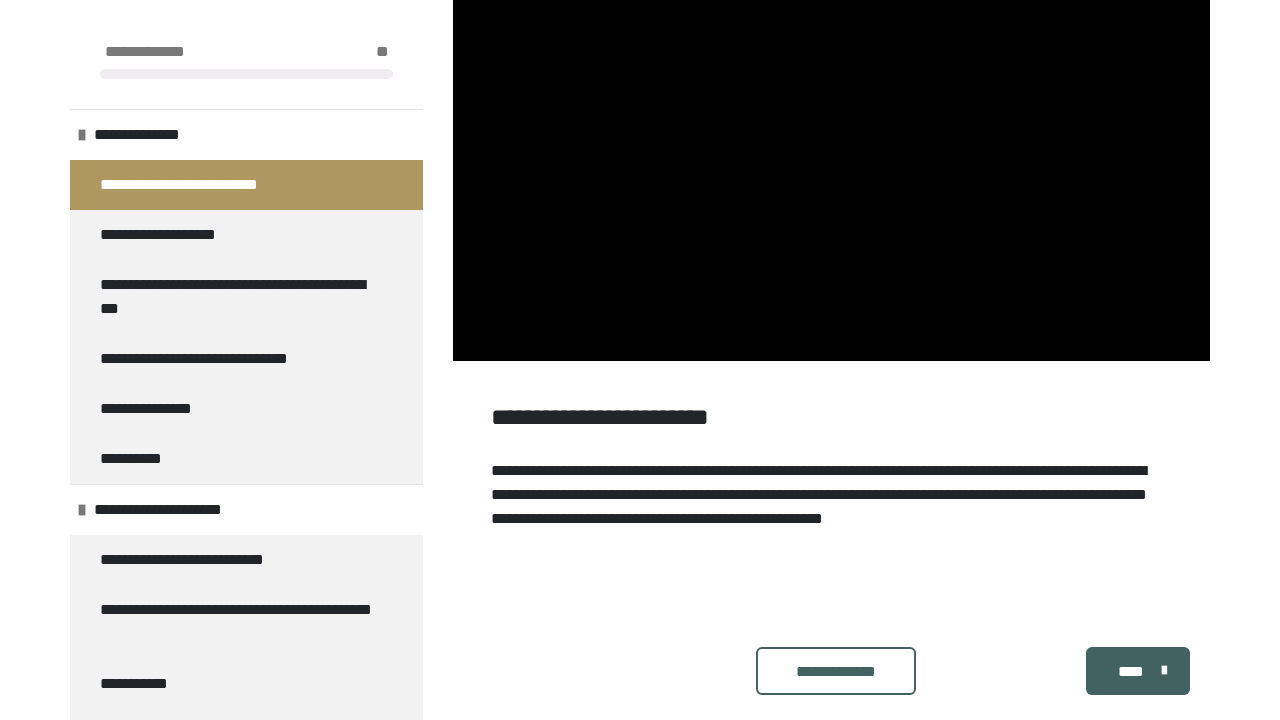 scroll, scrollTop: 1718, scrollLeft: 0, axis: vertical 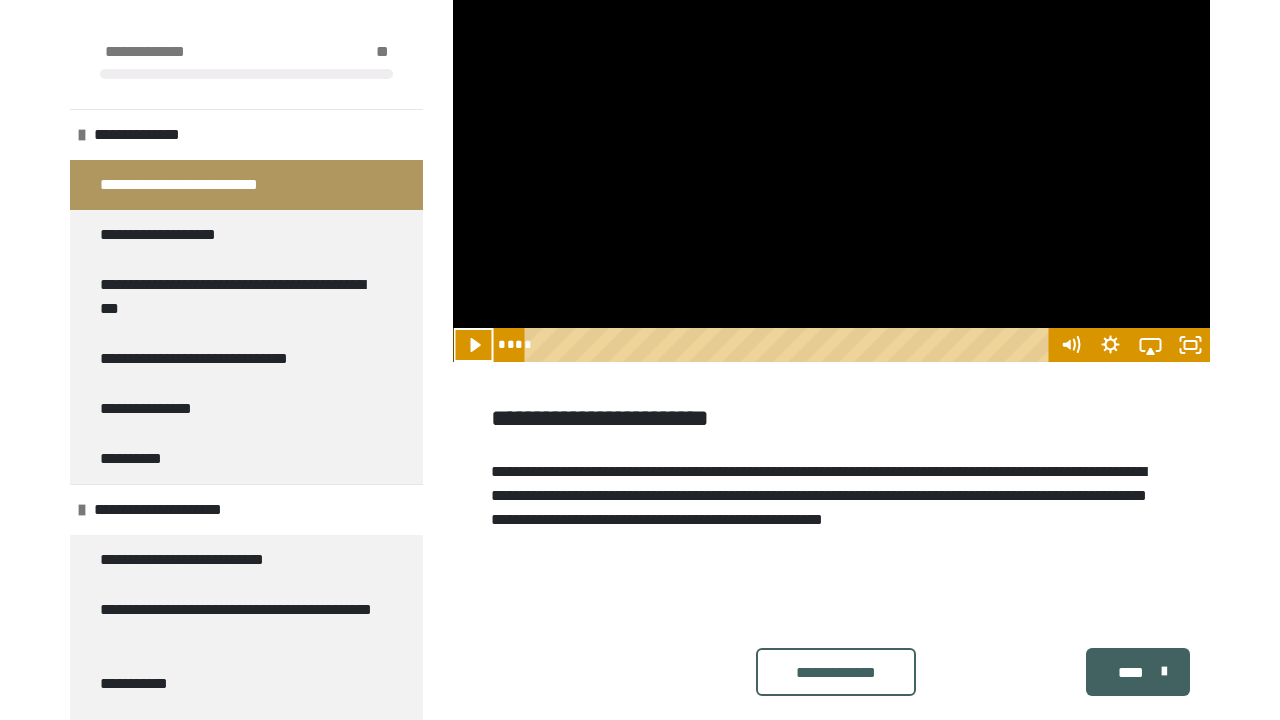 click at bounding box center [831, 149] 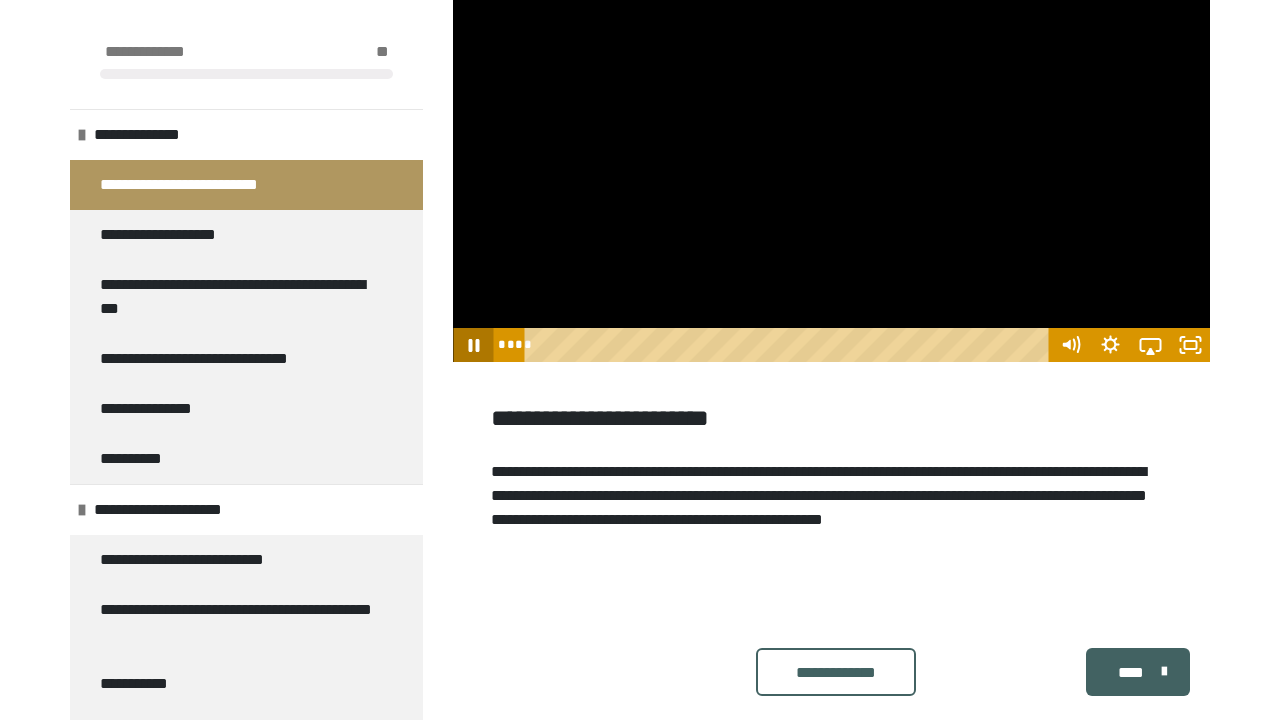 click 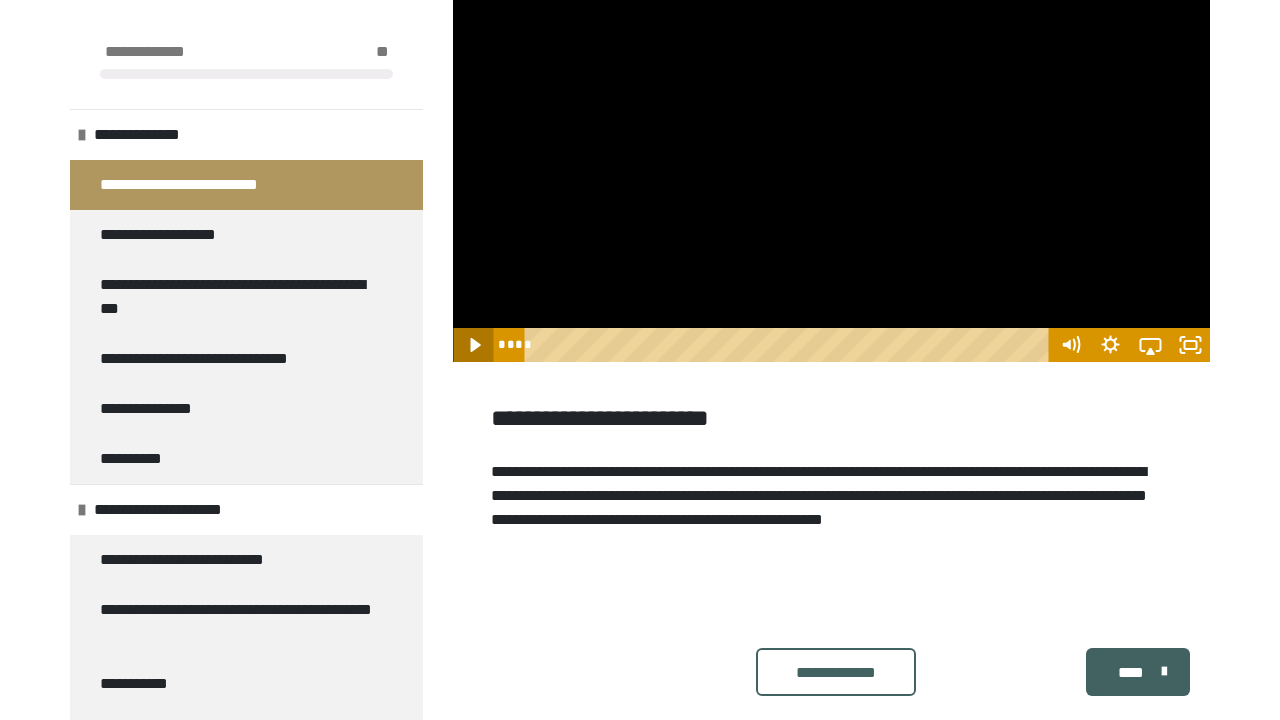click 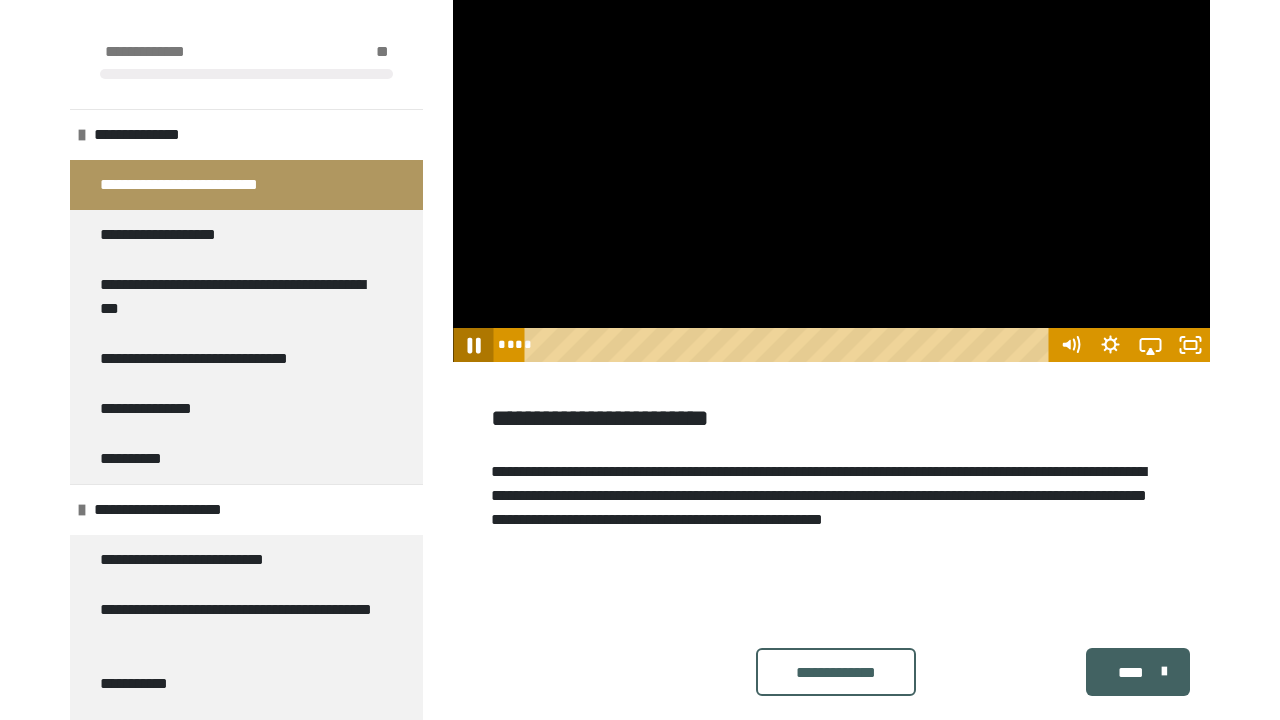 click 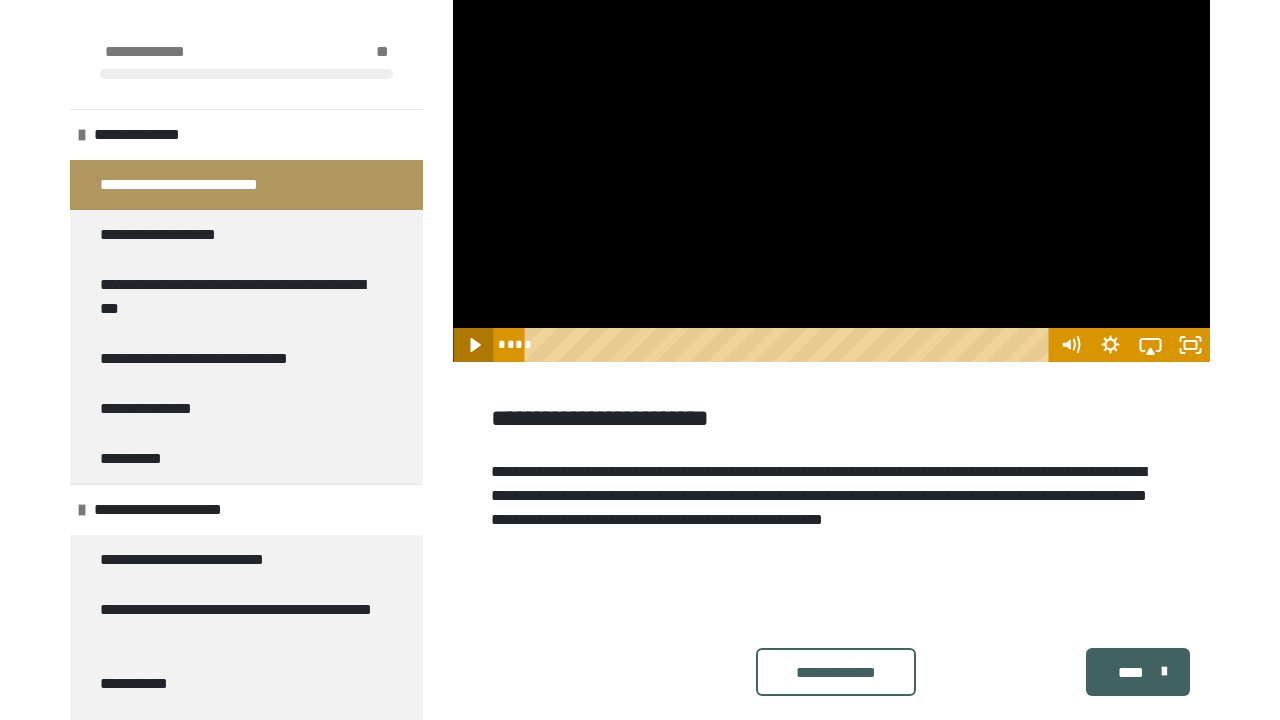 click 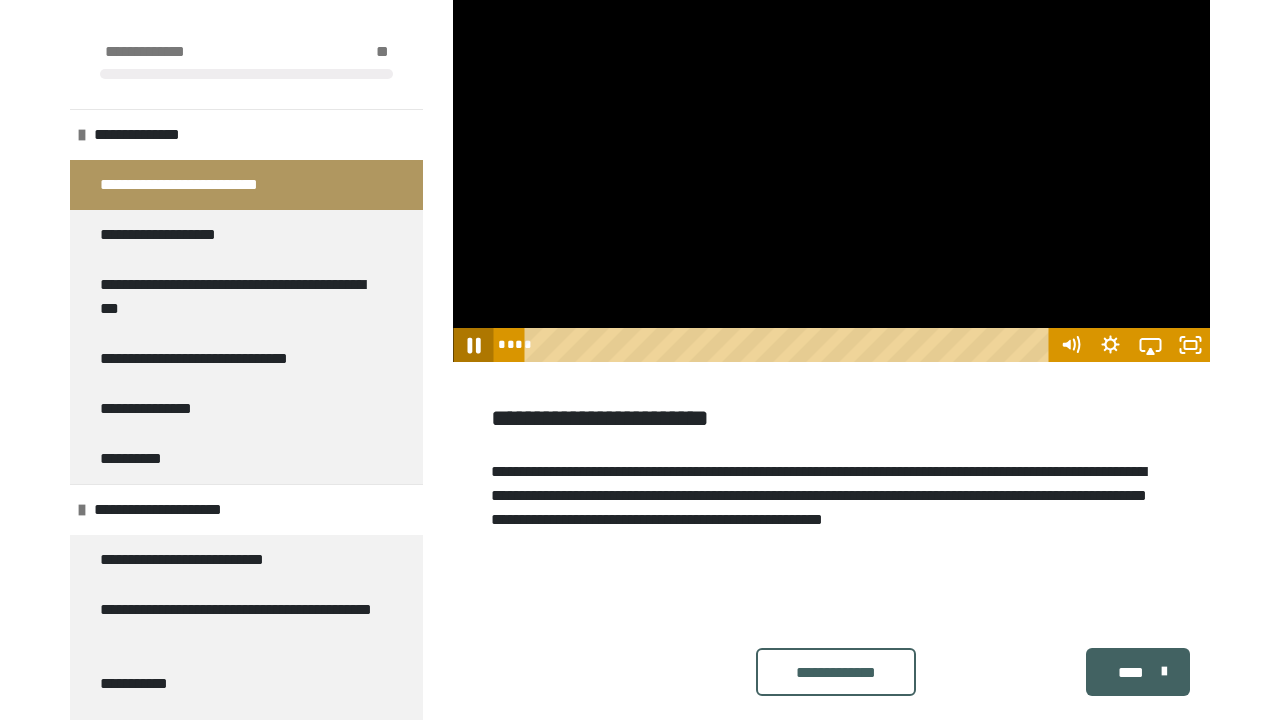 click 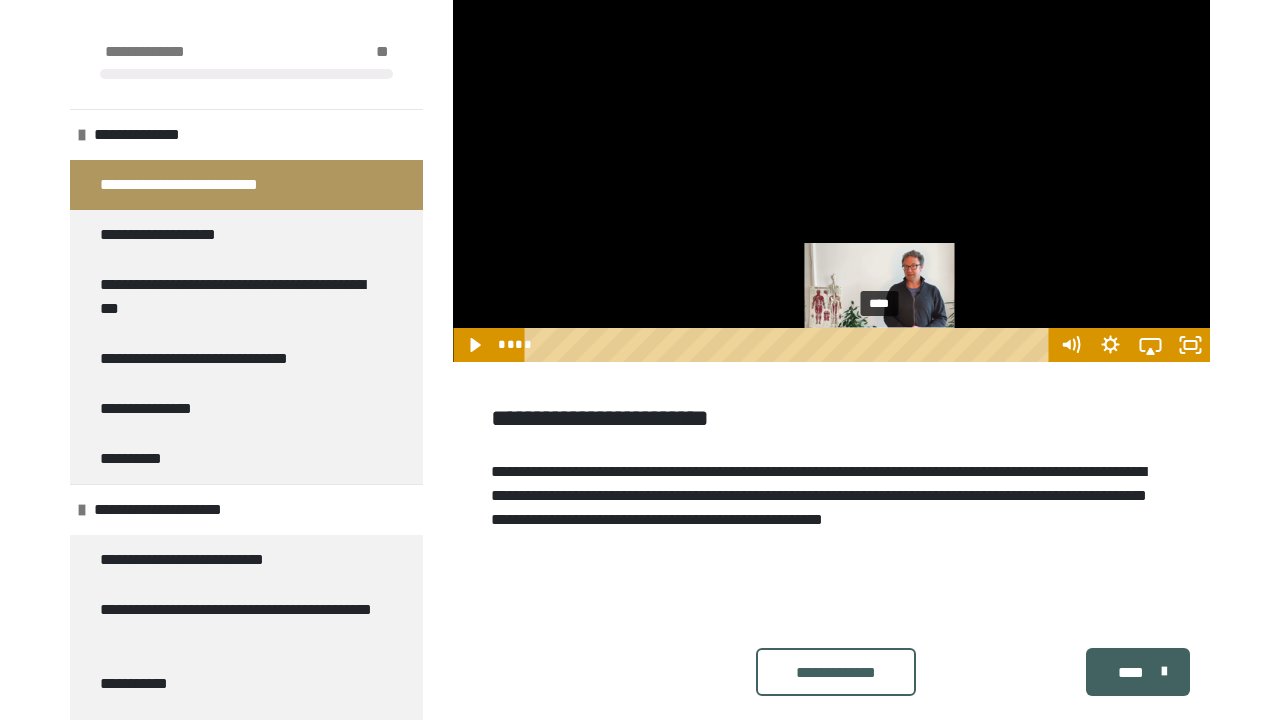 click at bounding box center [878, 344] 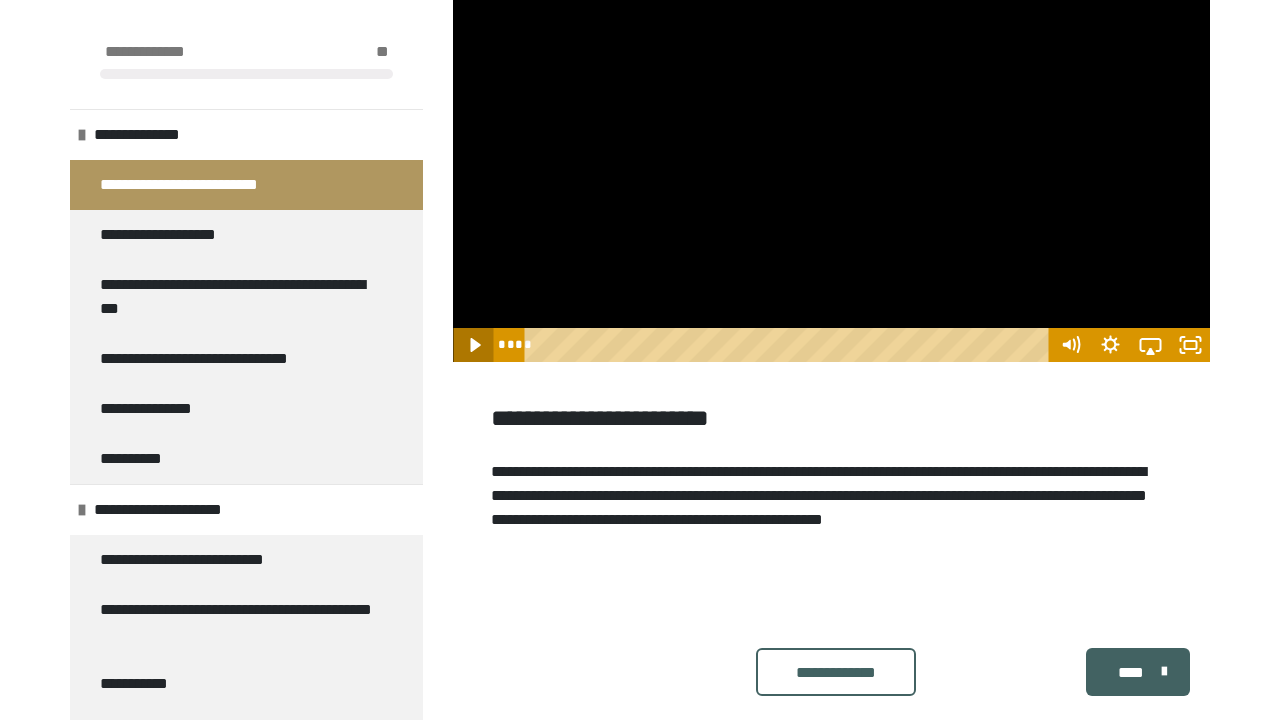 click 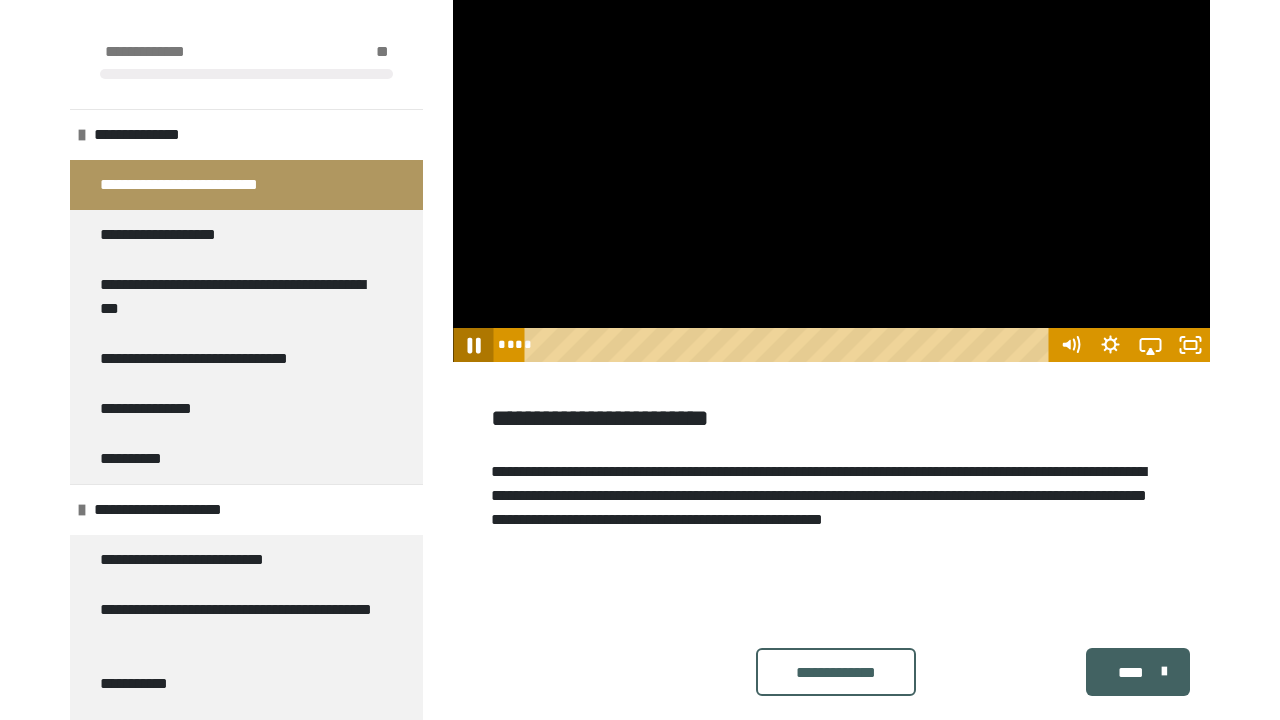 click 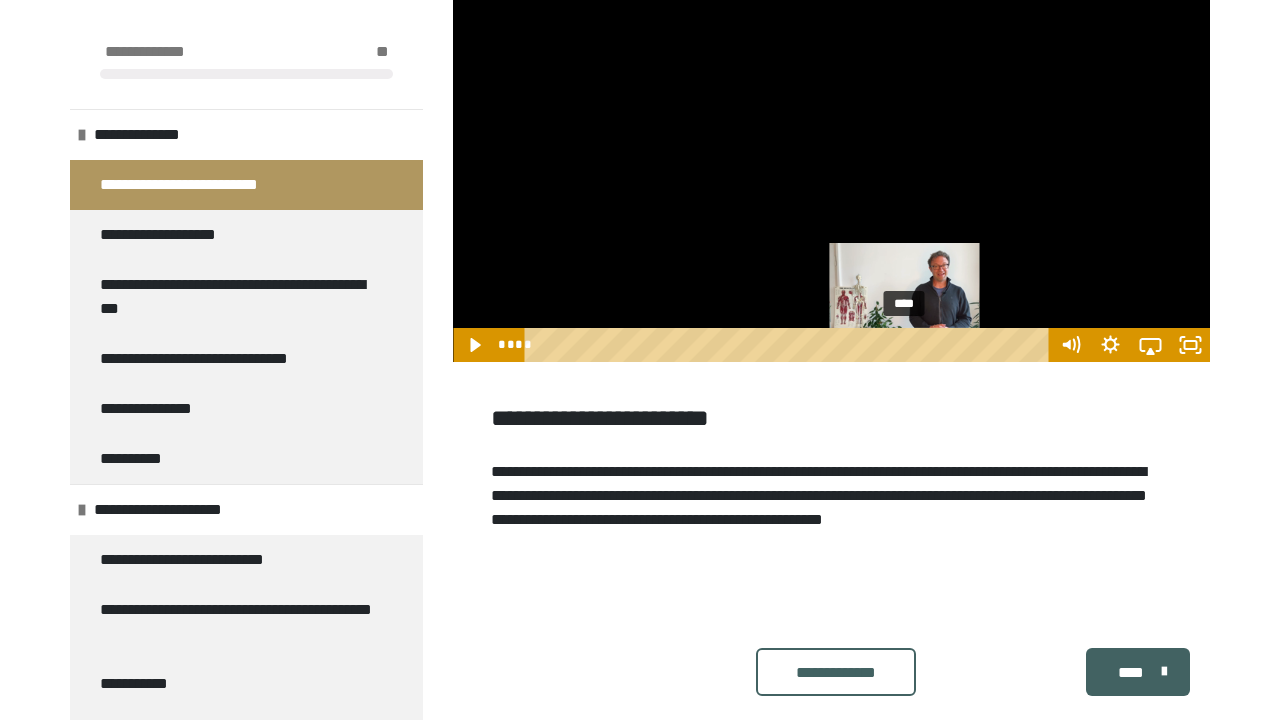 click at bounding box center (910, 344) 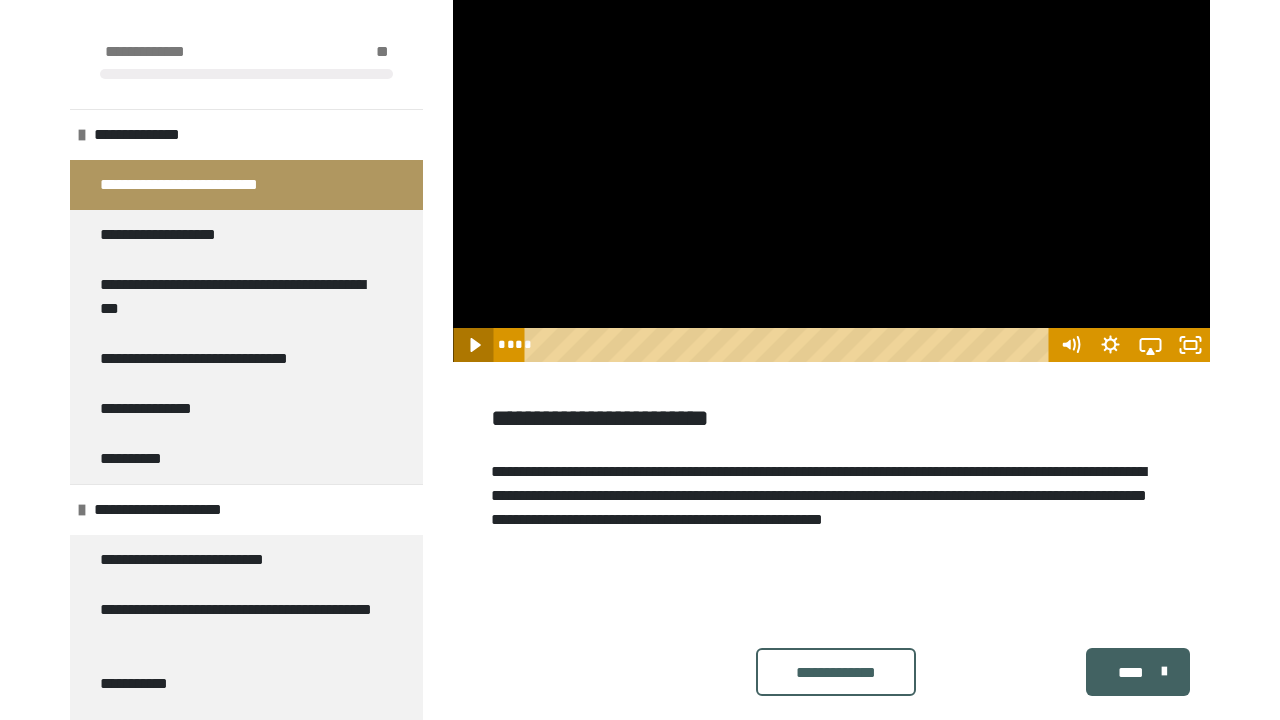 click 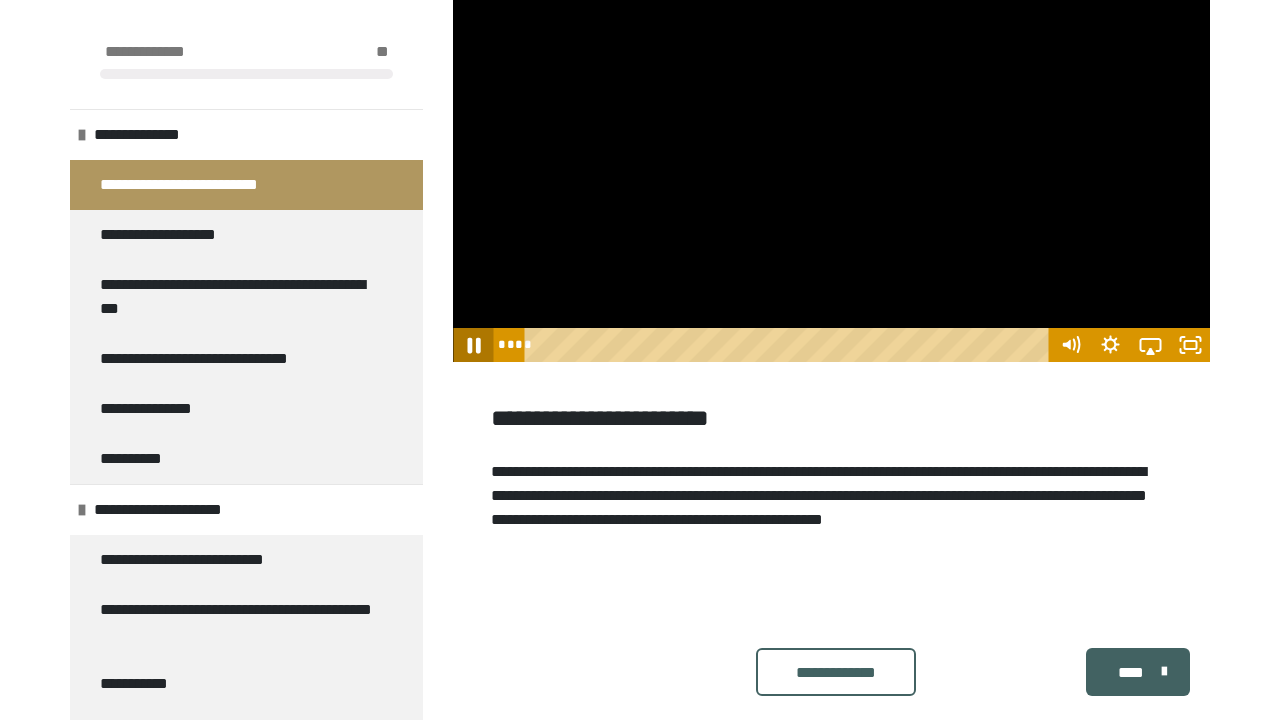 click 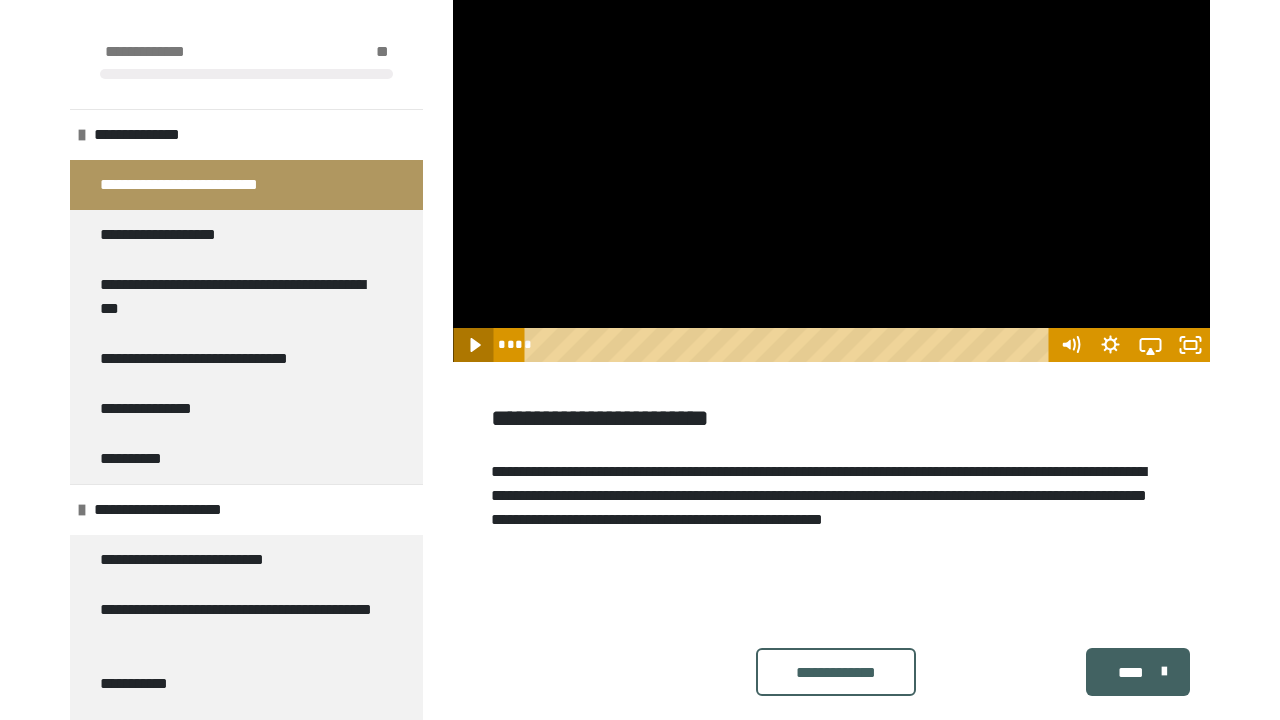 click 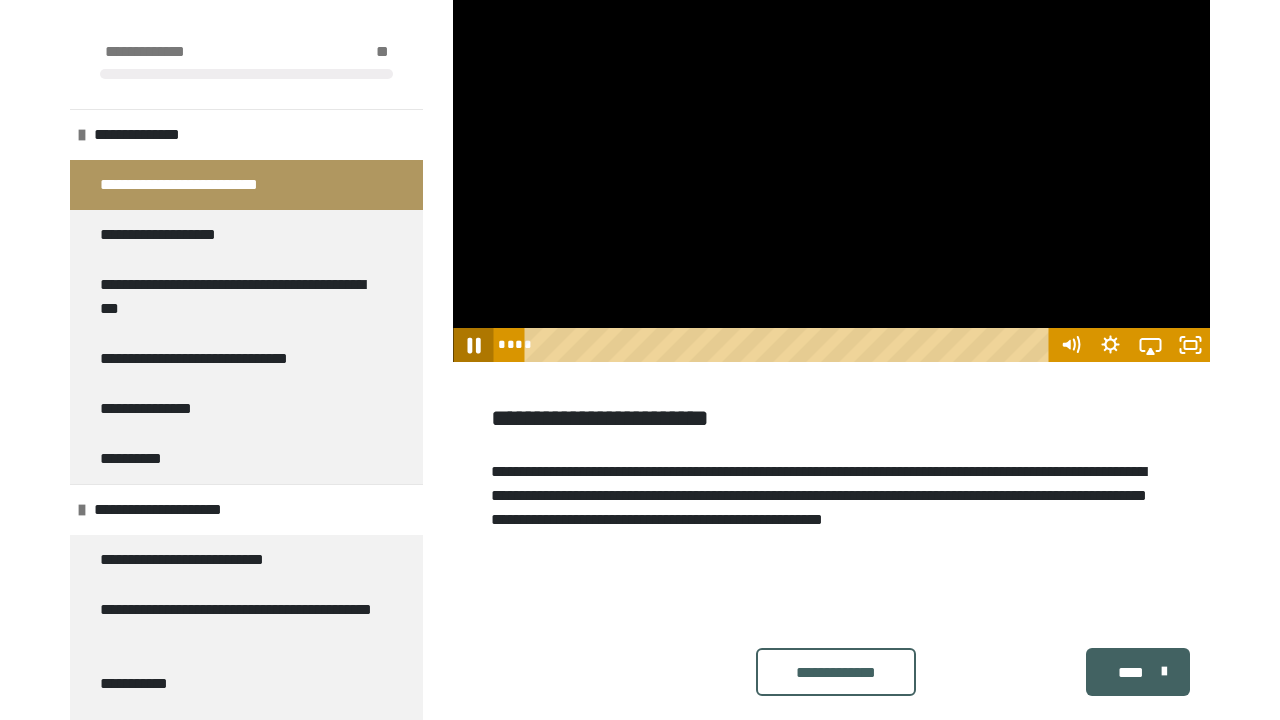 click 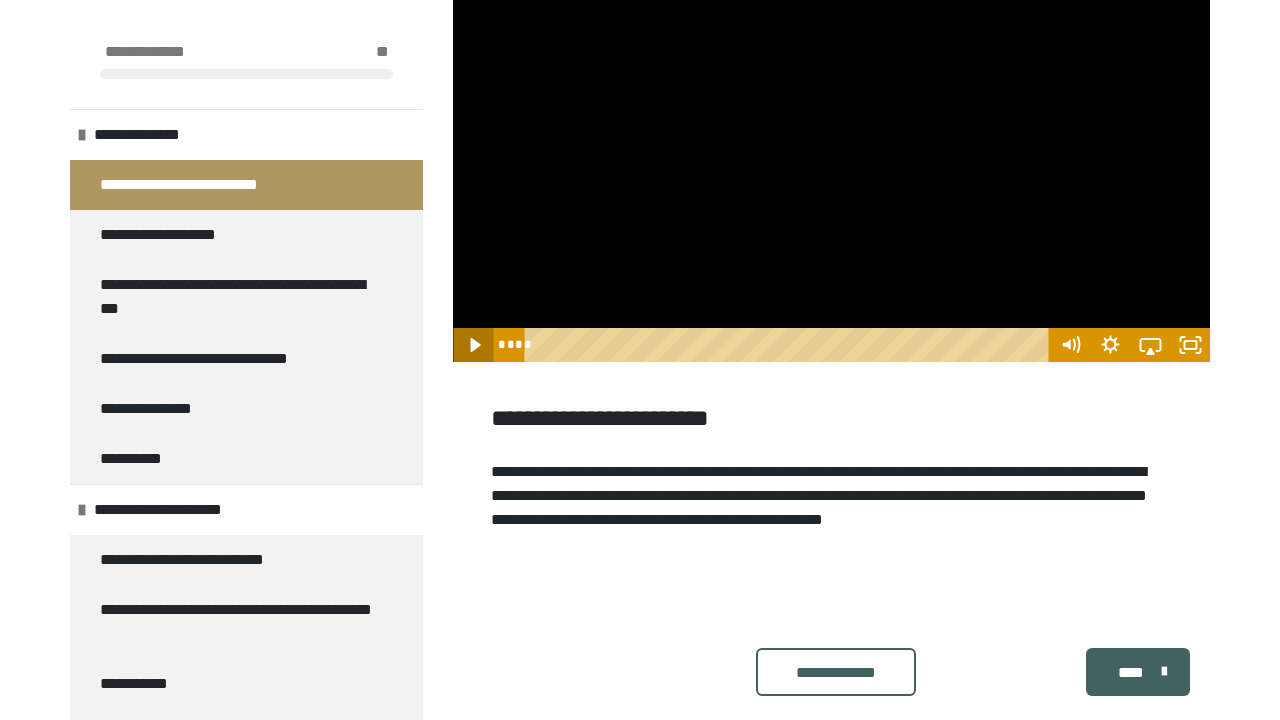 click 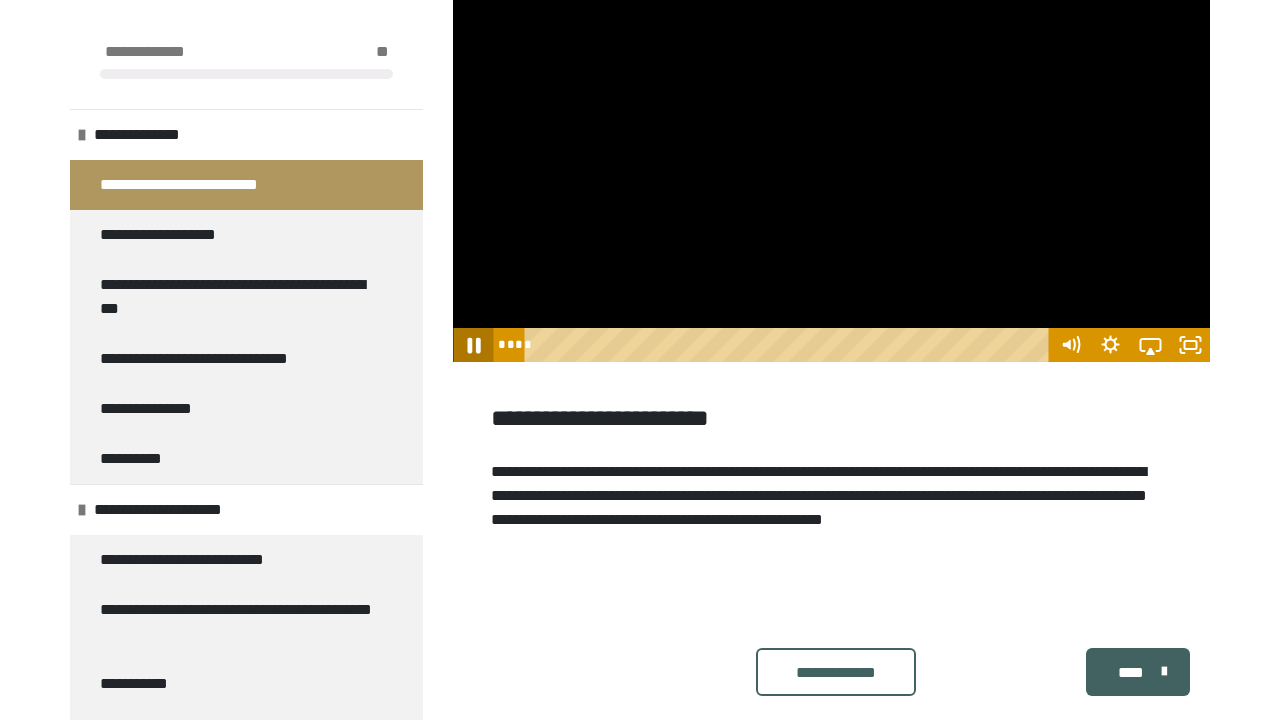click 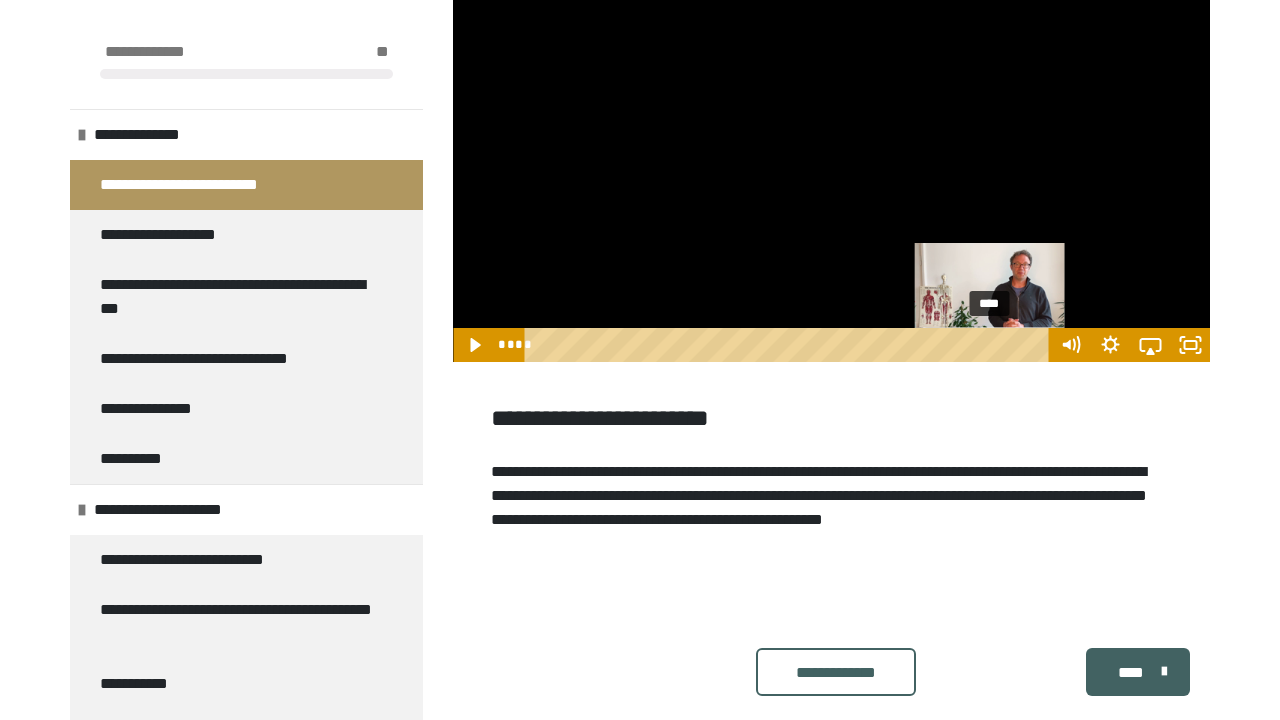 click at bounding box center [989, 344] 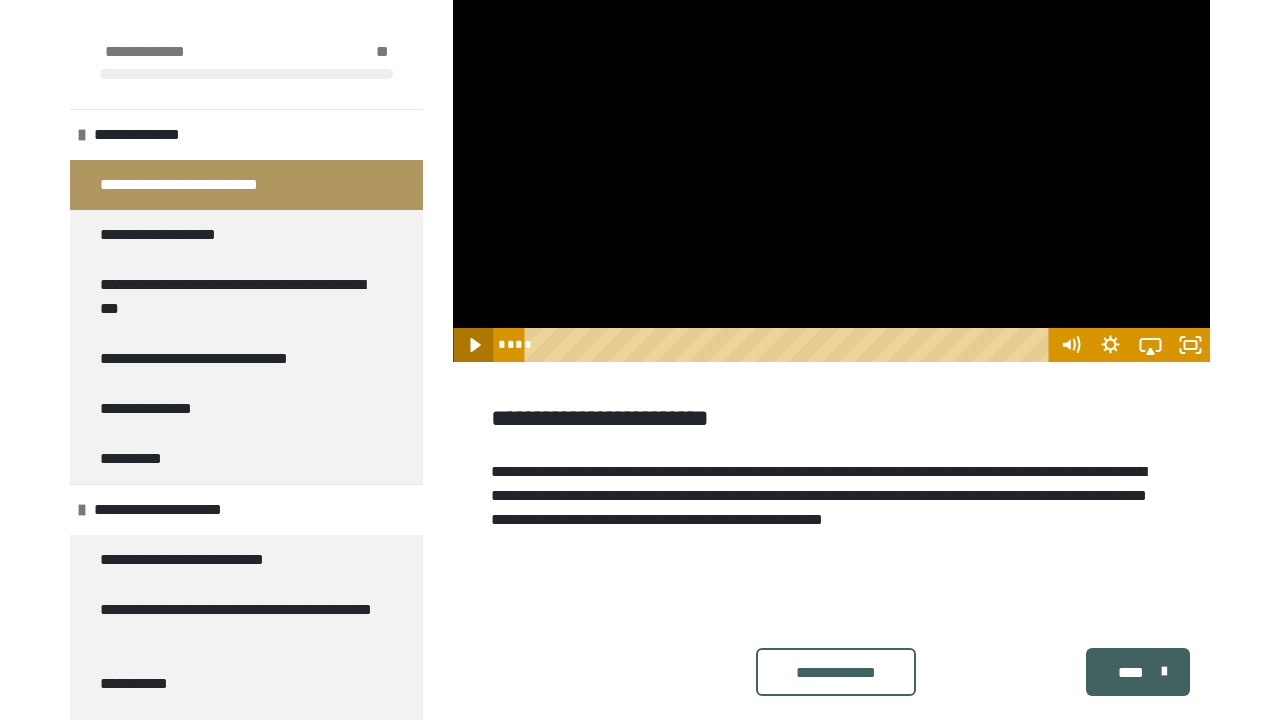 click 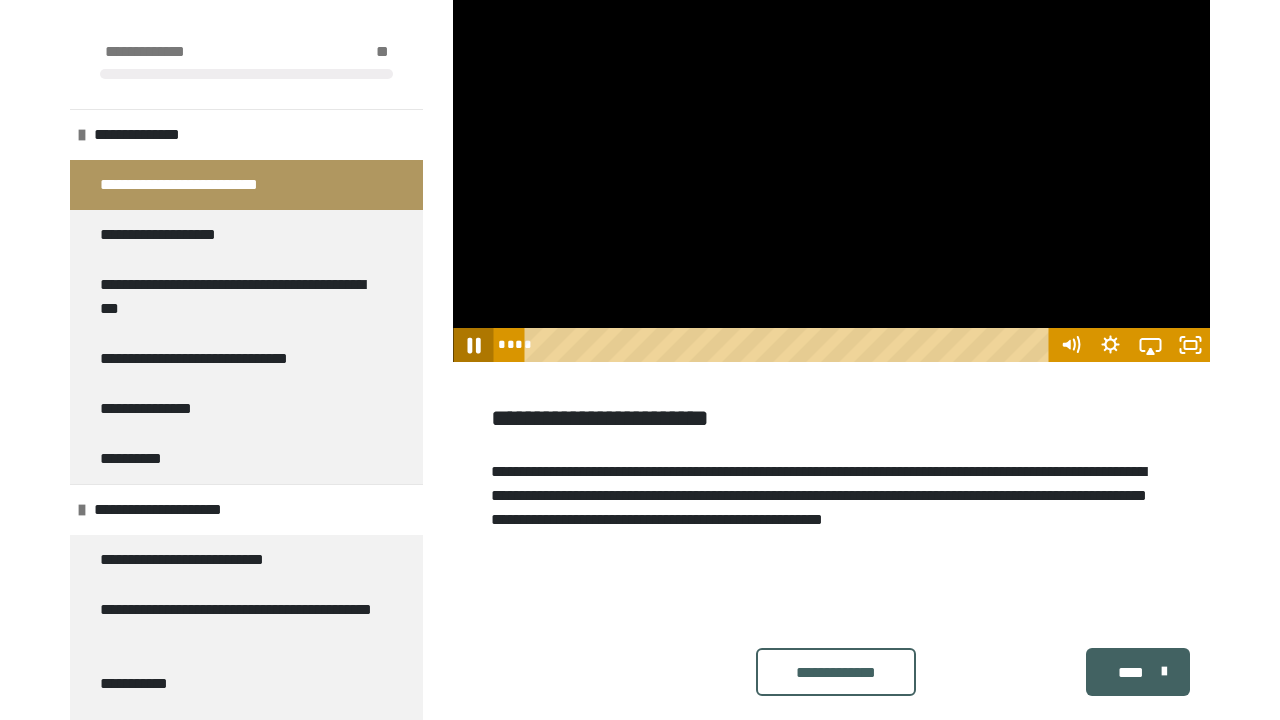 click 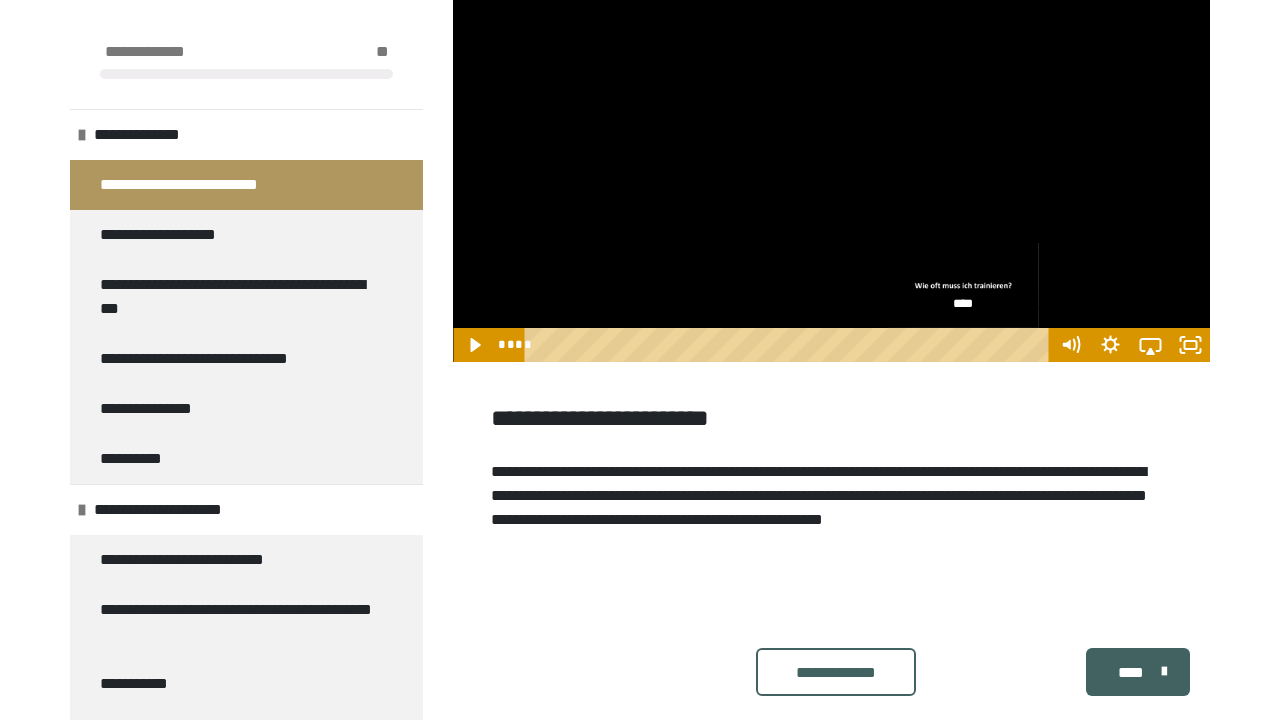 click on "****" at bounding box center [789, 345] 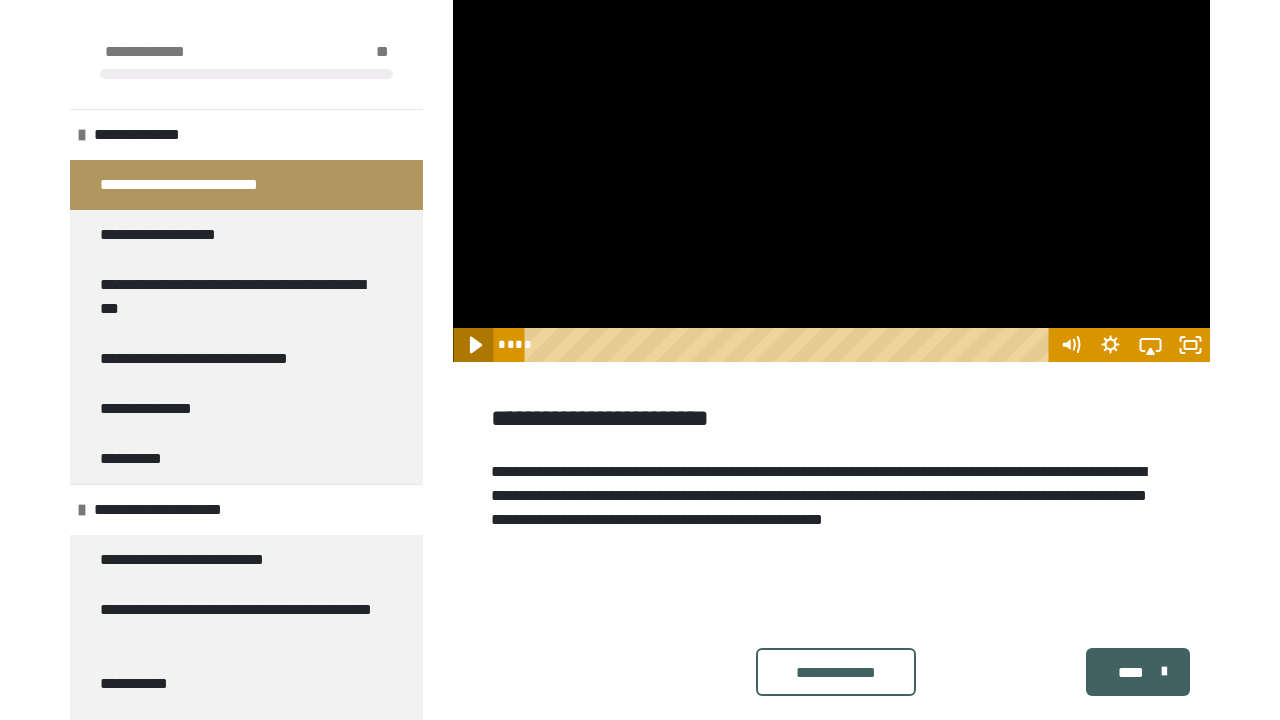 click 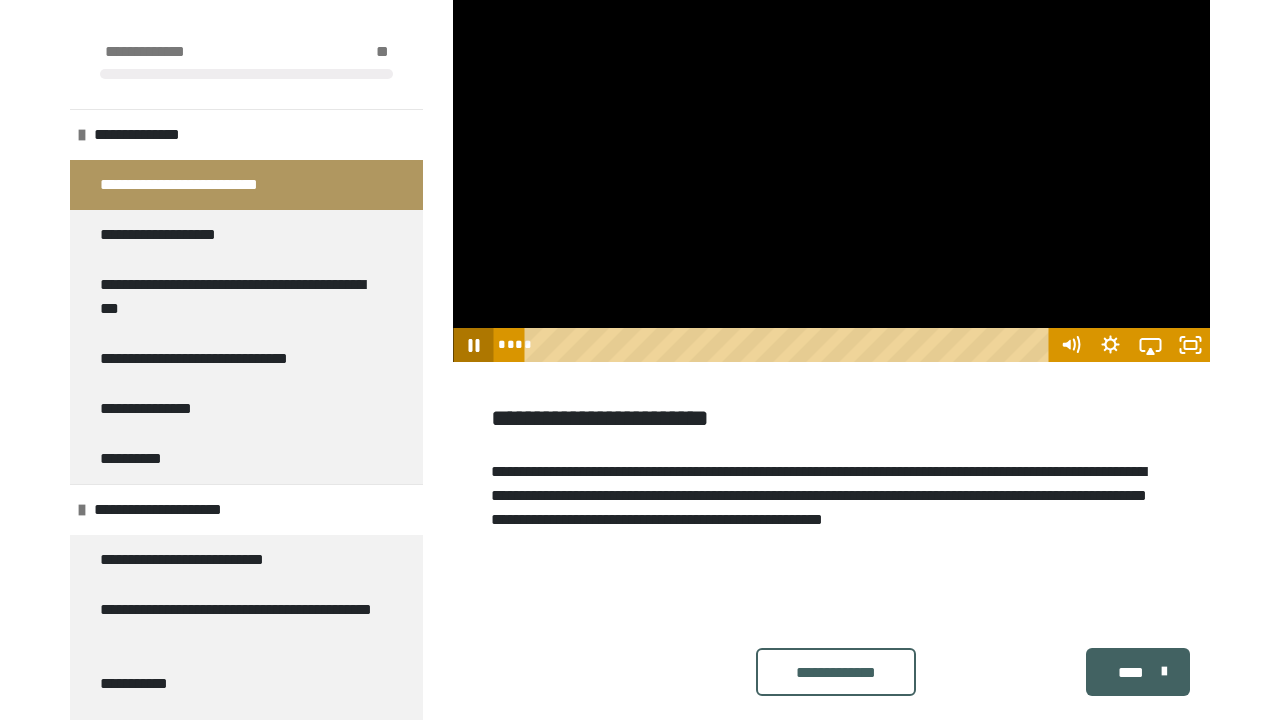 click 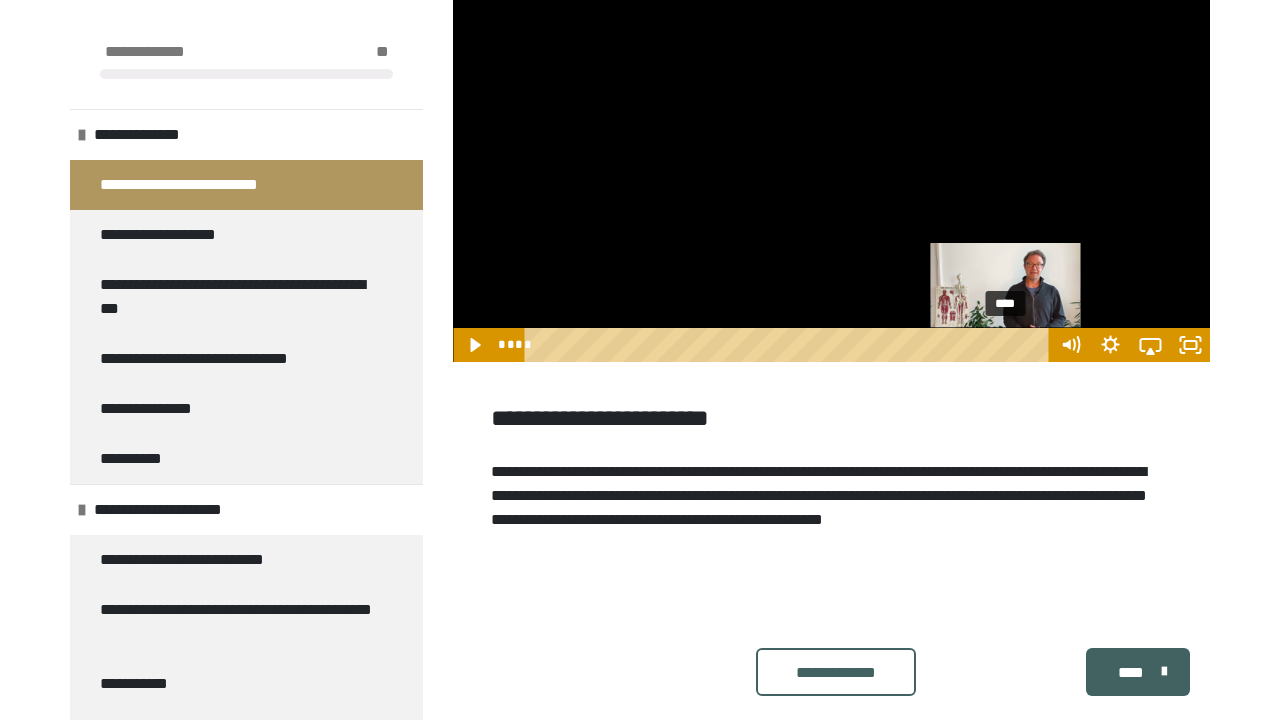 click at bounding box center [1005, 344] 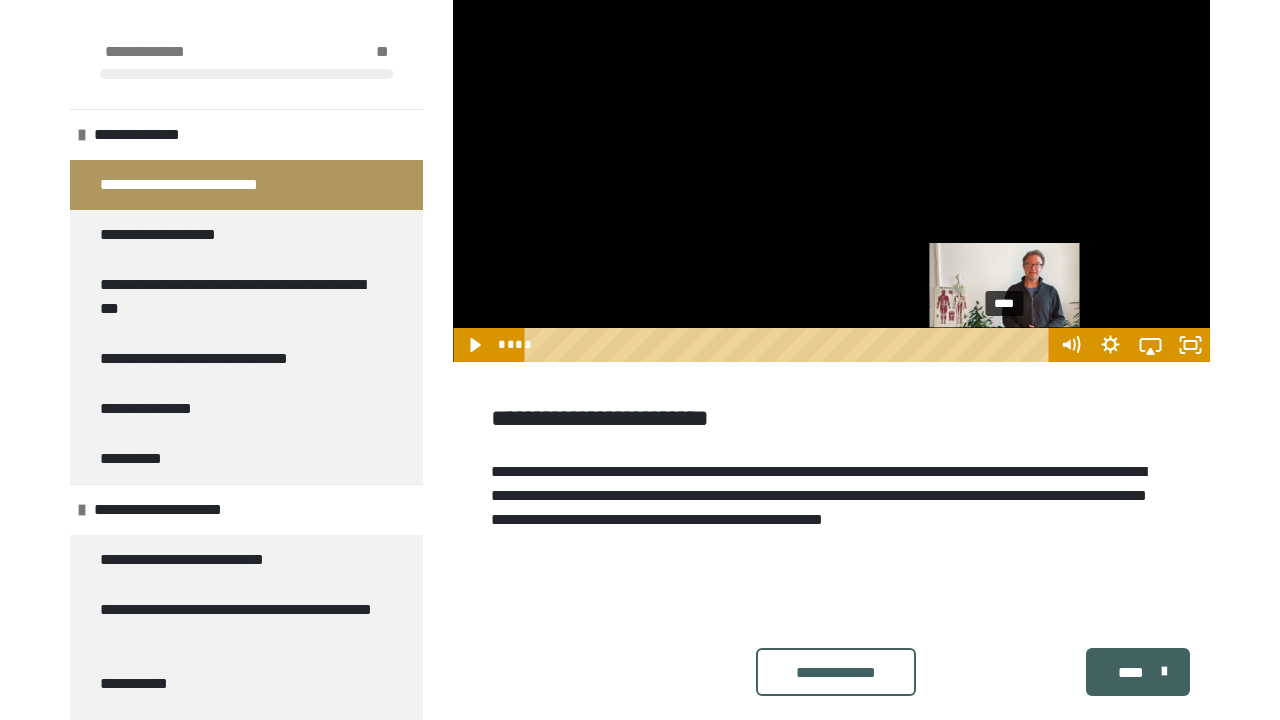 click at bounding box center [1005, 344] 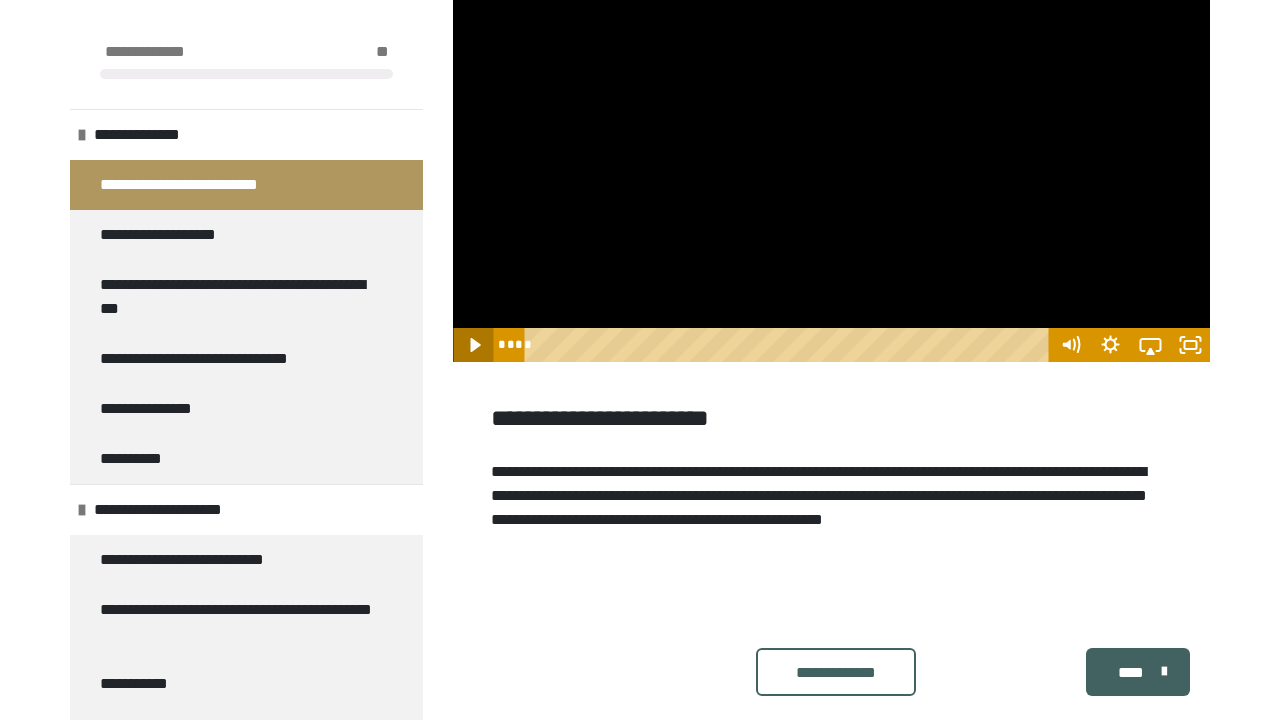 click 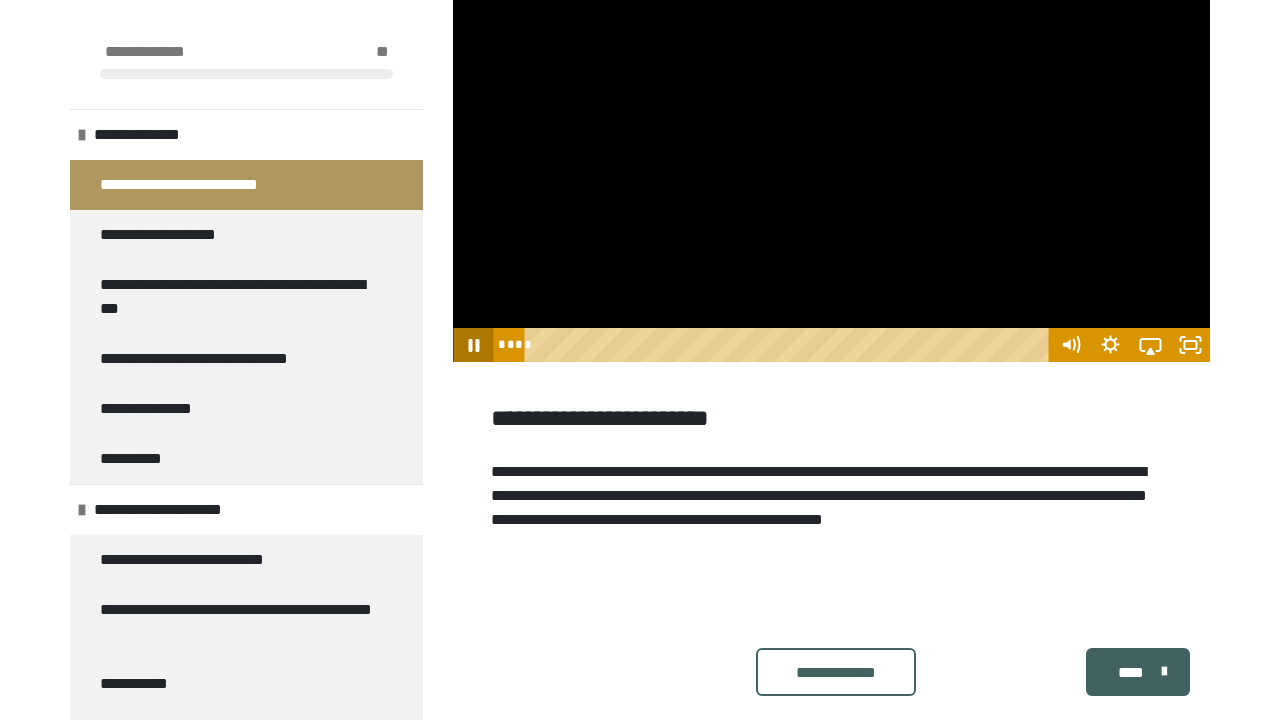 click 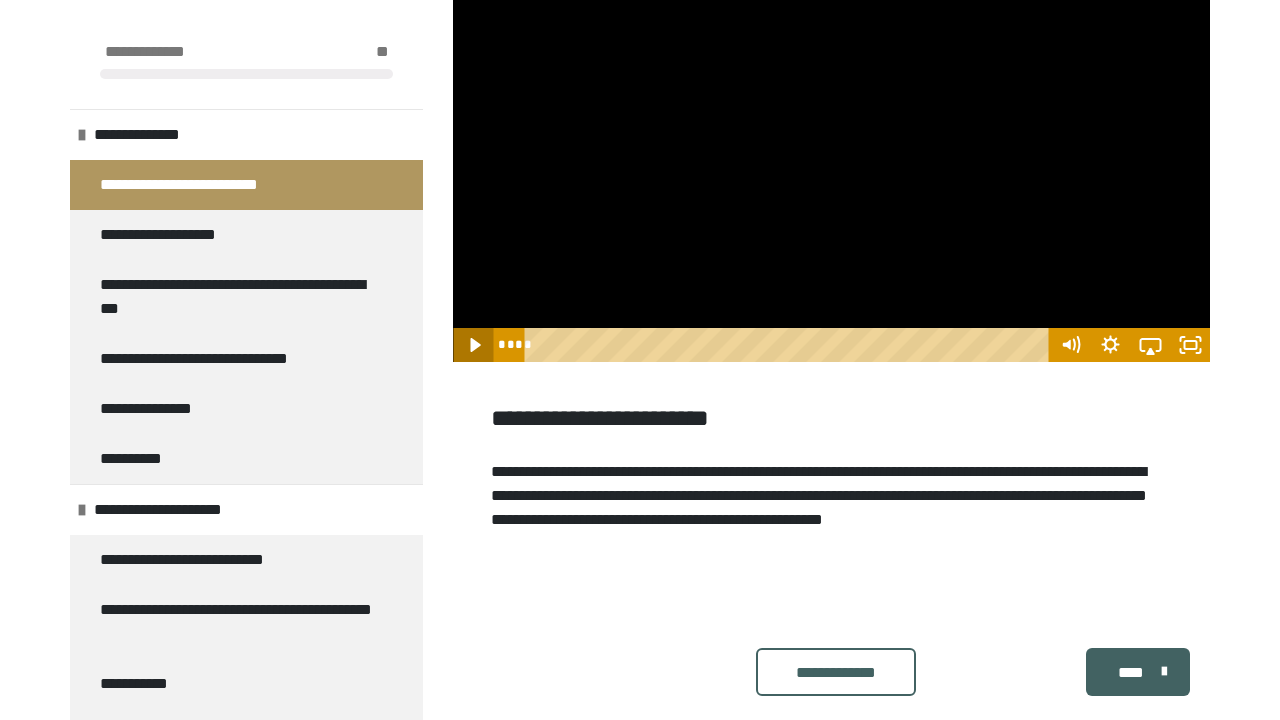 click 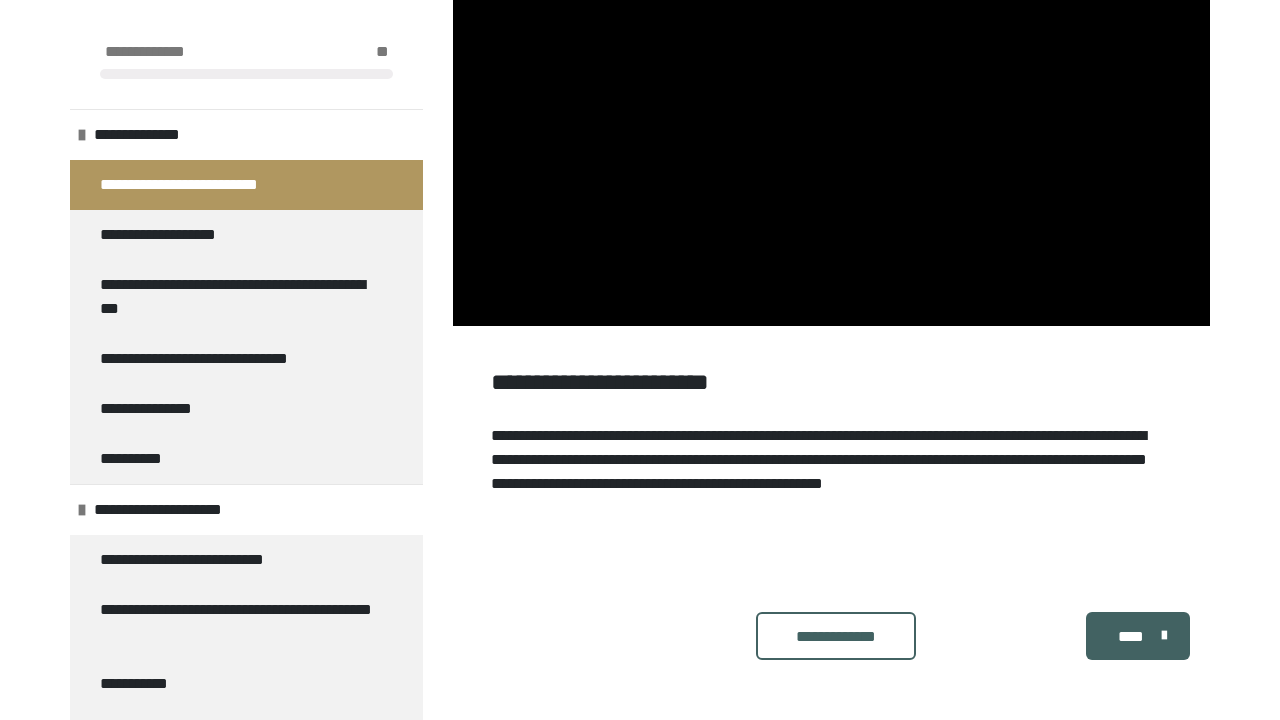 scroll, scrollTop: 1953, scrollLeft: 0, axis: vertical 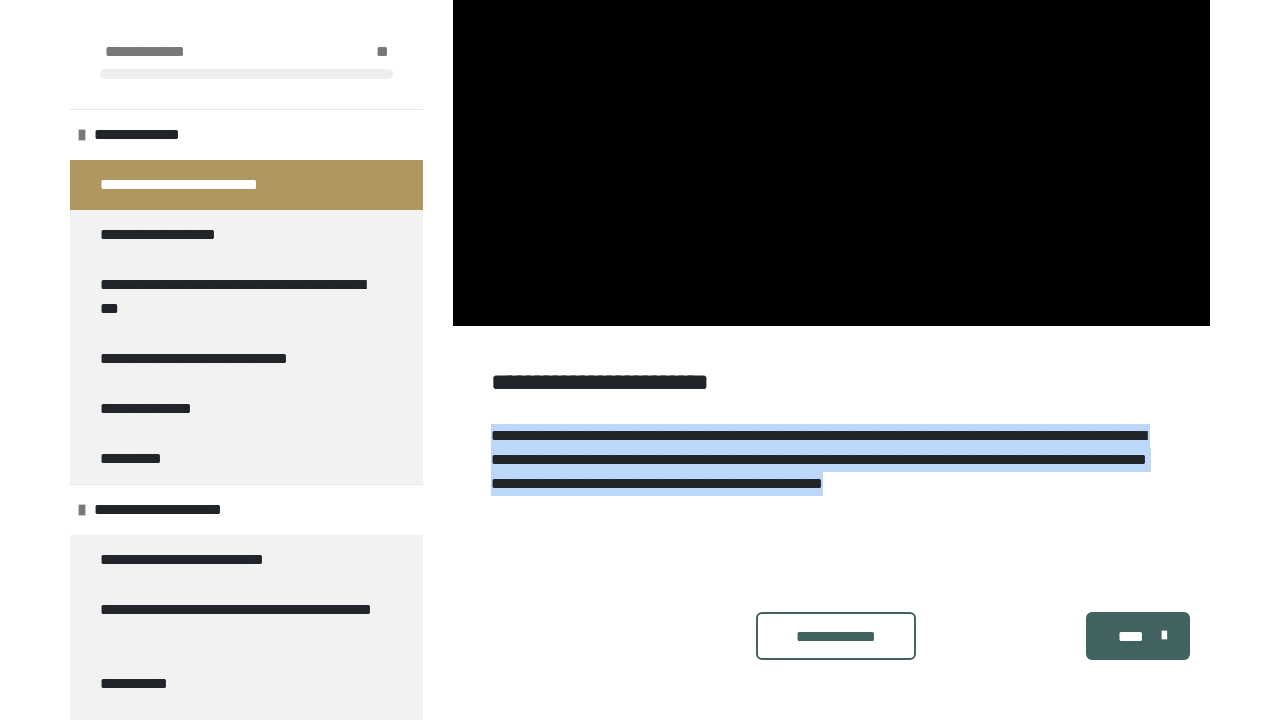 drag, startPoint x: 802, startPoint y: 510, endPoint x: 494, endPoint y: 442, distance: 315.41718 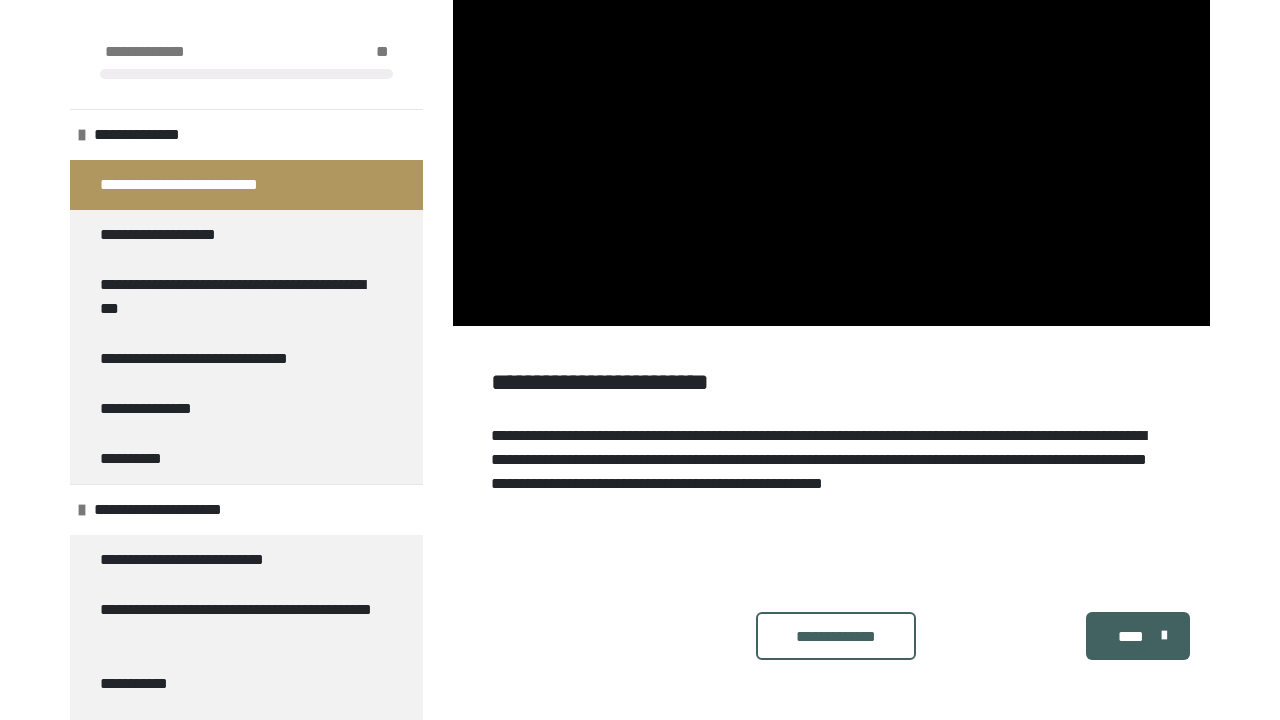 click on "**********" at bounding box center (831, 454) 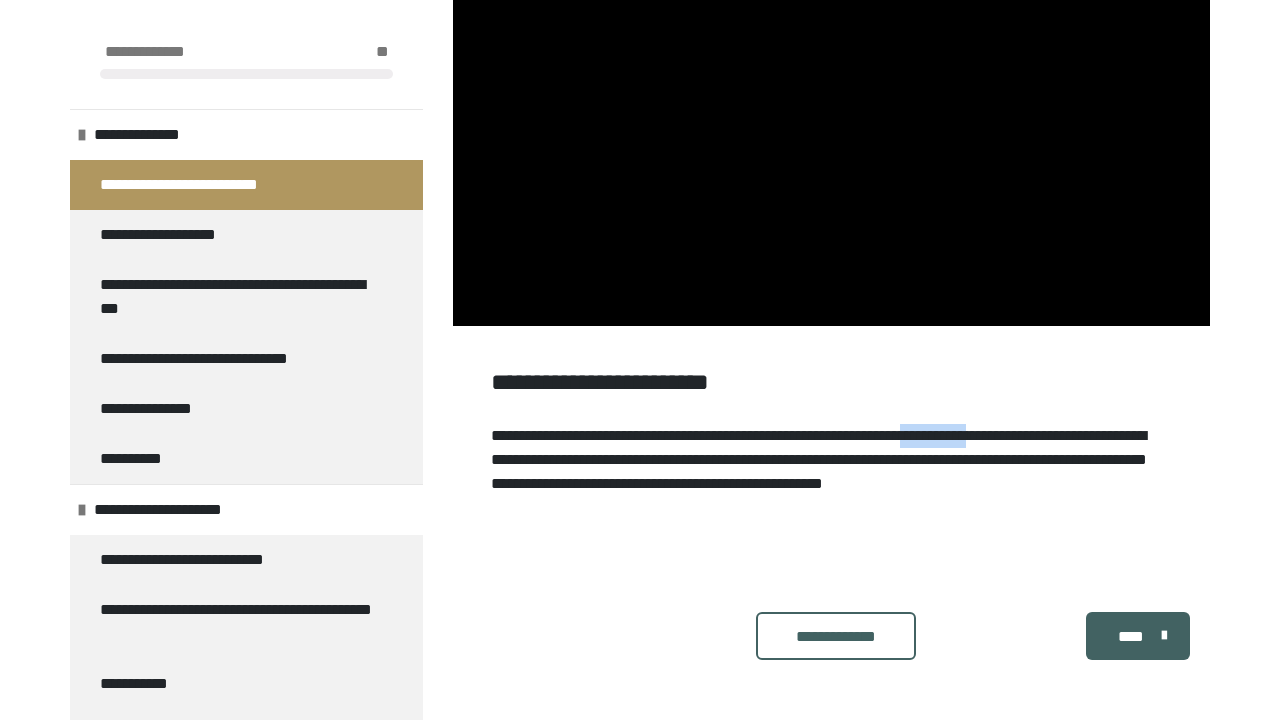 click on "**********" at bounding box center [831, 454] 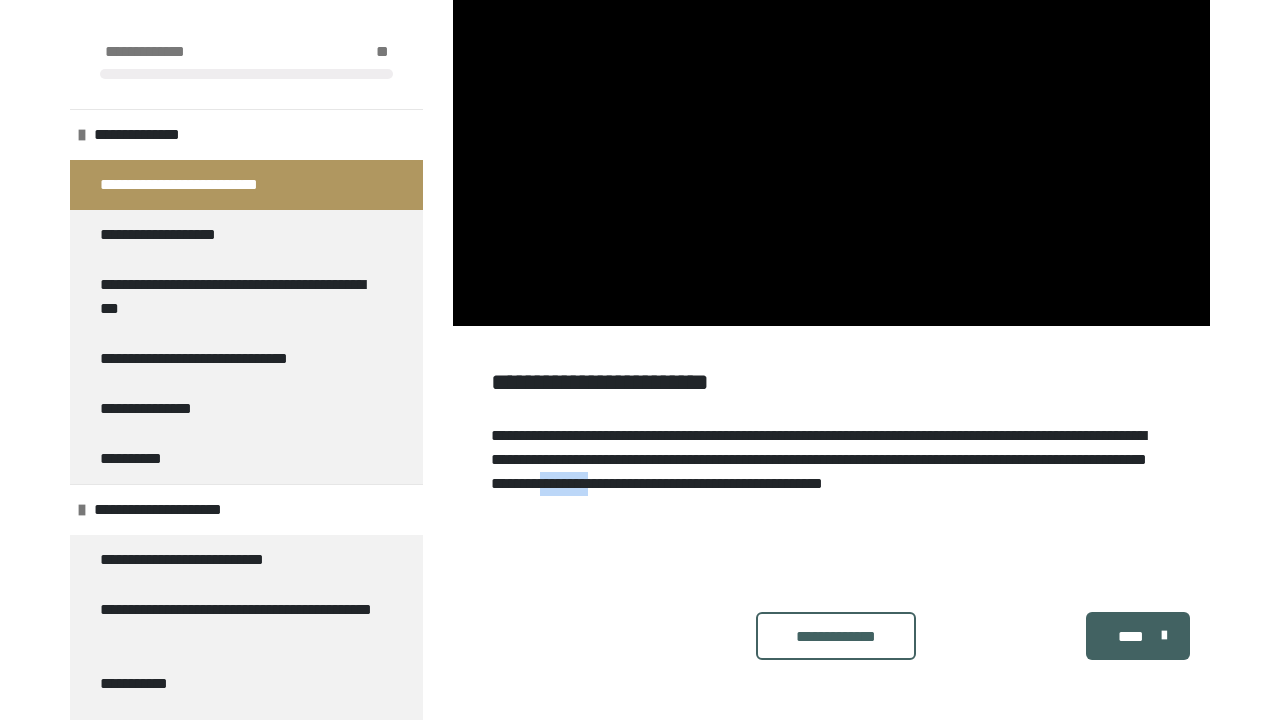 scroll, scrollTop: 1953, scrollLeft: 0, axis: vertical 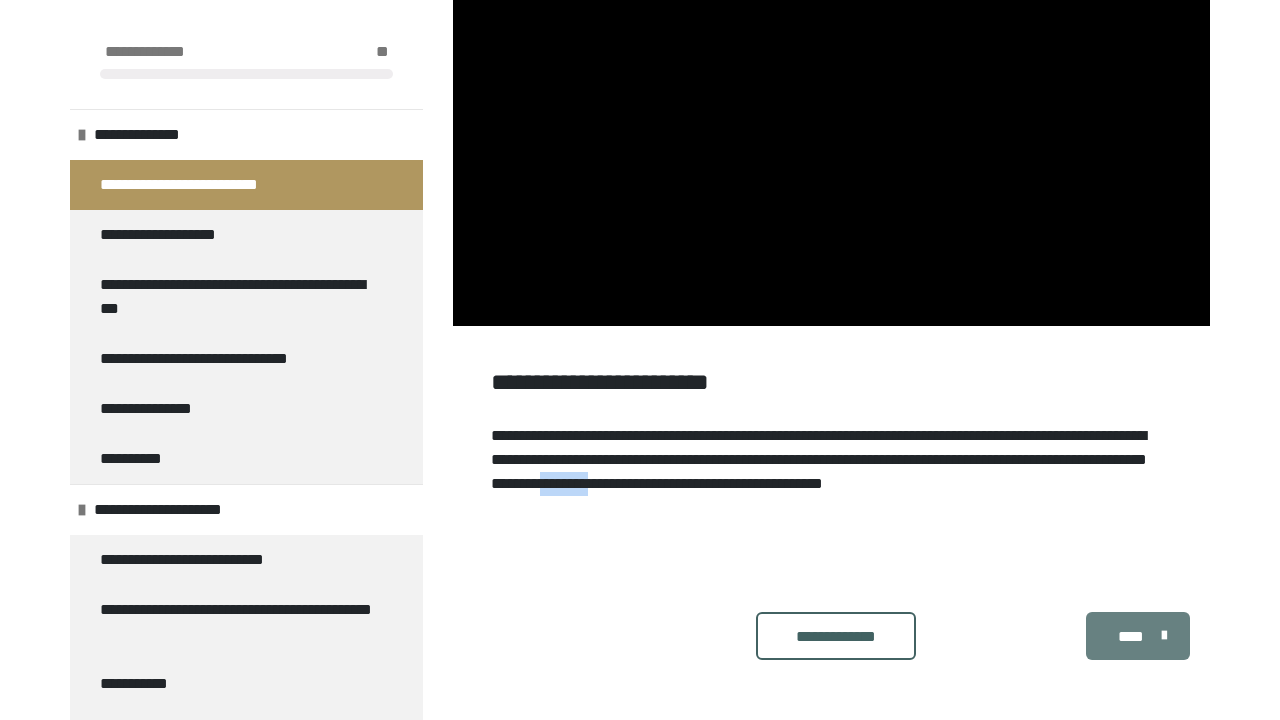 click on "****" at bounding box center (1131, 637) 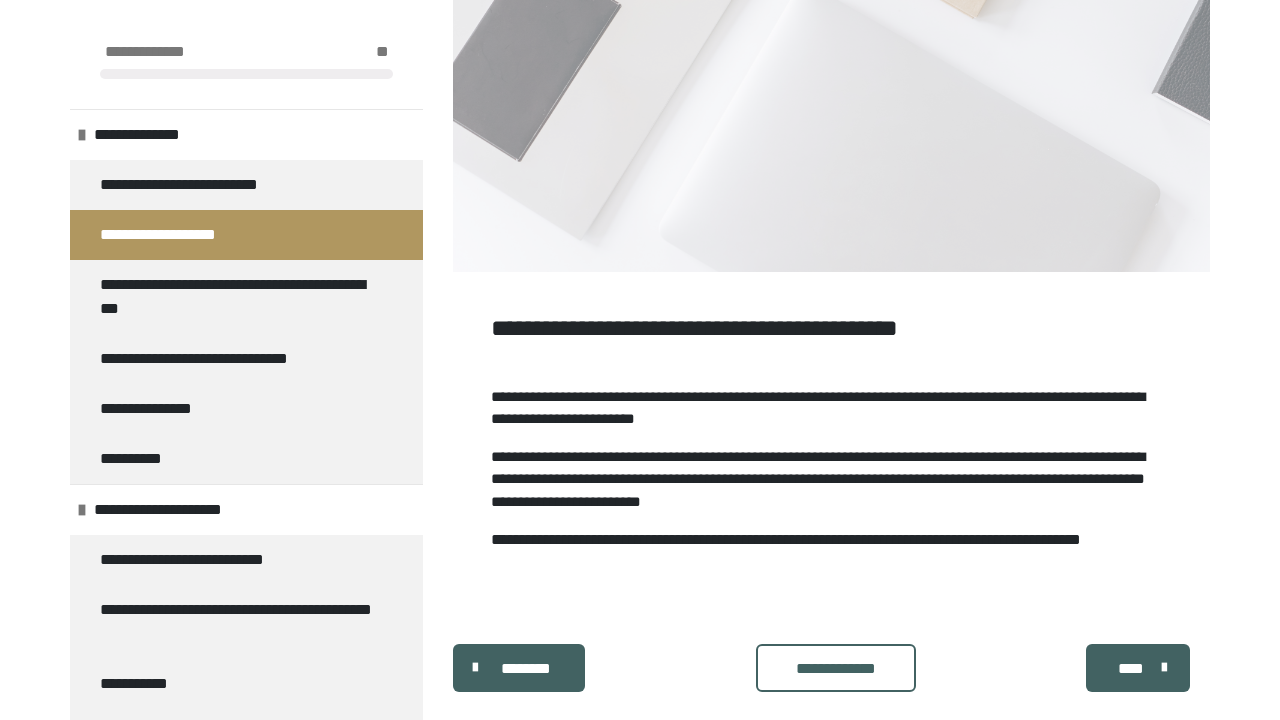 scroll, scrollTop: 648, scrollLeft: 0, axis: vertical 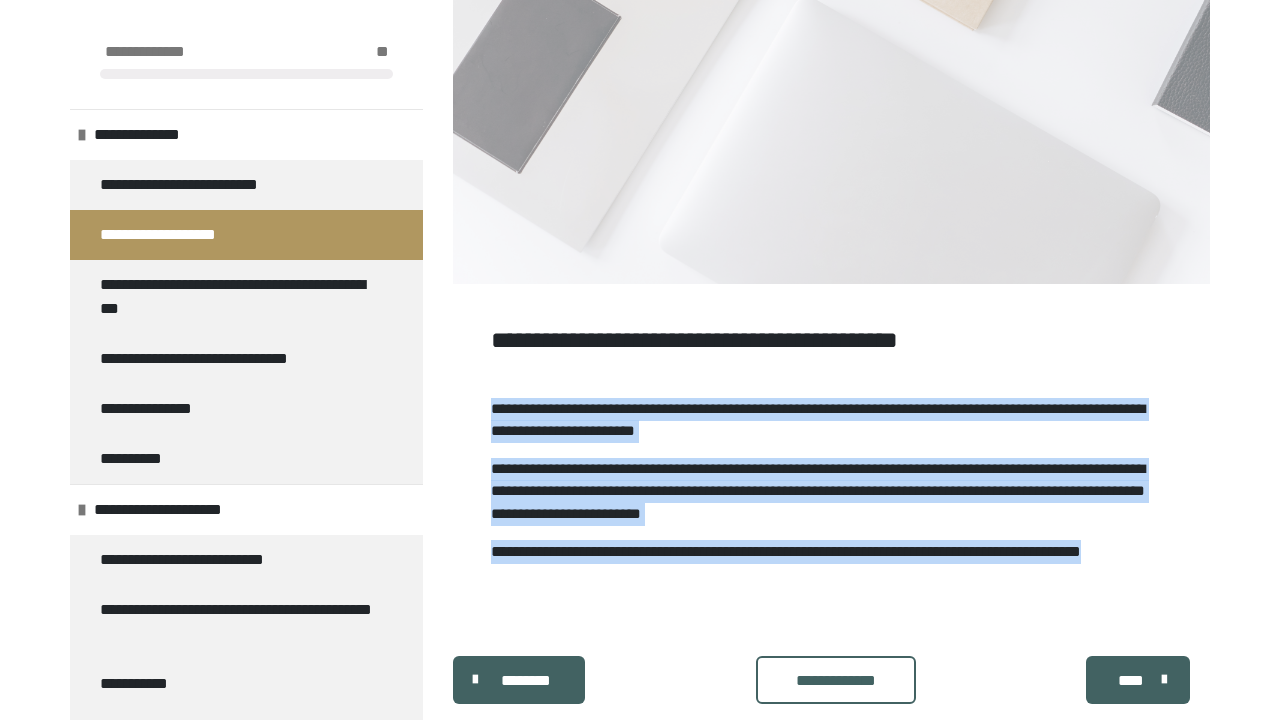 drag, startPoint x: 715, startPoint y: 577, endPoint x: 482, endPoint y: 410, distance: 286.66705 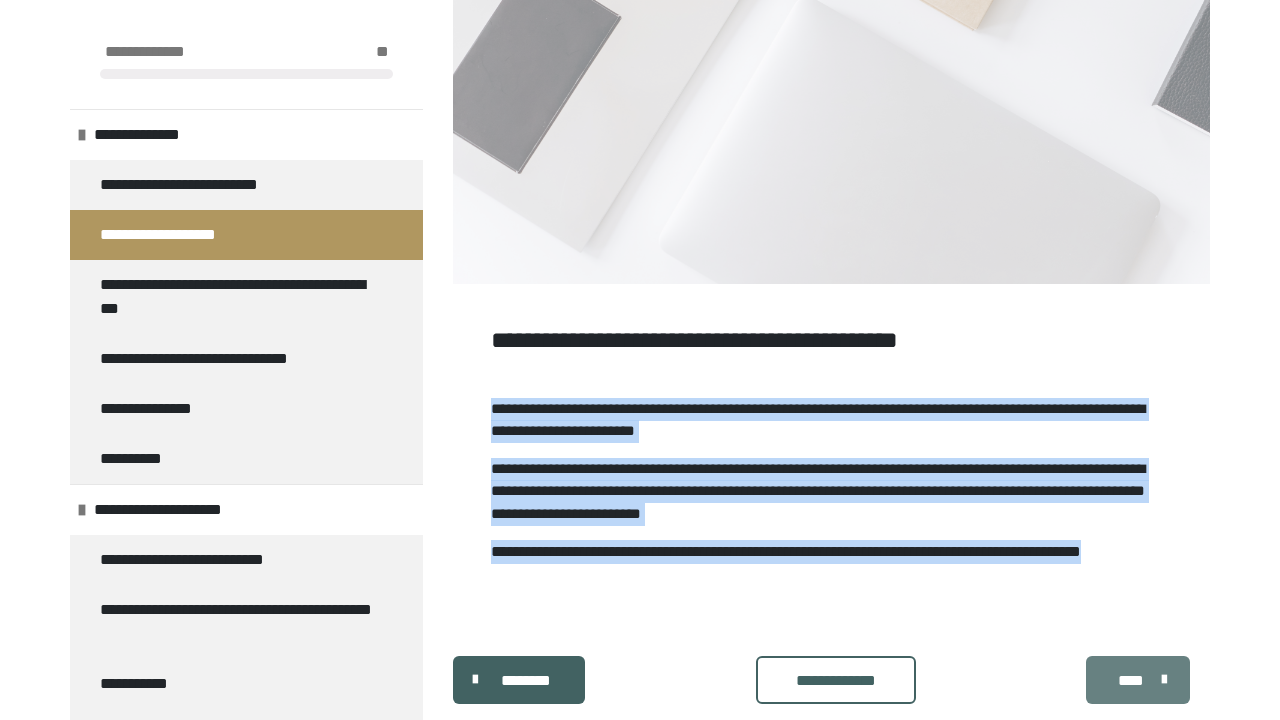 click on "****" at bounding box center (1131, 681) 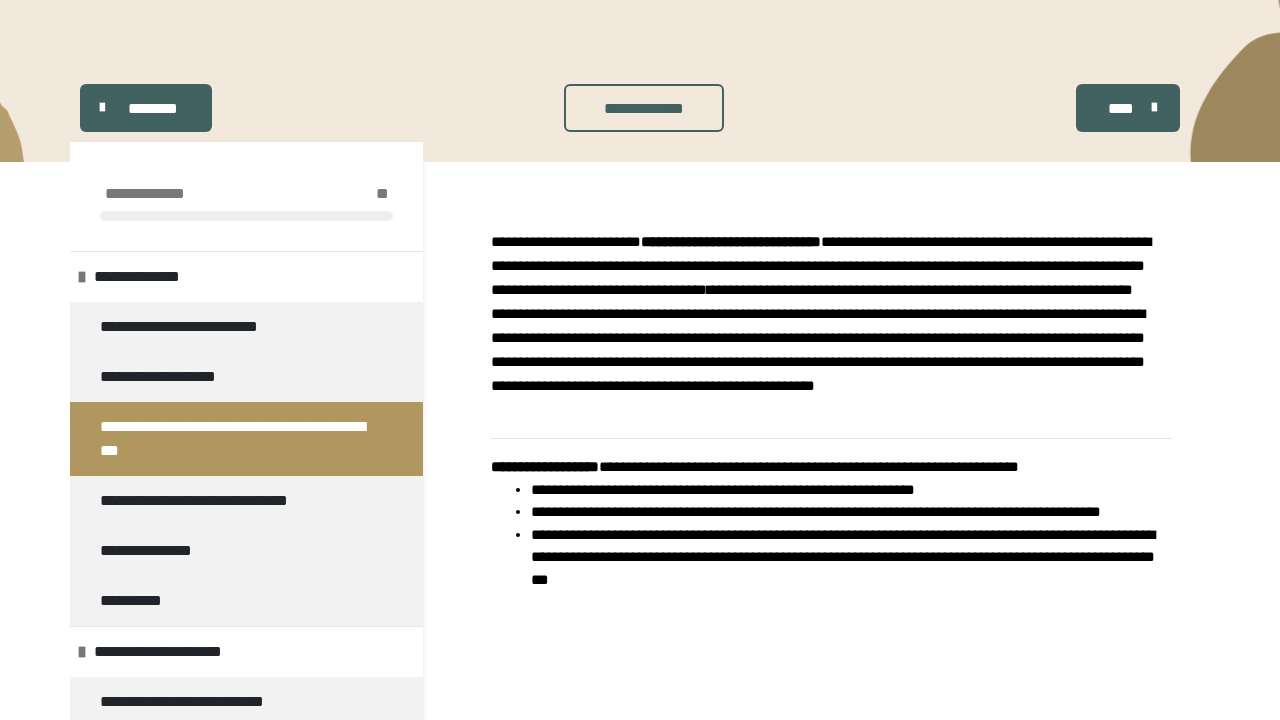 scroll, scrollTop: 143, scrollLeft: 0, axis: vertical 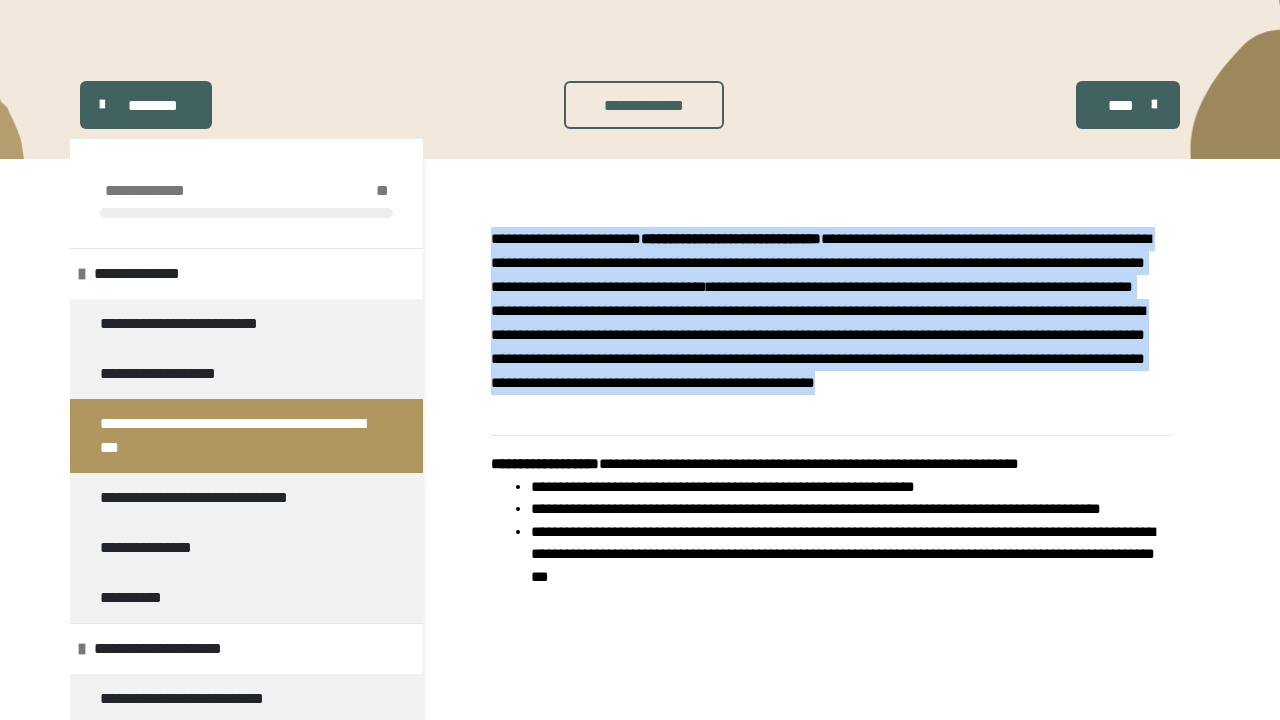 drag, startPoint x: 606, startPoint y: 435, endPoint x: 478, endPoint y: 231, distance: 240.8319 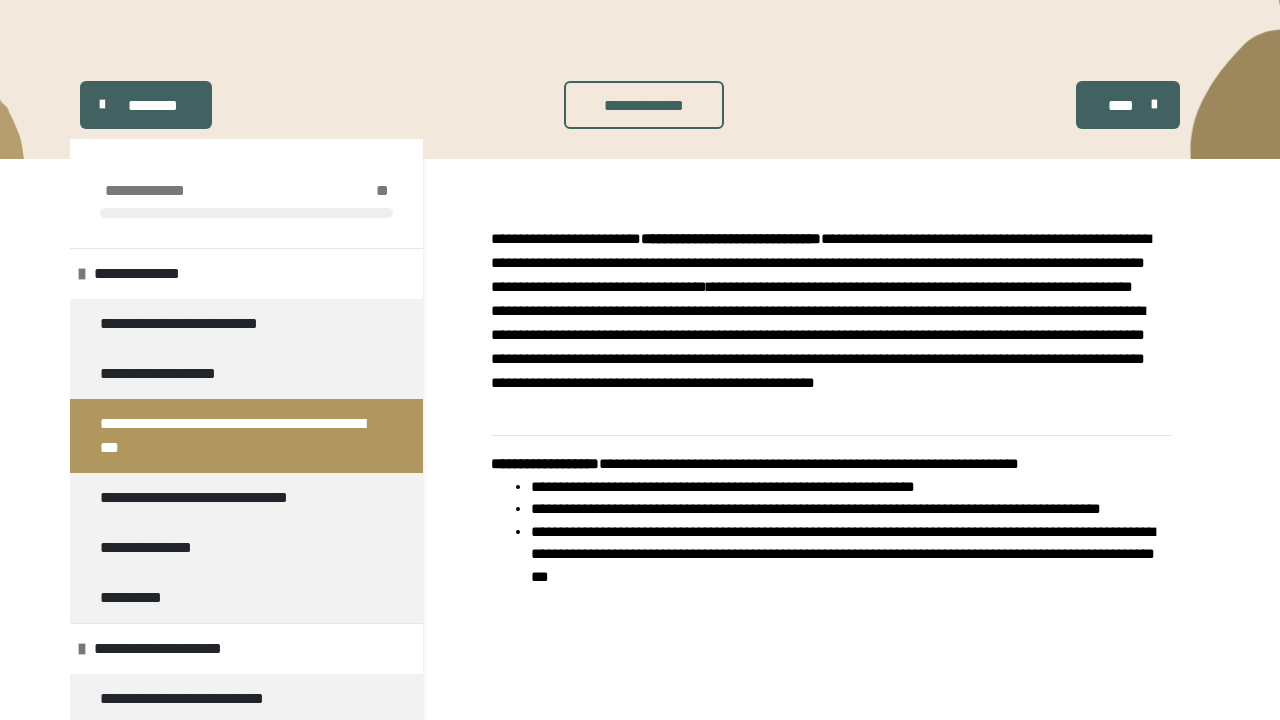 click on "**********" at bounding box center [831, 463] 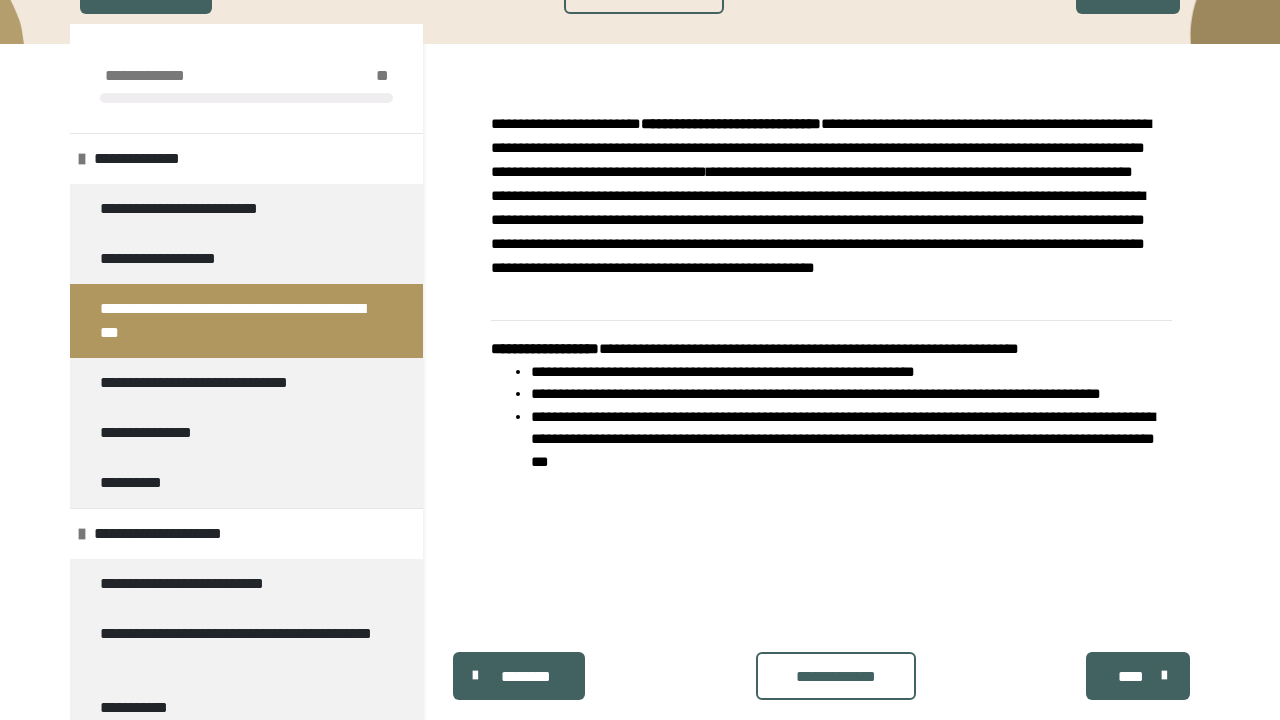 scroll, scrollTop: 258, scrollLeft: 0, axis: vertical 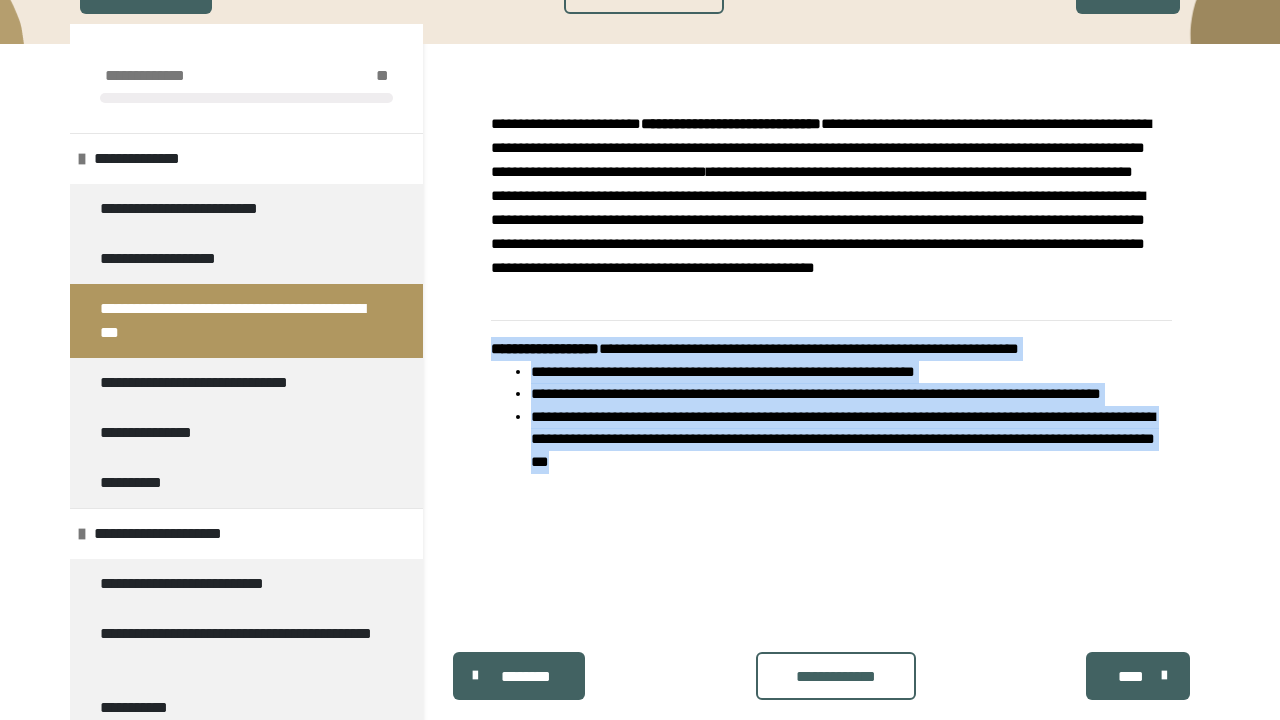 drag, startPoint x: 731, startPoint y: 511, endPoint x: 493, endPoint y: 396, distance: 264.32745 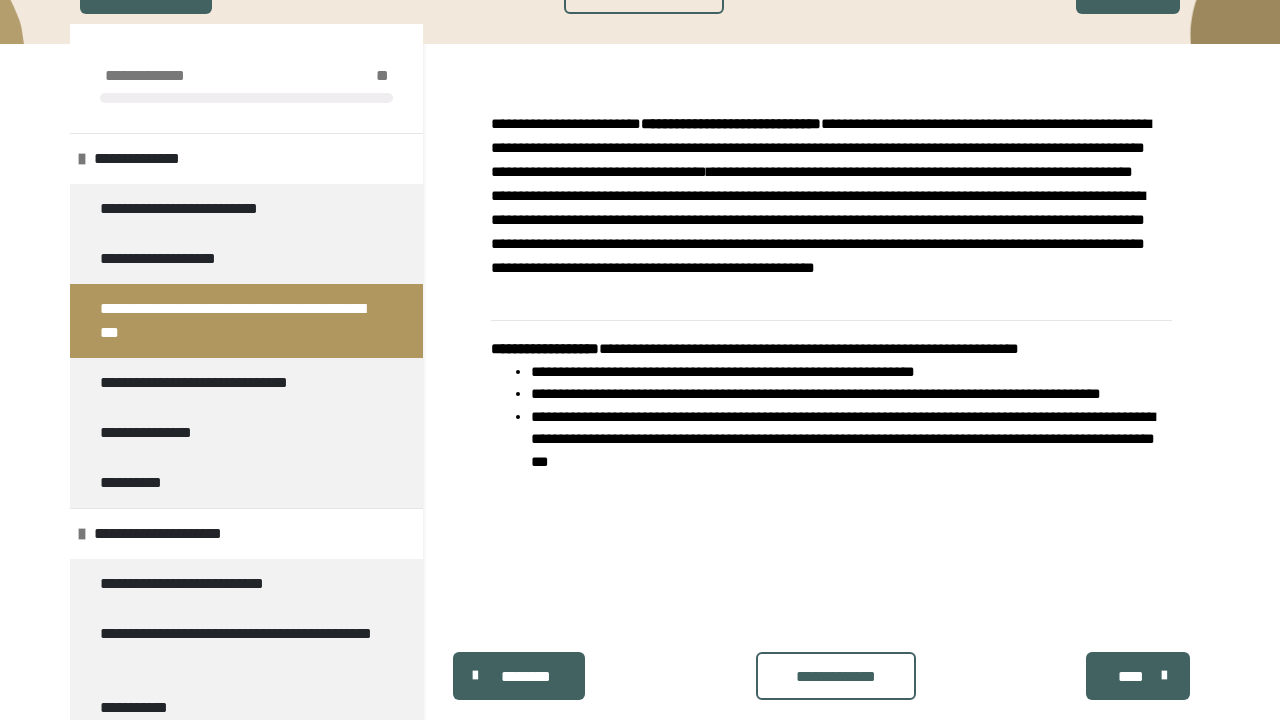 click on "**********" at bounding box center [831, 348] 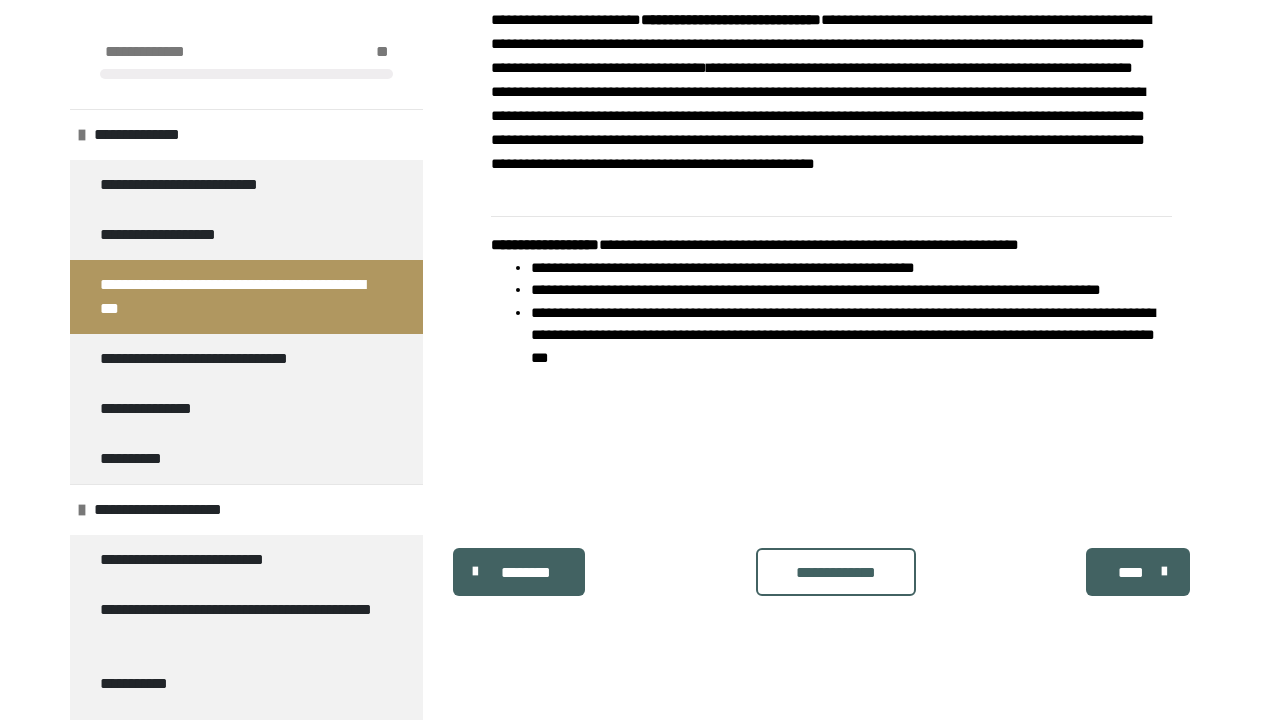 scroll, scrollTop: 362, scrollLeft: 0, axis: vertical 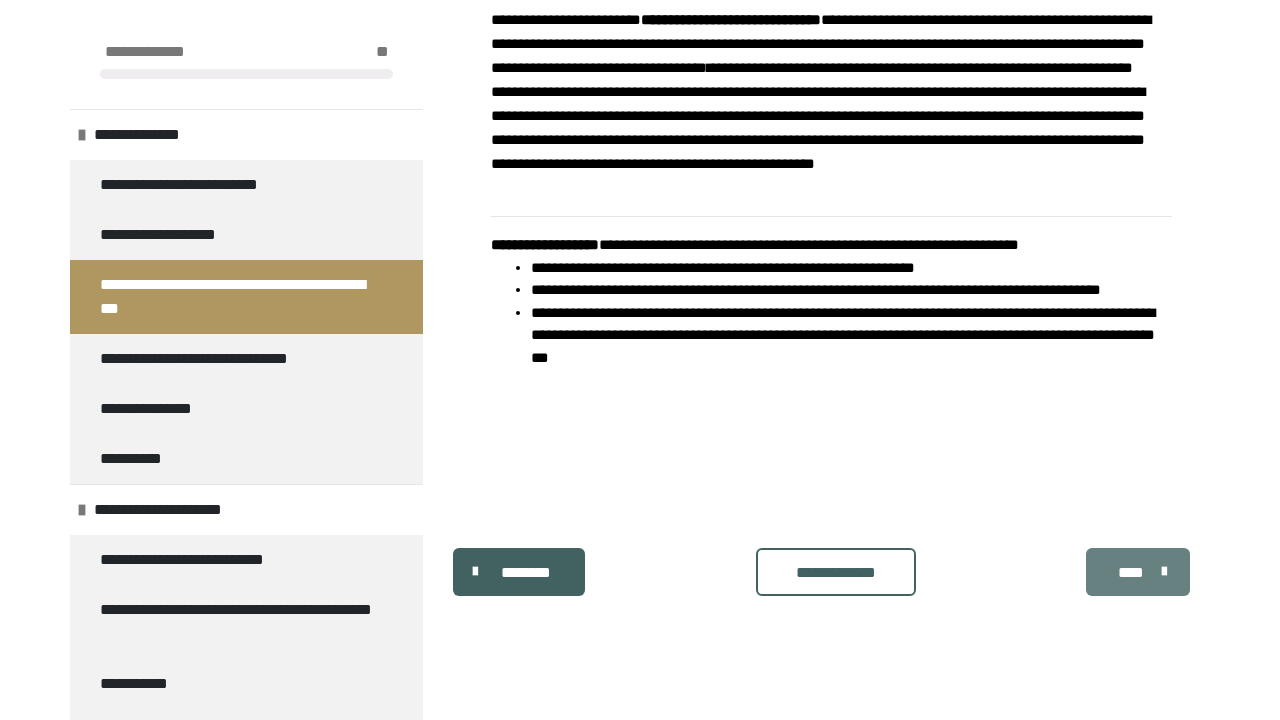 click on "****" at bounding box center [1131, 573] 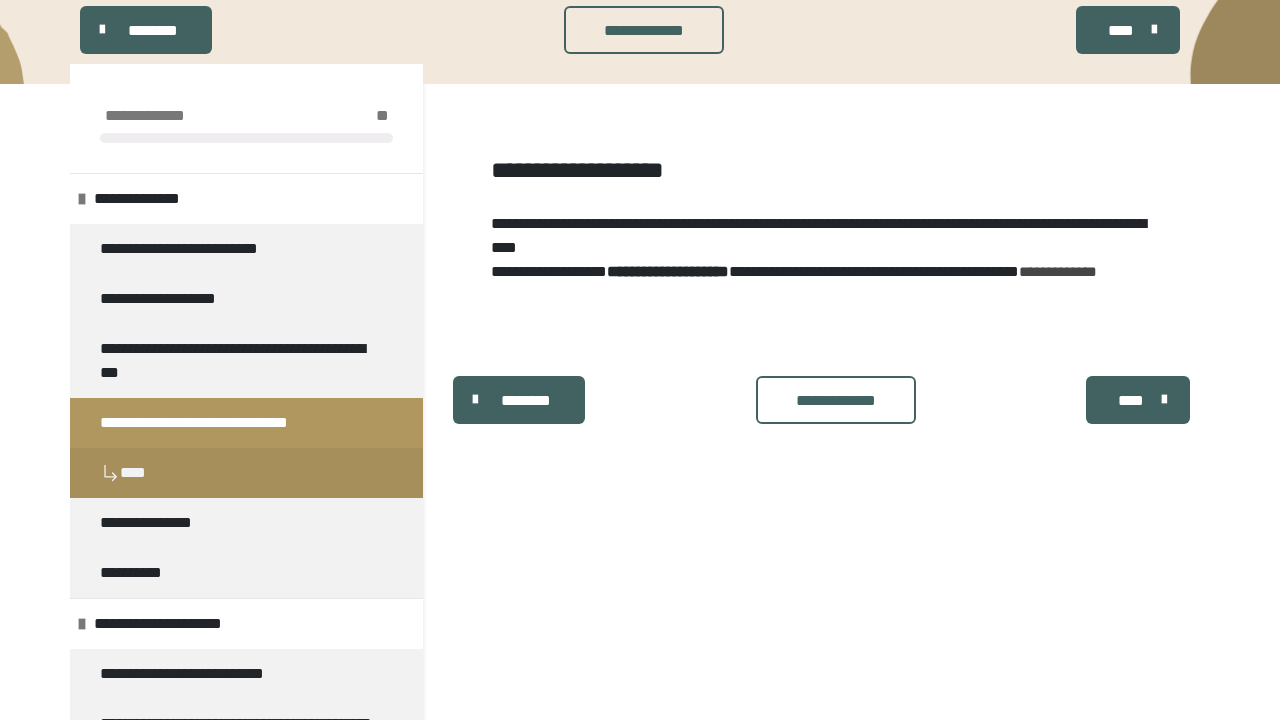 scroll, scrollTop: 216, scrollLeft: 0, axis: vertical 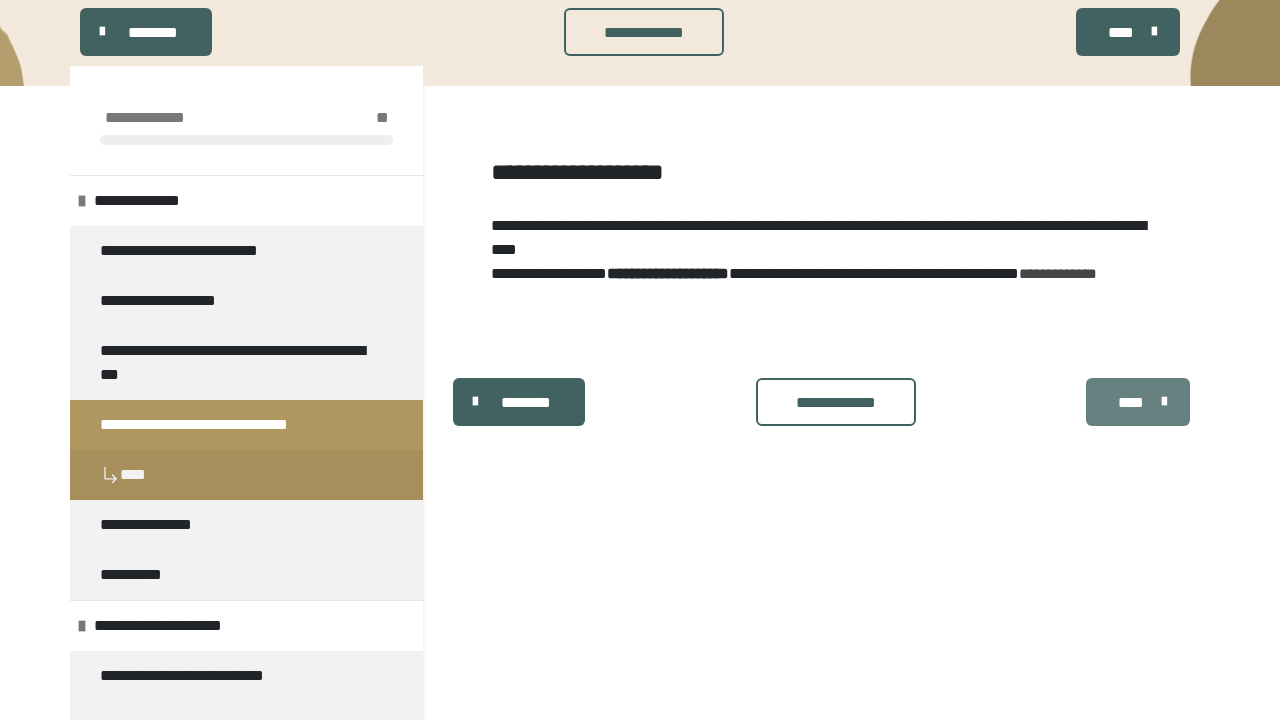 click on "****" at bounding box center [1131, 403] 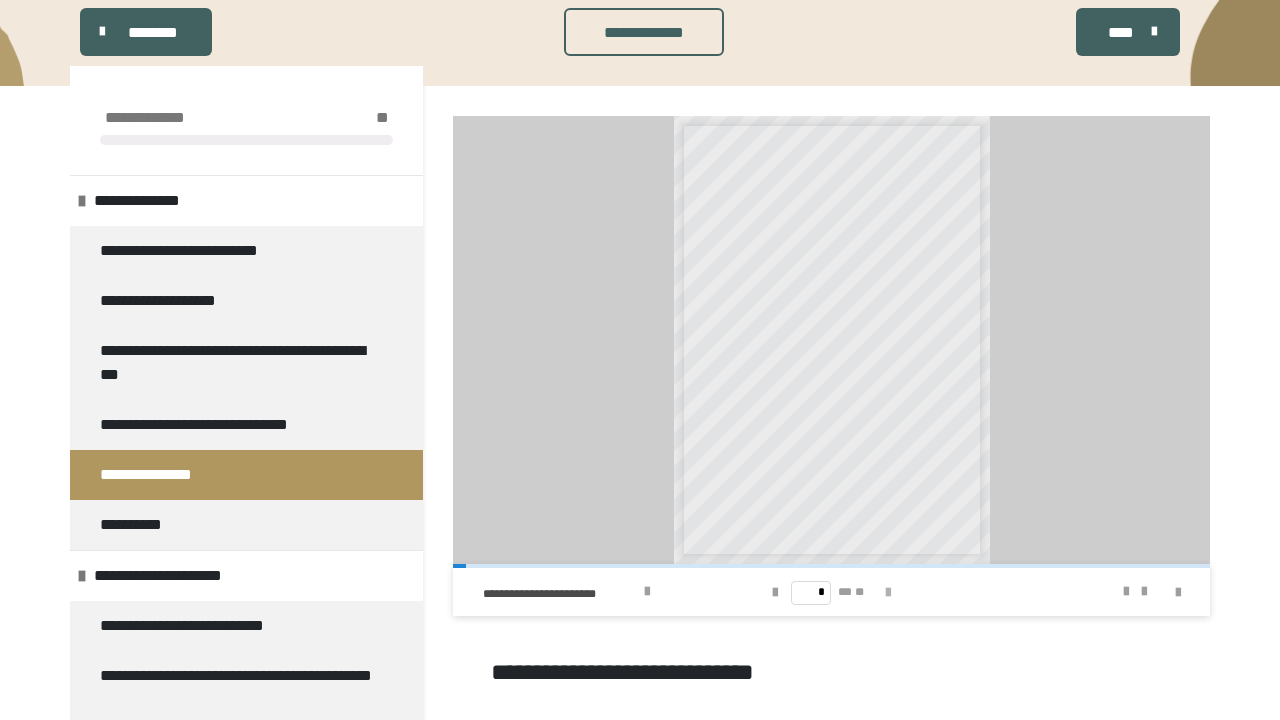 click at bounding box center [888, 593] 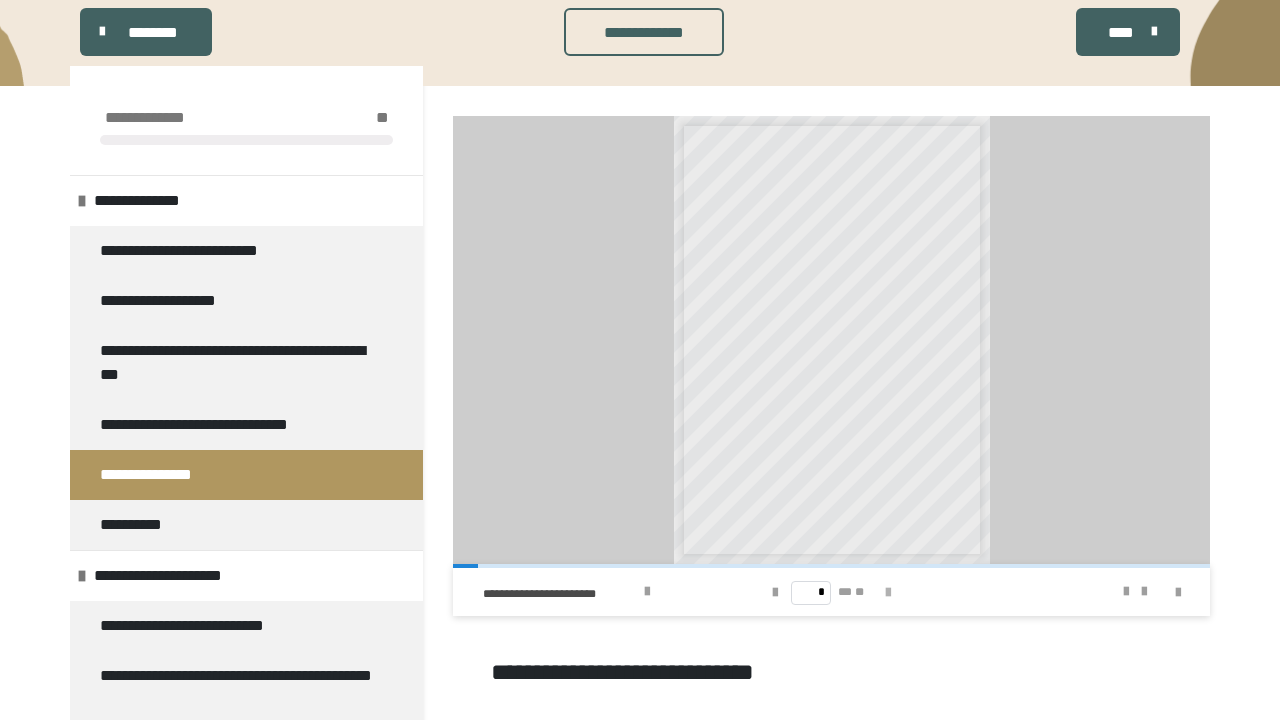 click at bounding box center (888, 593) 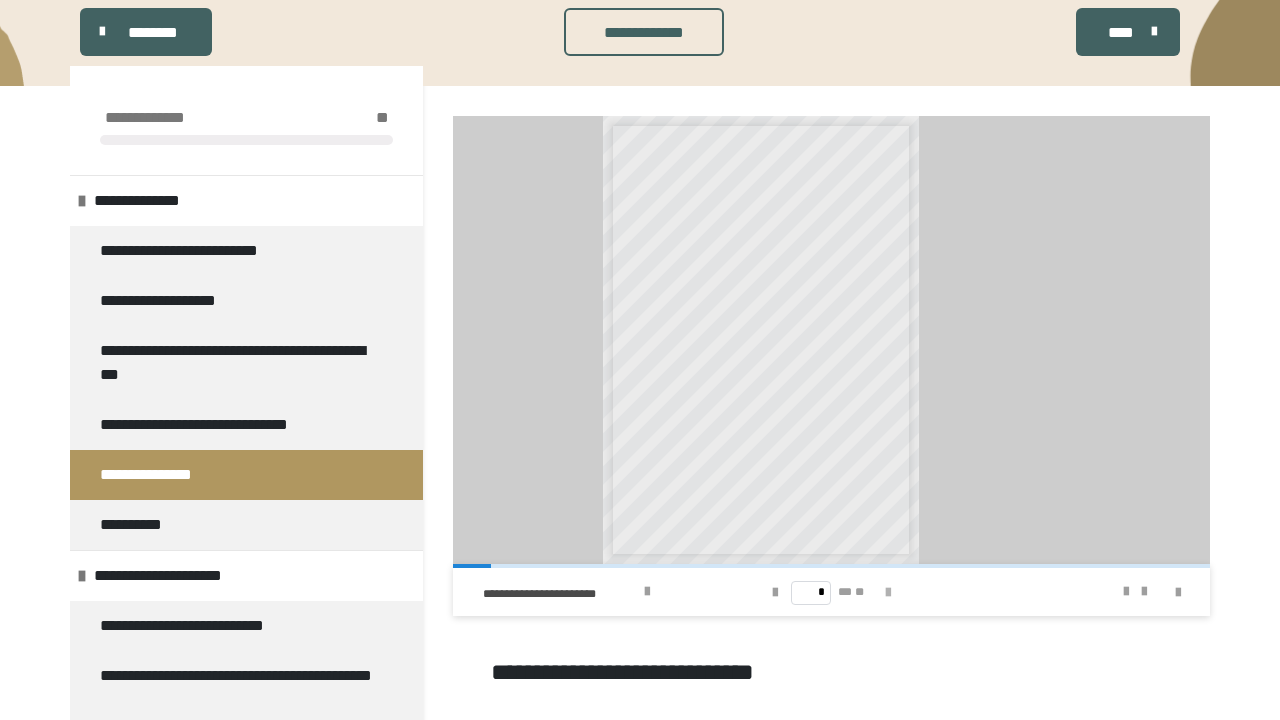 click at bounding box center [888, 593] 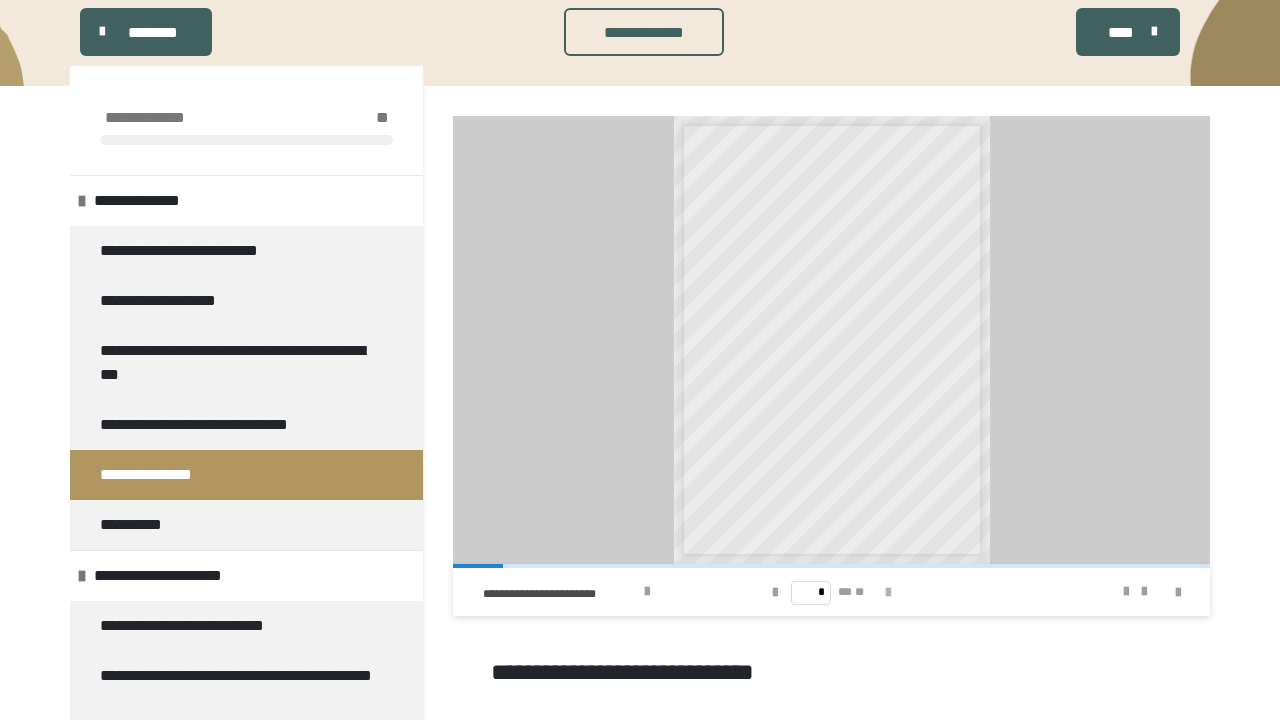 click at bounding box center [888, 593] 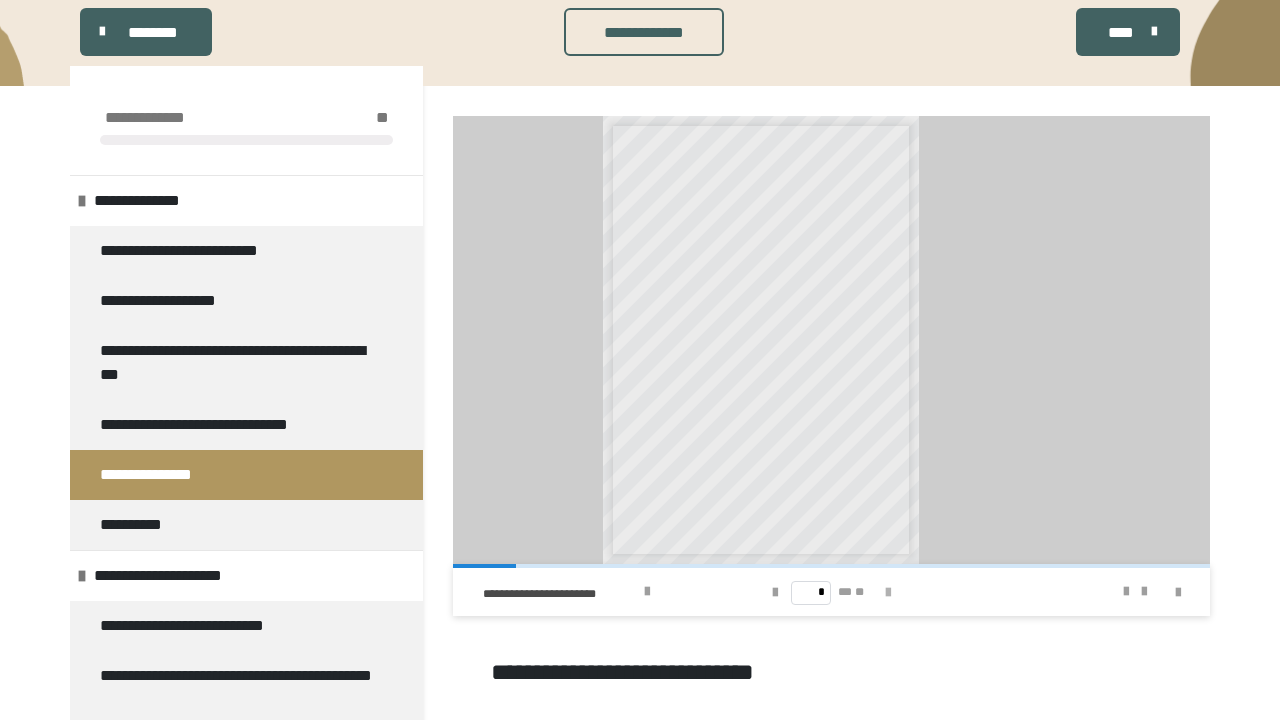click at bounding box center (888, 593) 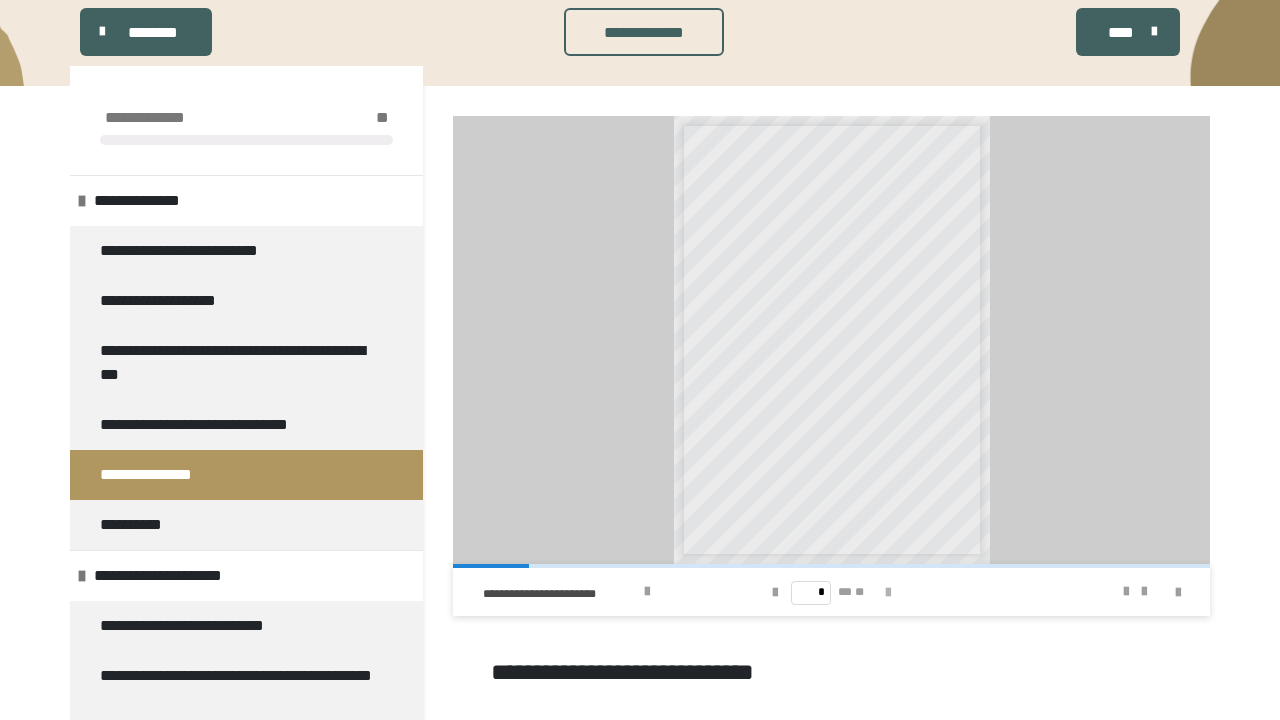 click at bounding box center (888, 593) 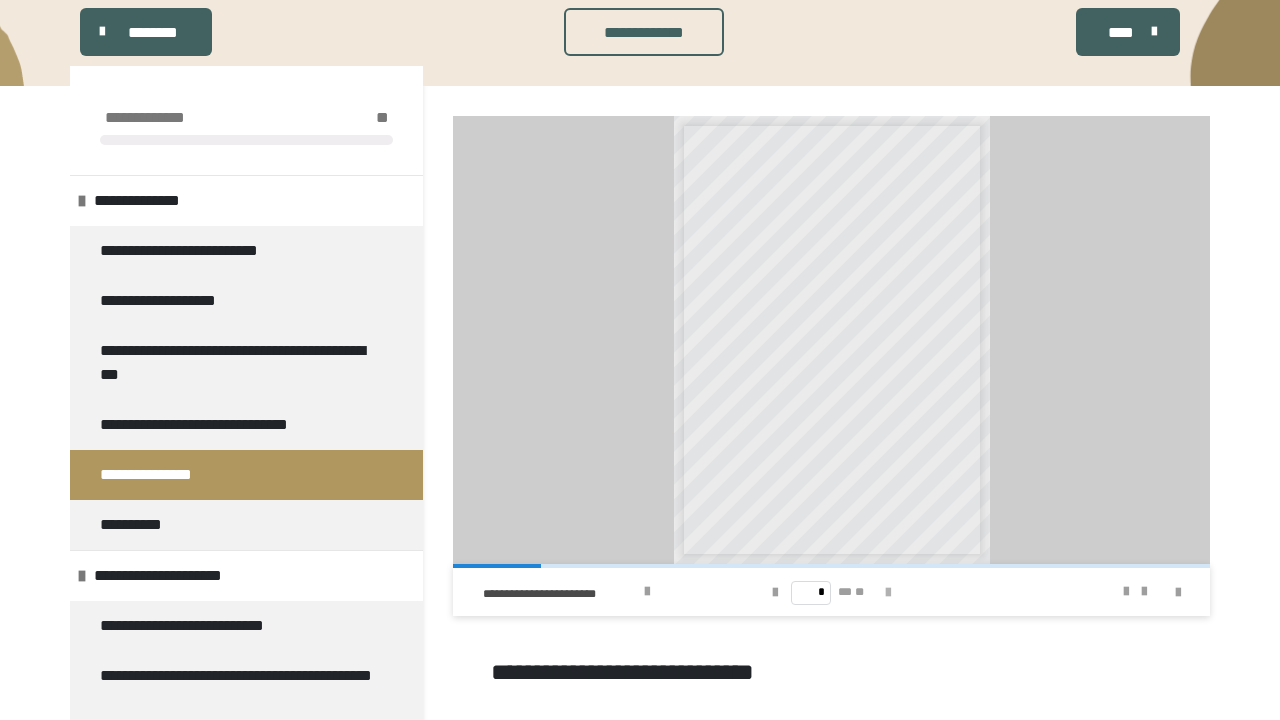 click at bounding box center [888, 593] 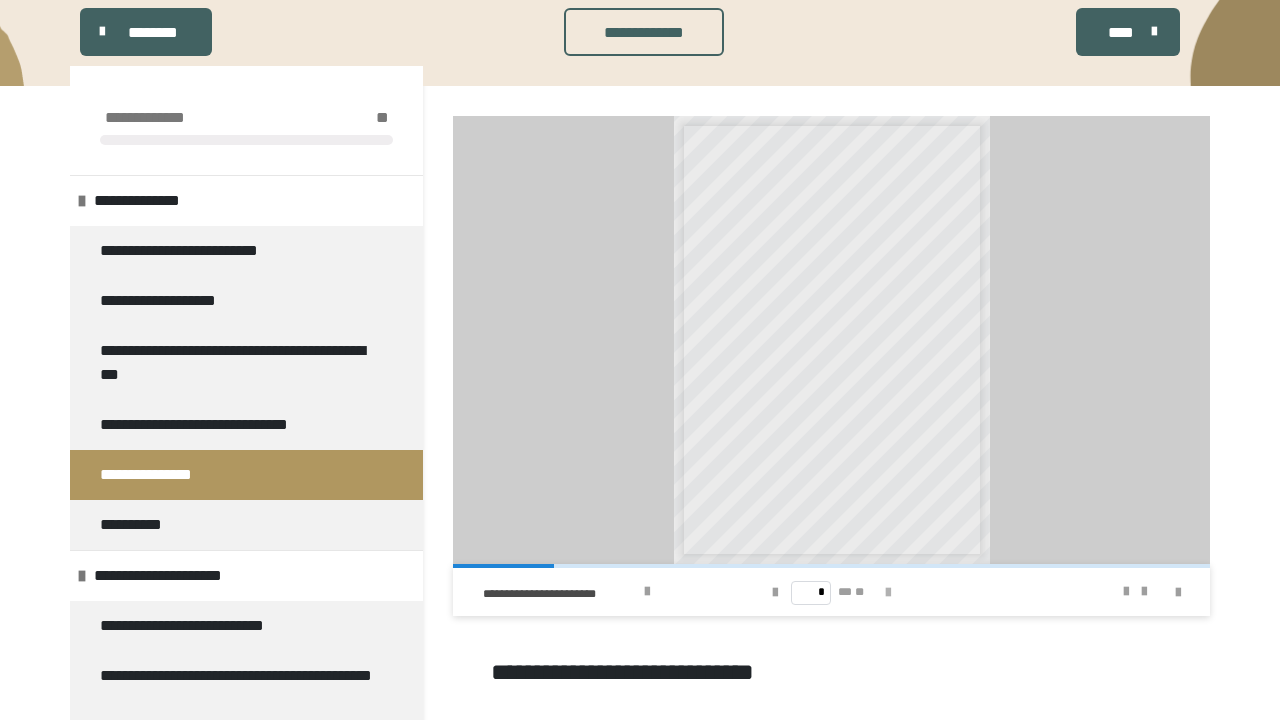 click at bounding box center (888, 593) 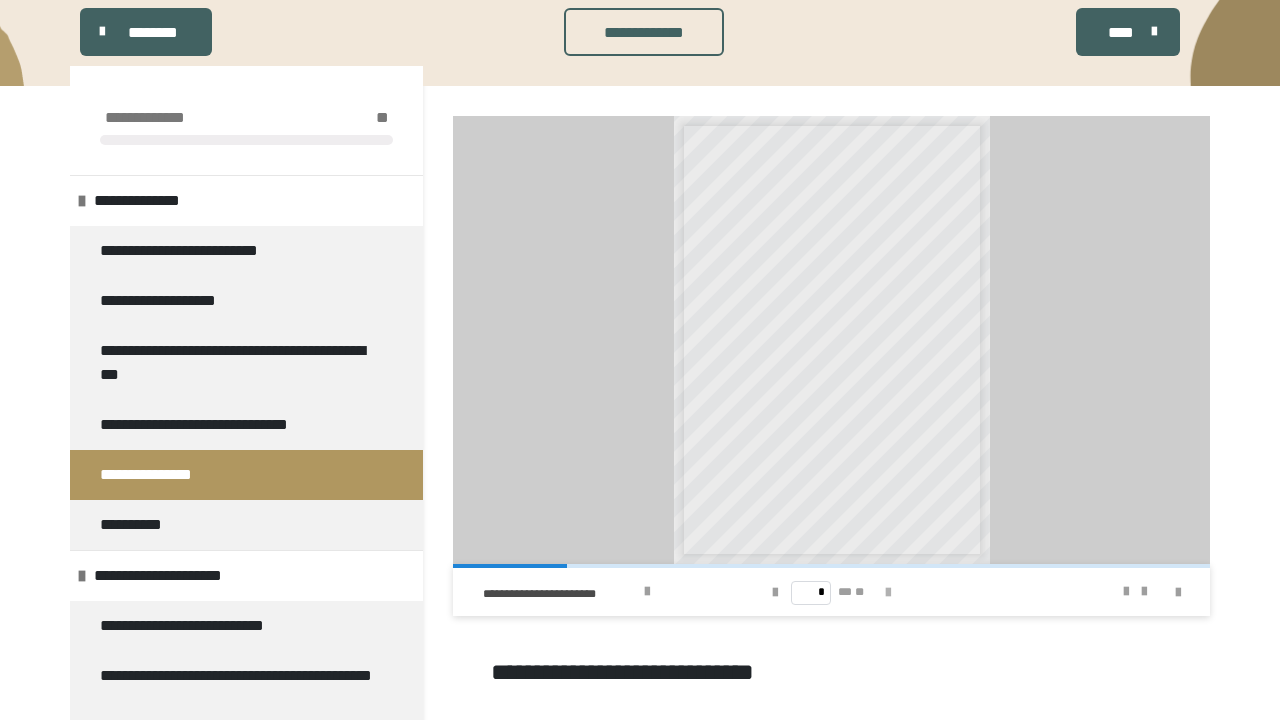 click at bounding box center [888, 593] 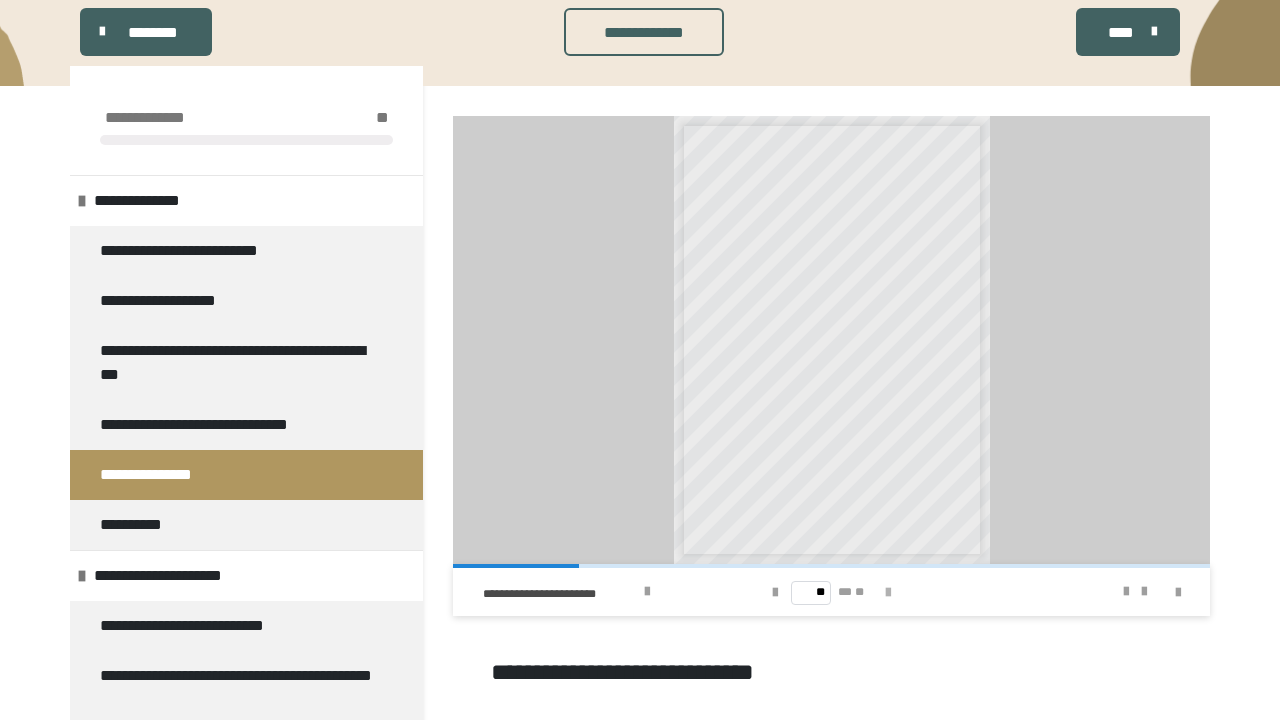 click at bounding box center [888, 593] 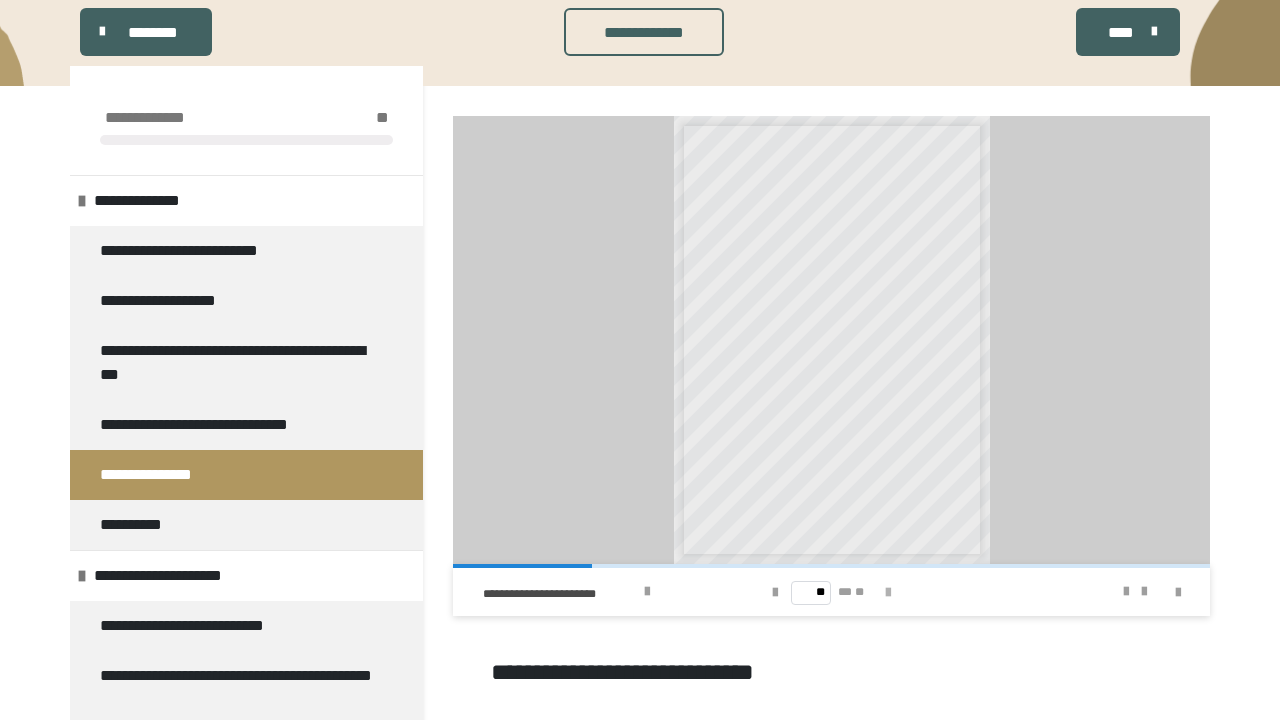 click at bounding box center (888, 593) 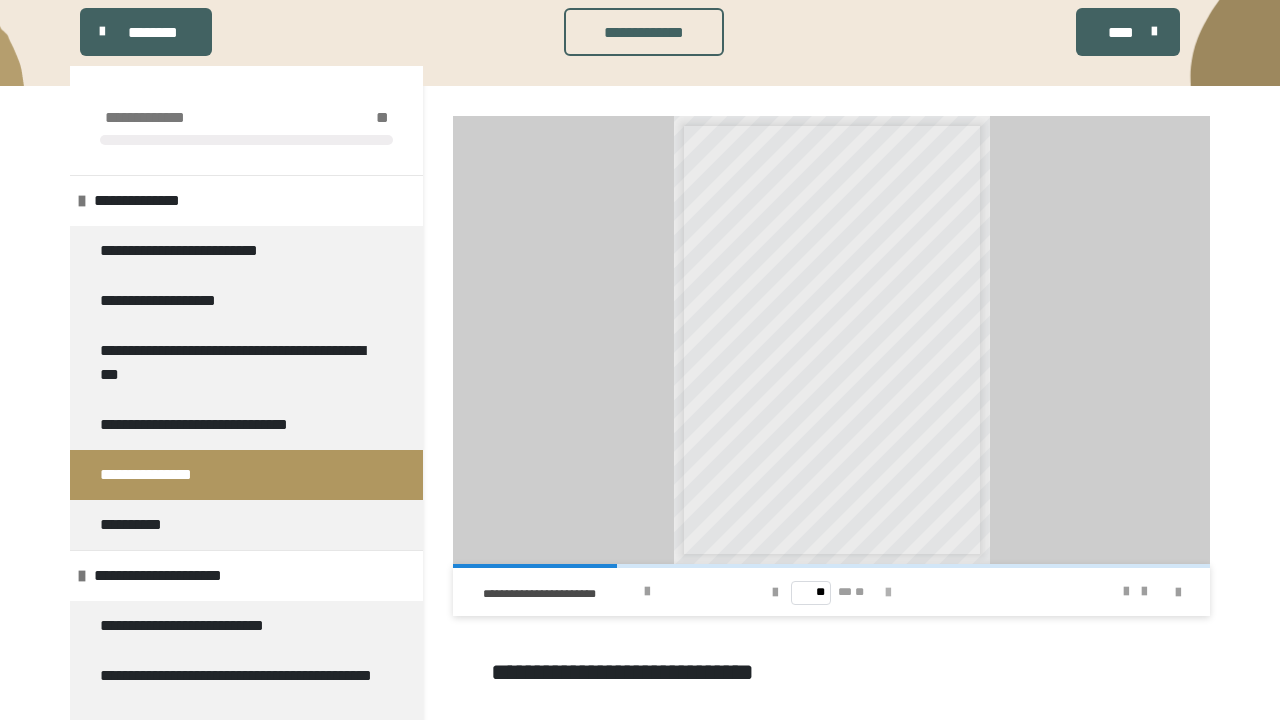 click at bounding box center [888, 593] 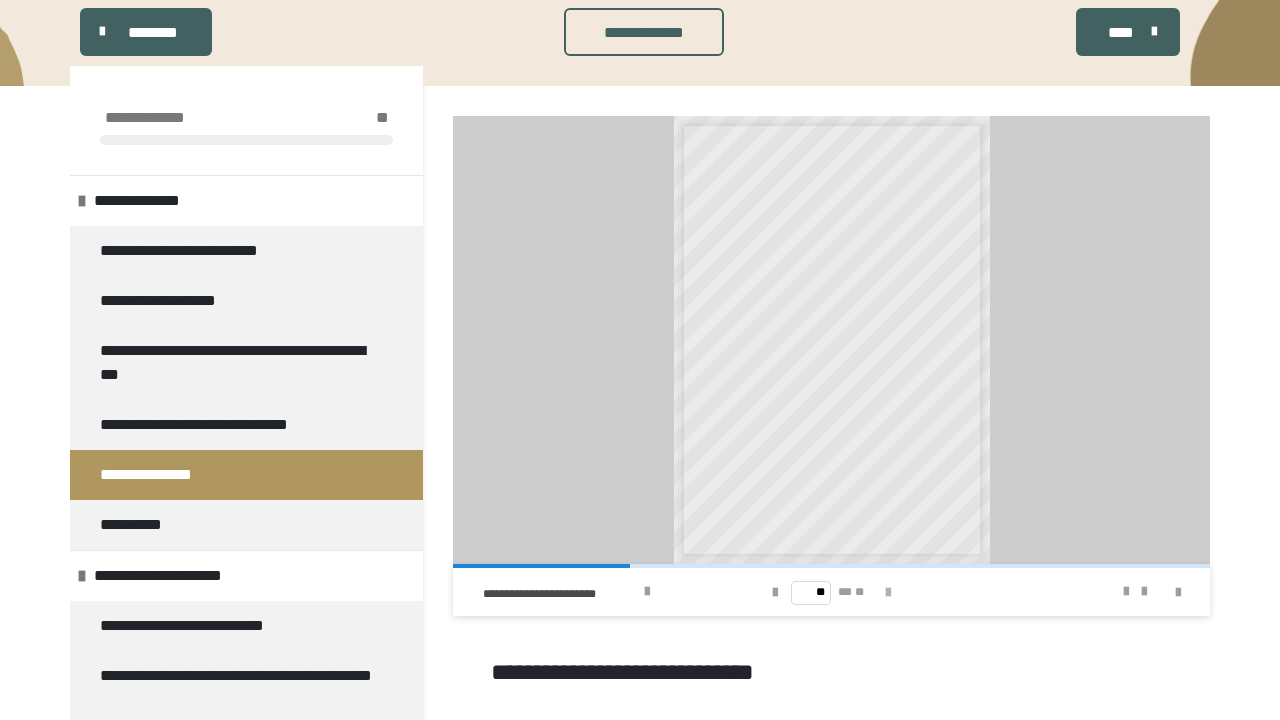 click at bounding box center (888, 593) 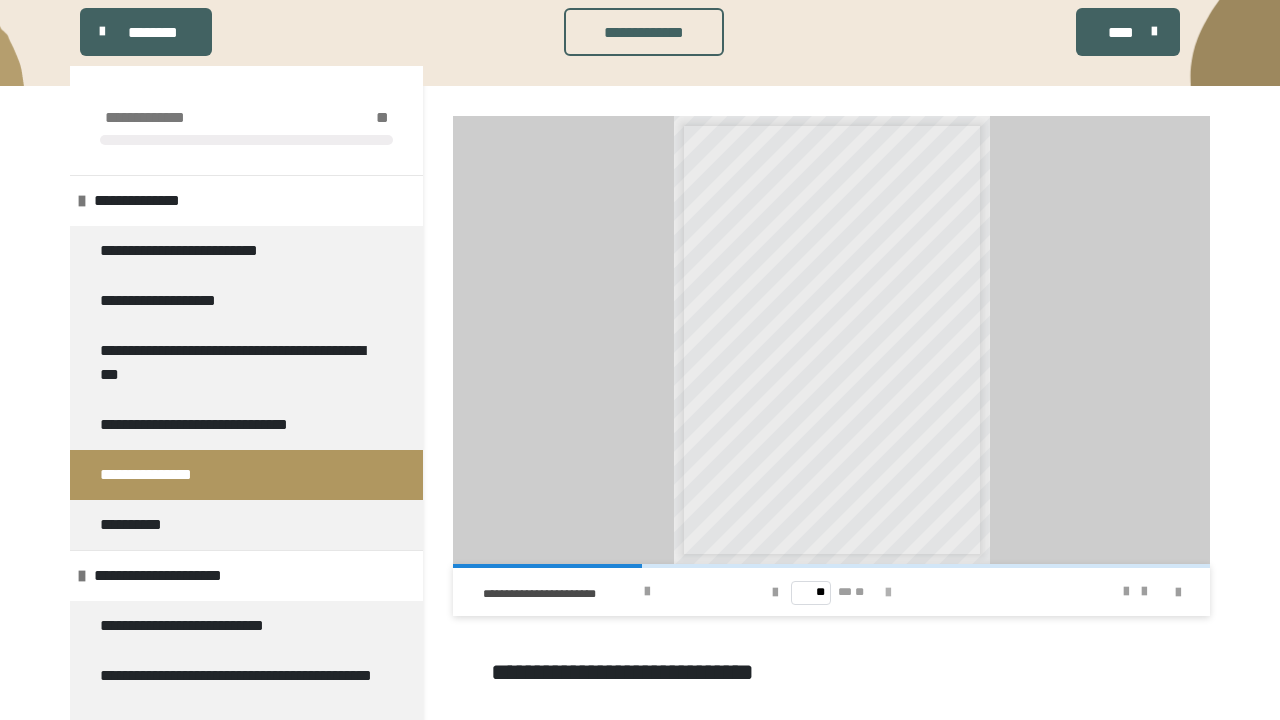 click at bounding box center (888, 593) 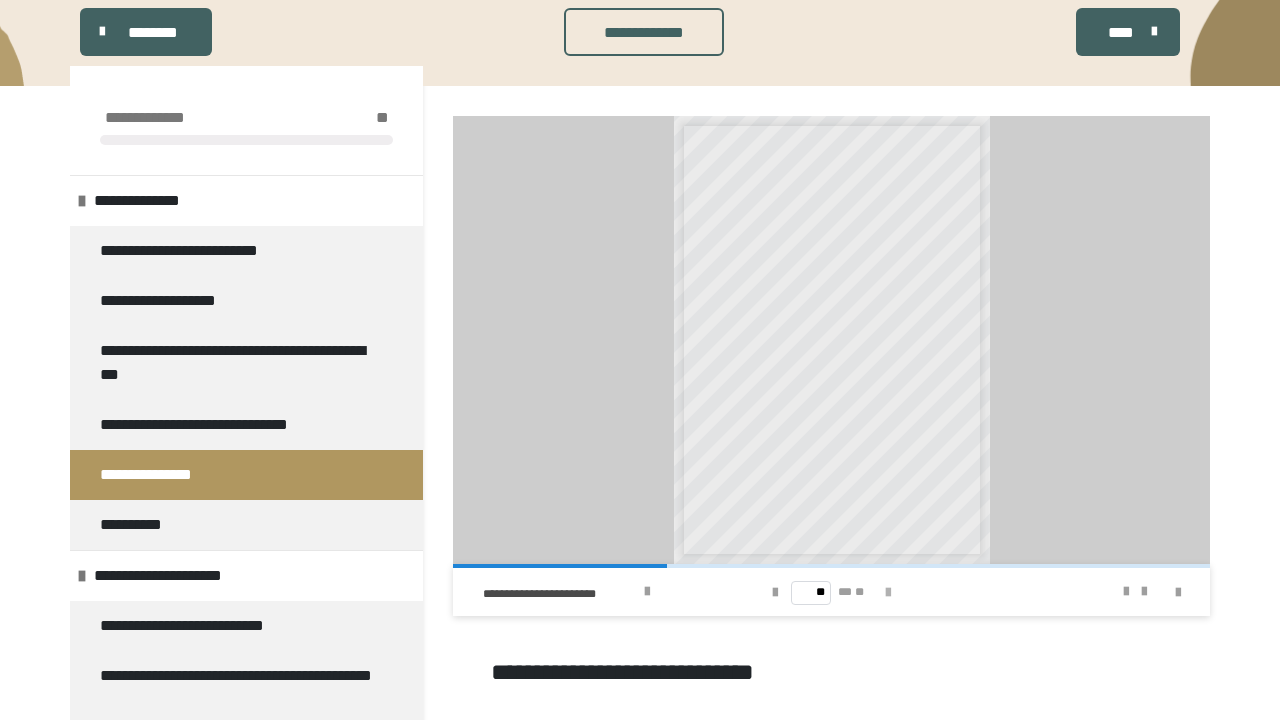 click at bounding box center (888, 593) 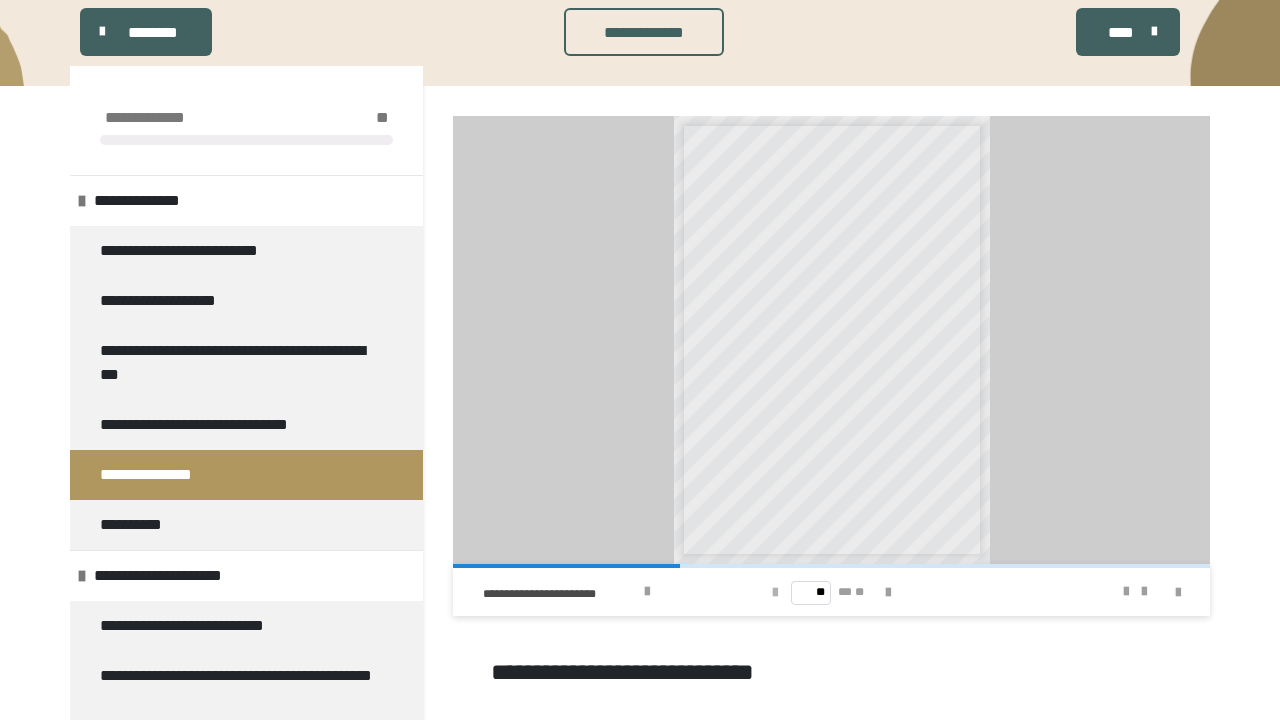 click at bounding box center (775, 593) 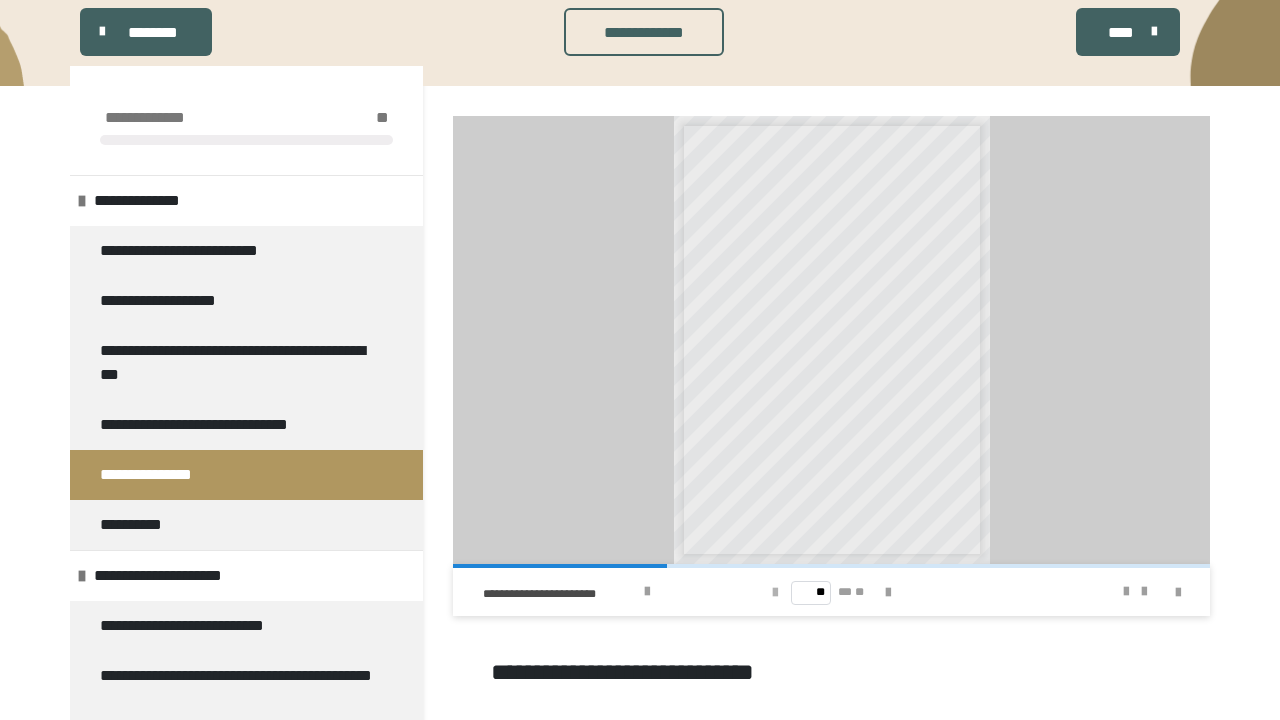 click at bounding box center [775, 593] 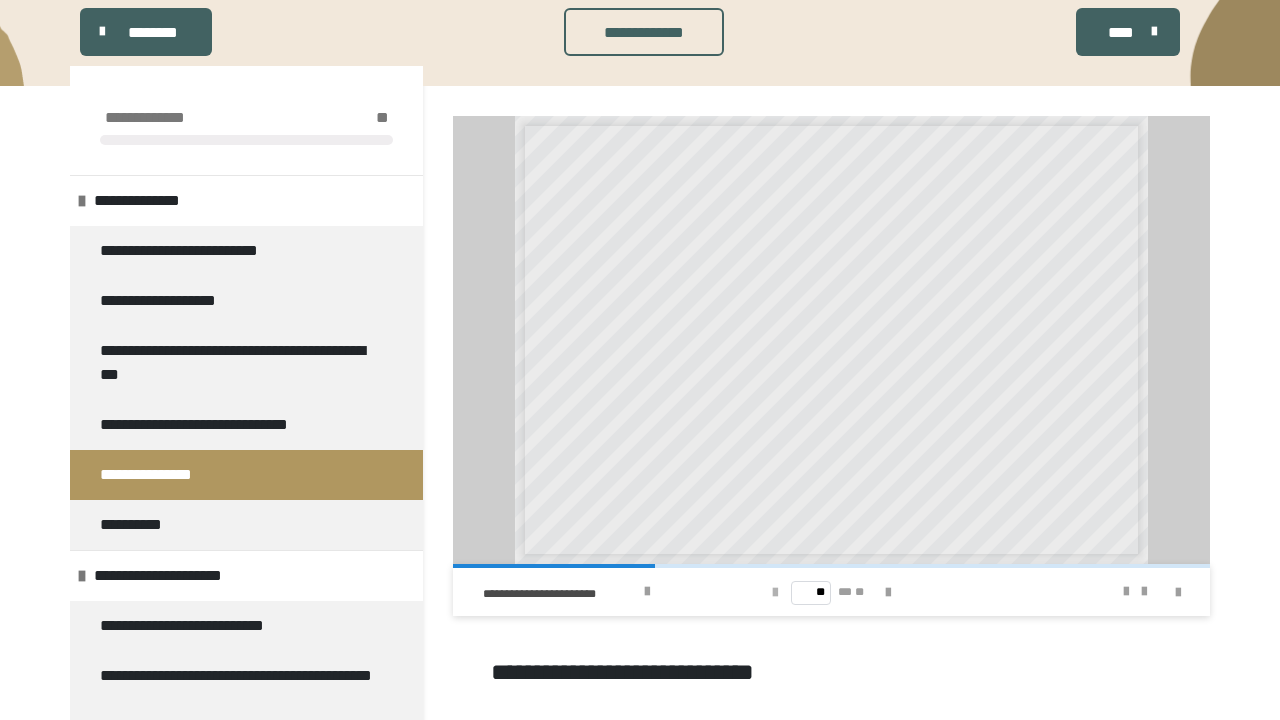 click at bounding box center (775, 593) 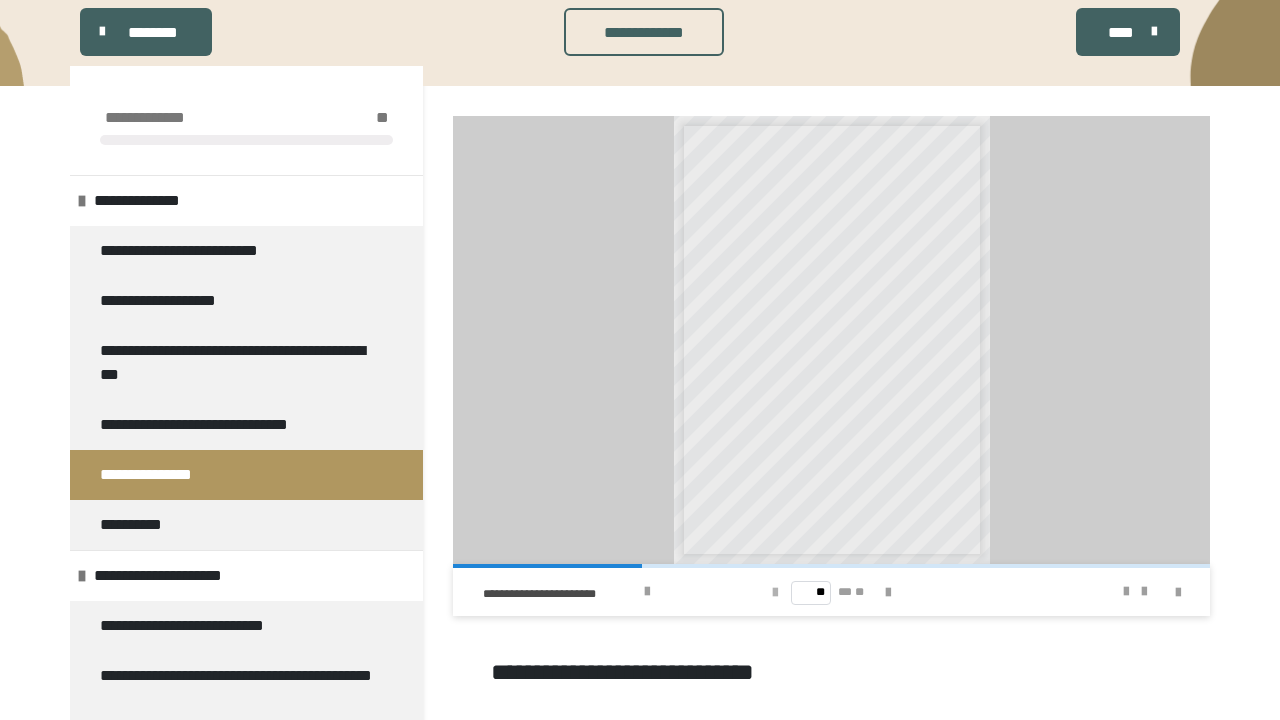 click at bounding box center [775, 593] 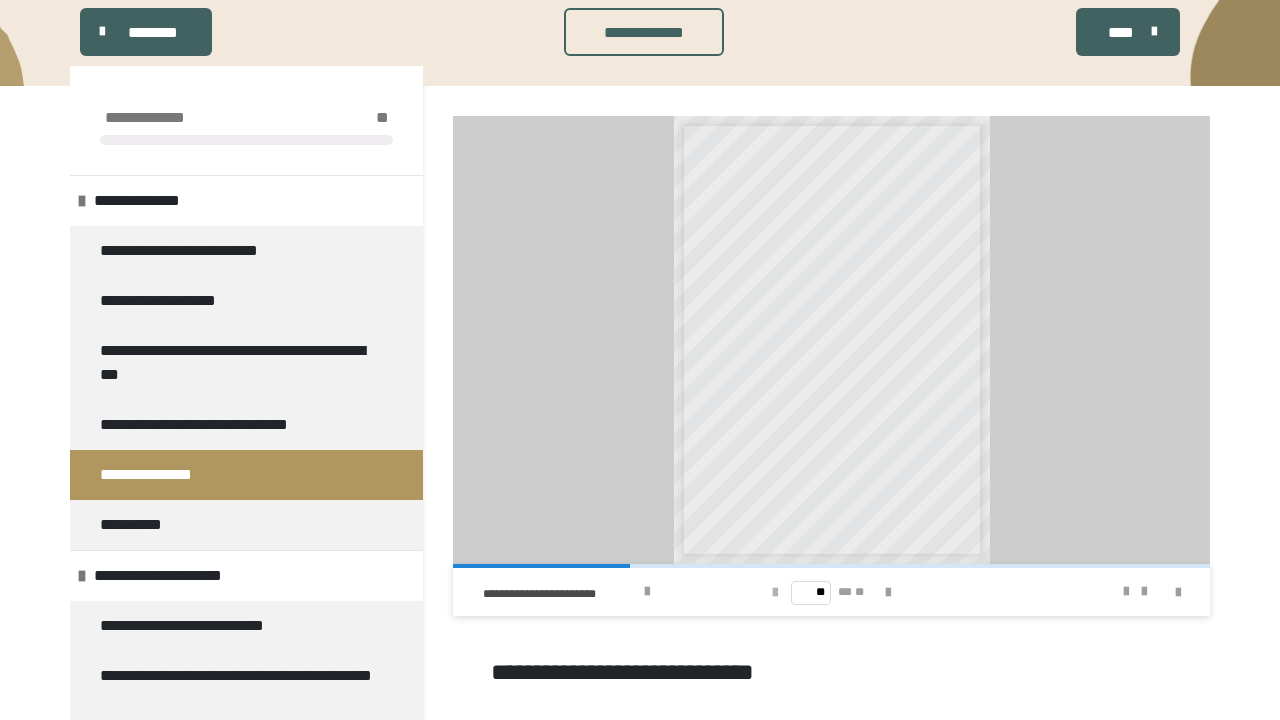click at bounding box center [775, 593] 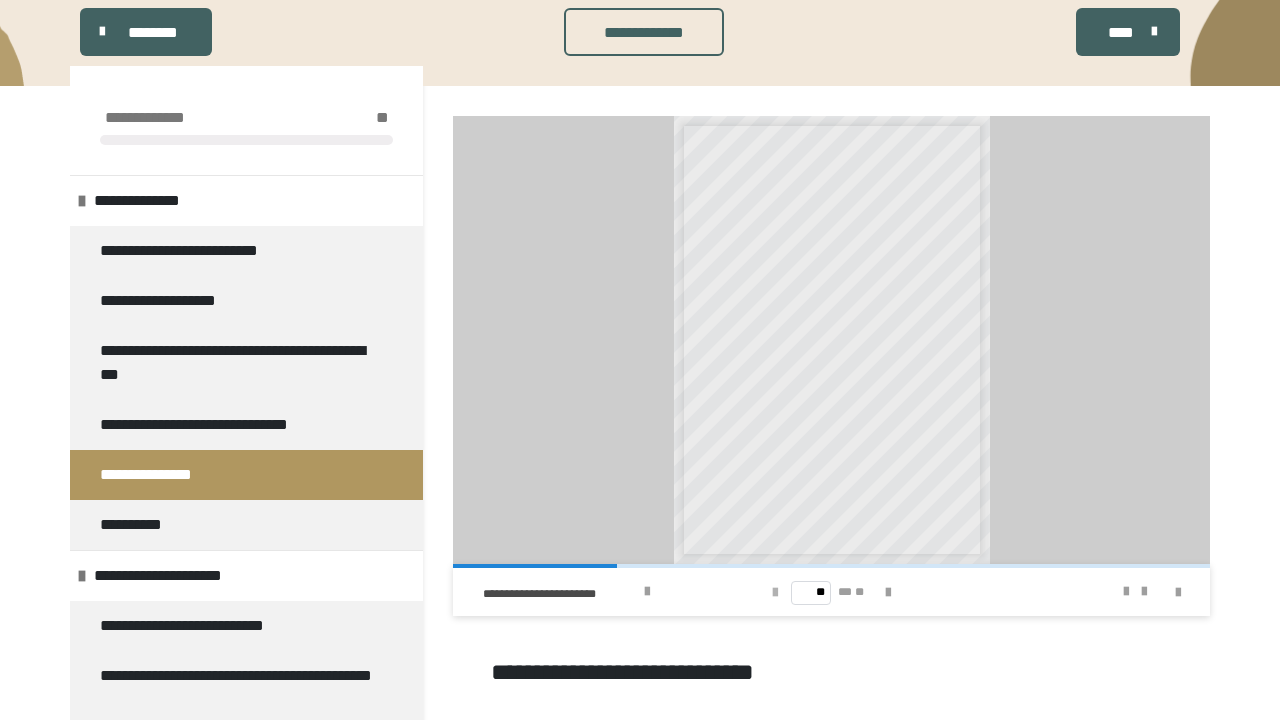 click at bounding box center (775, 593) 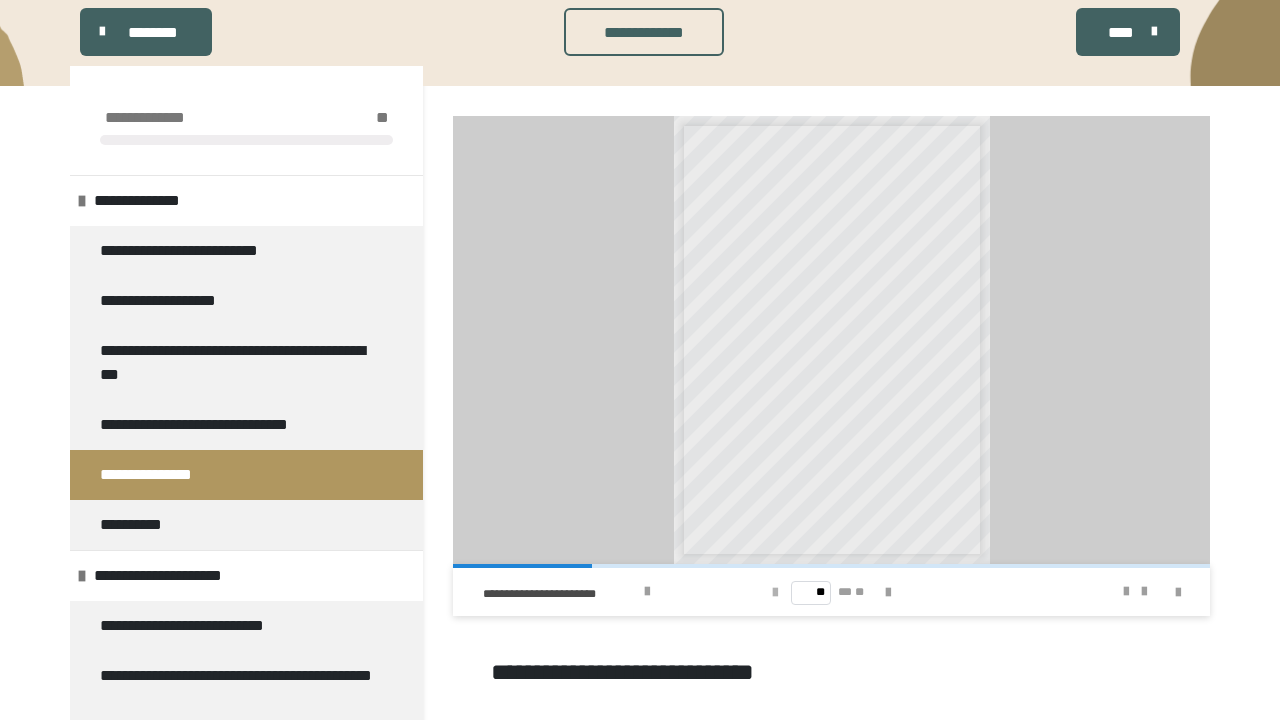 click at bounding box center (775, 593) 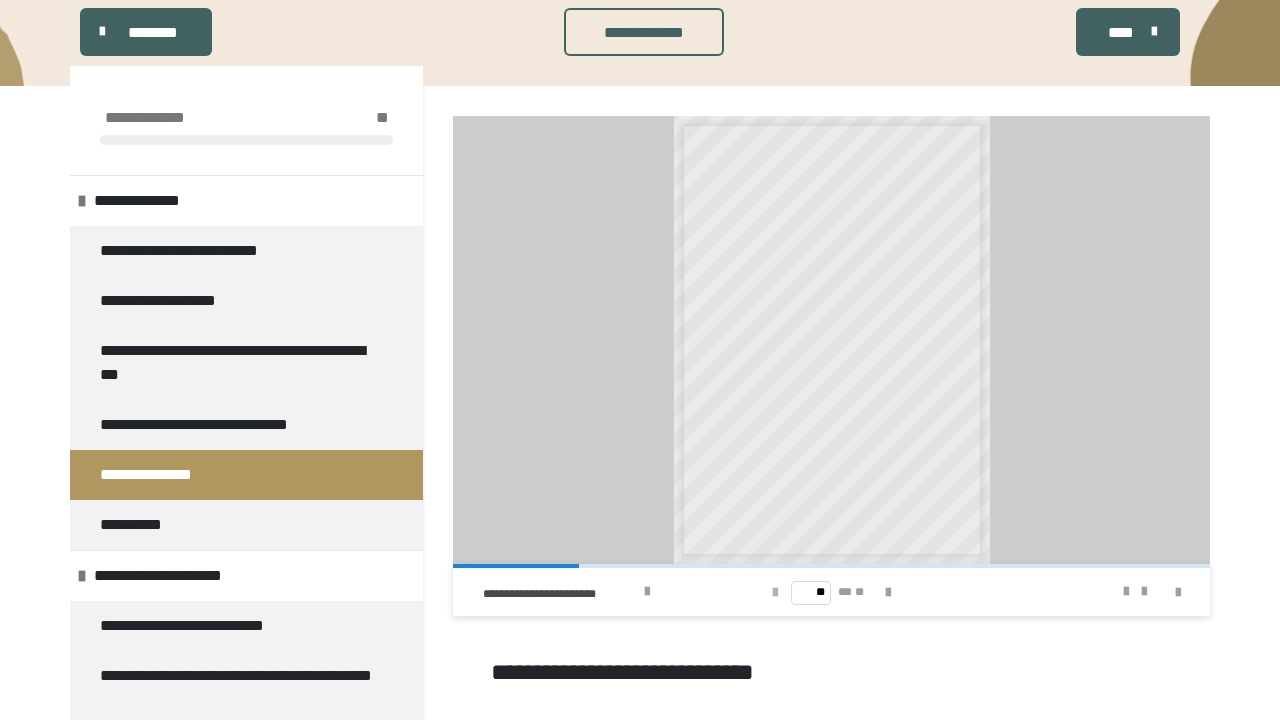 click at bounding box center (775, 593) 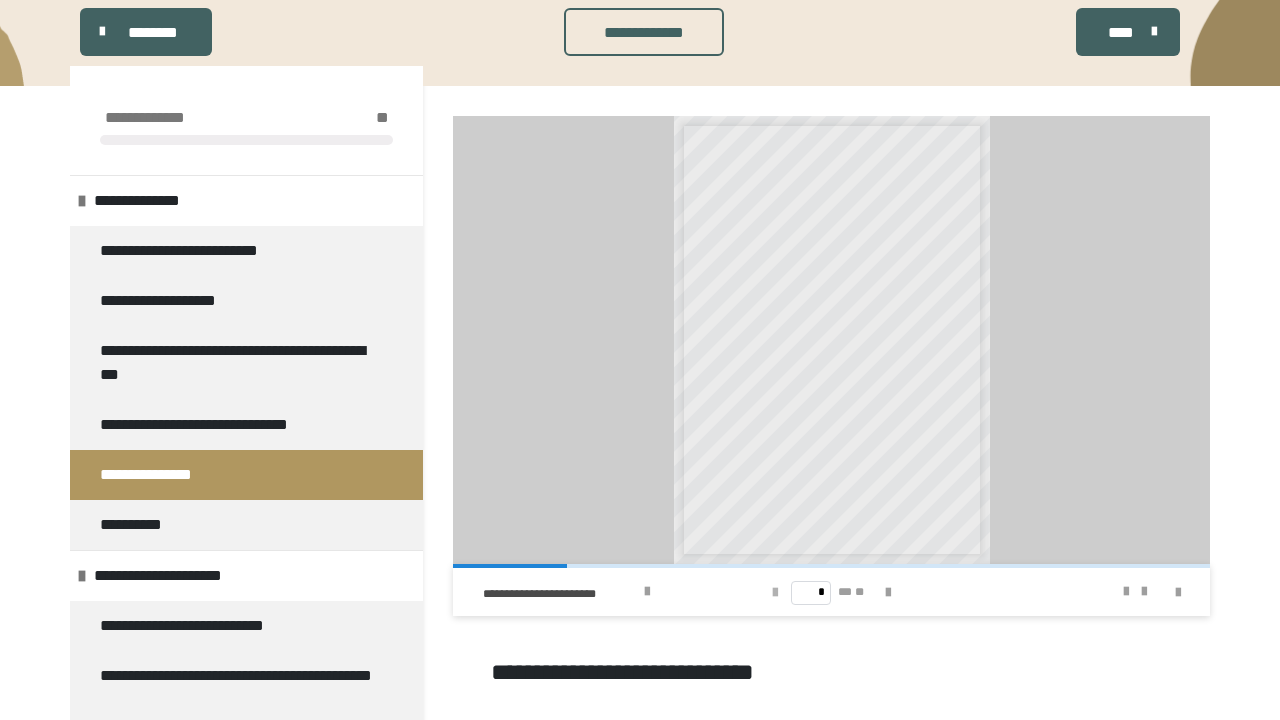 click at bounding box center (775, 593) 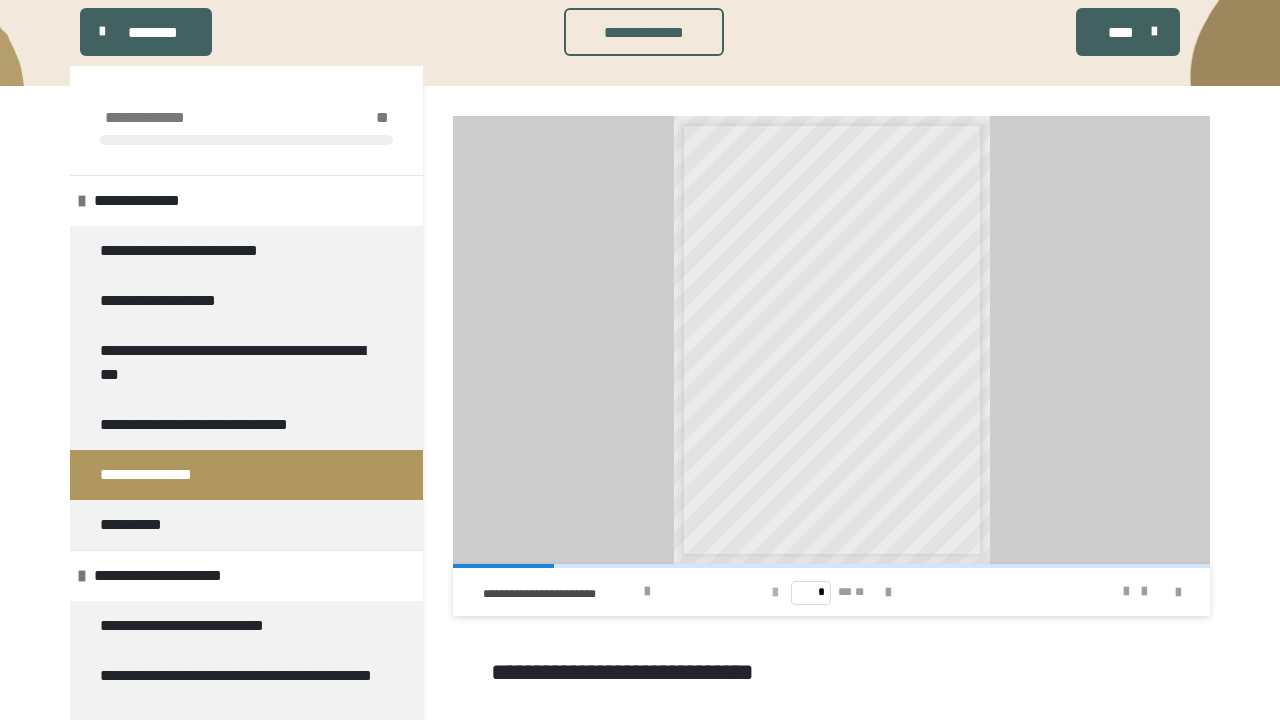 click at bounding box center [775, 593] 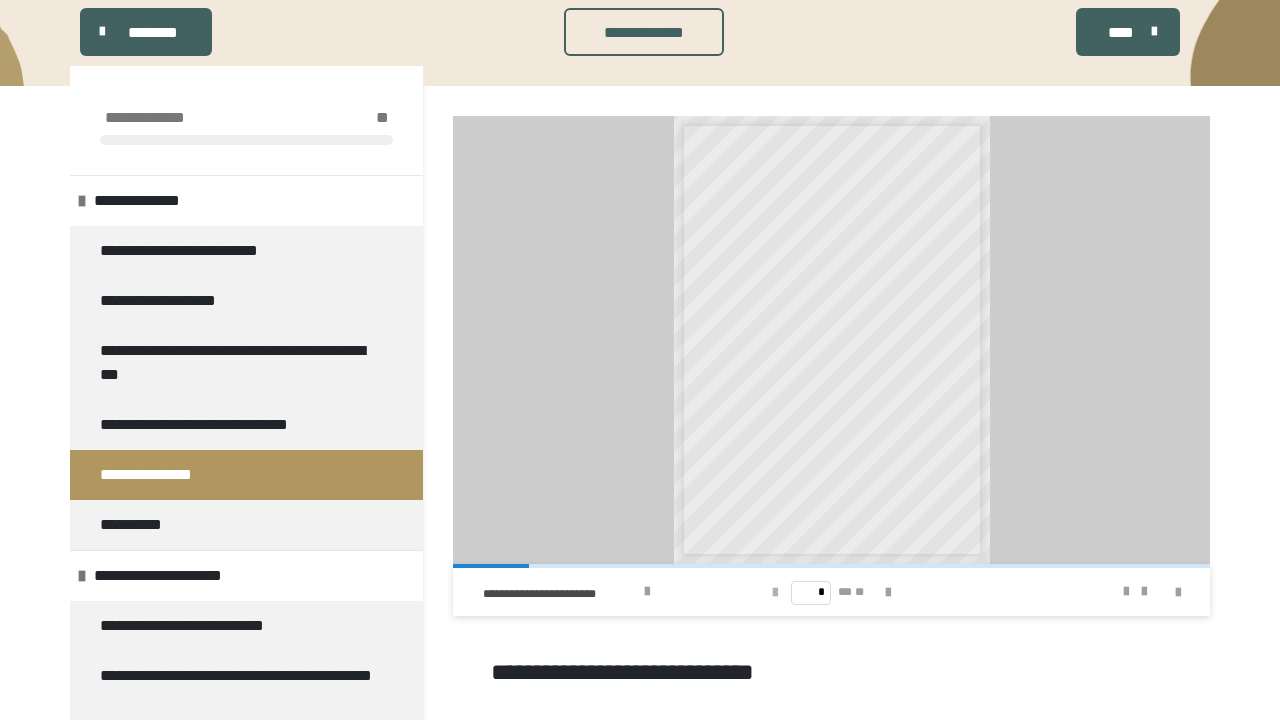click at bounding box center [775, 593] 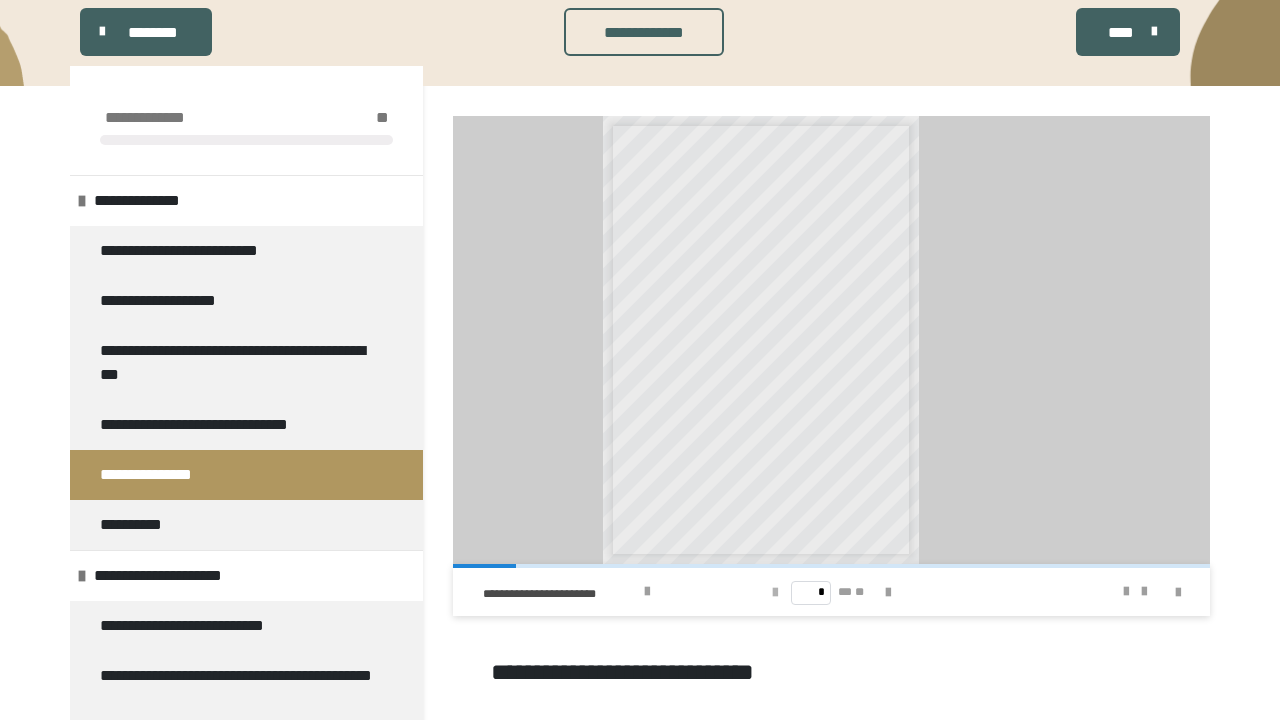 click at bounding box center [775, 593] 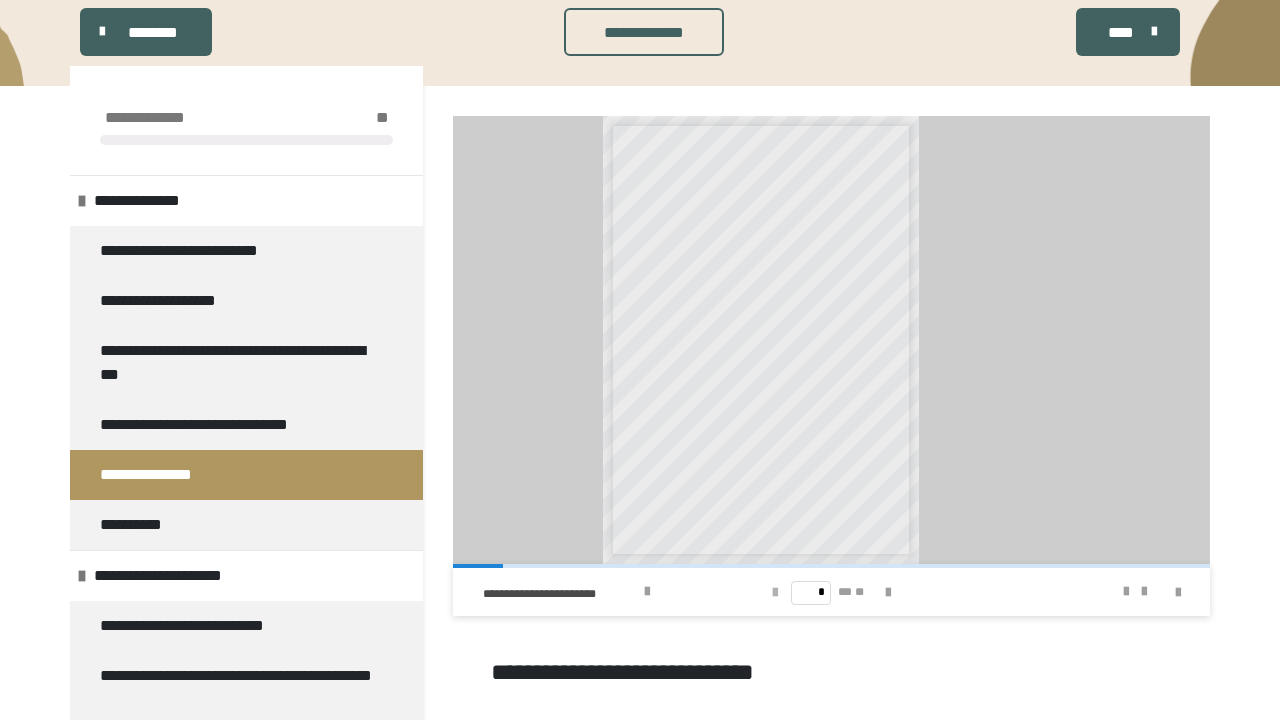 click at bounding box center [775, 593] 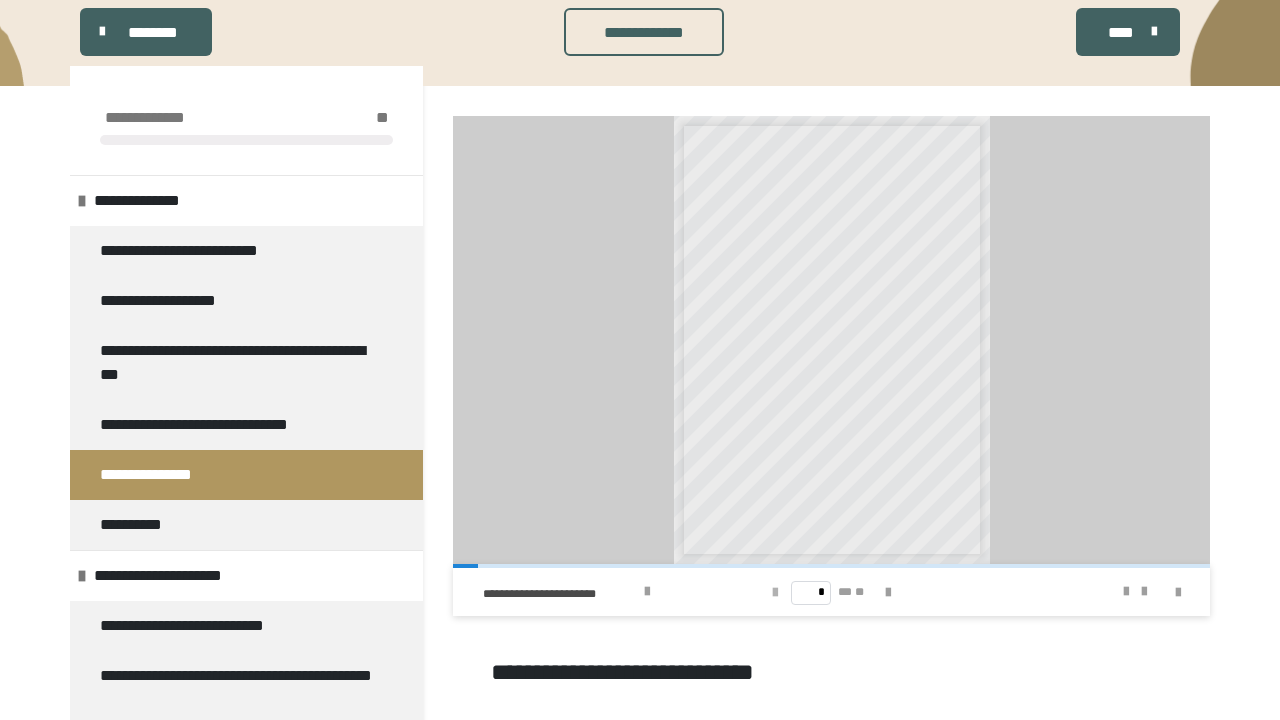 click at bounding box center (775, 593) 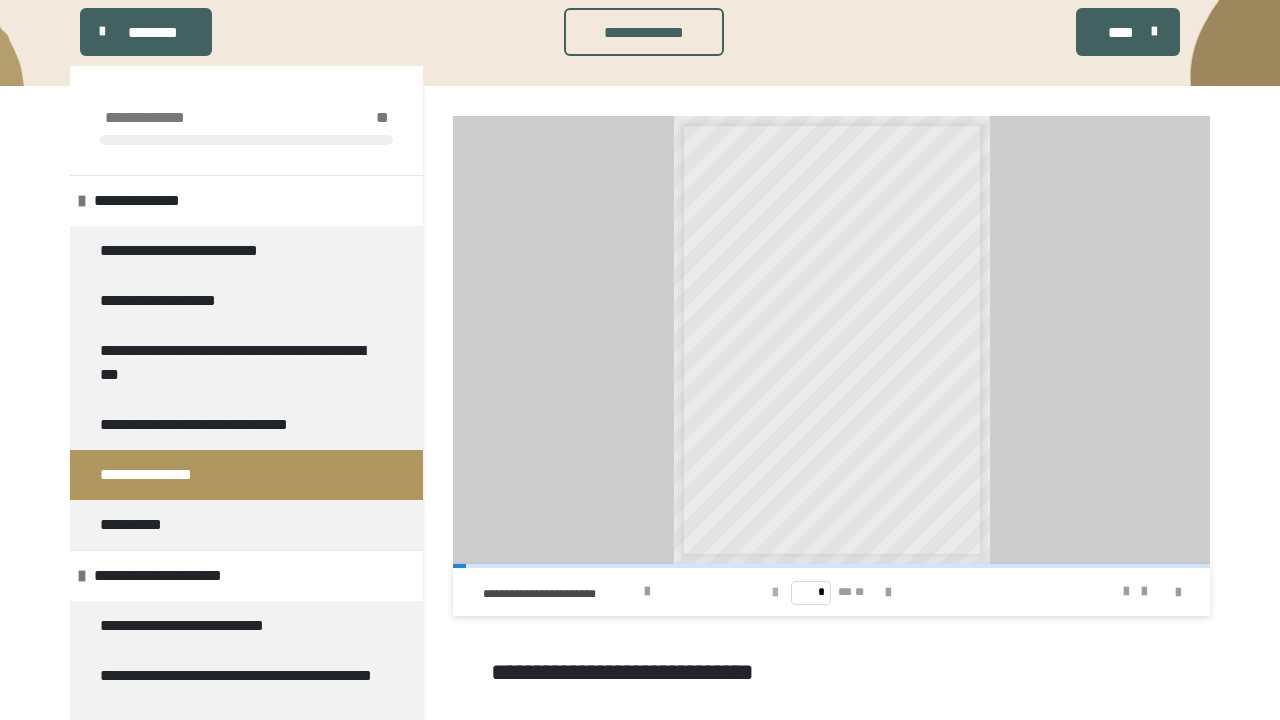 click on "* ** **" at bounding box center (831, 592) 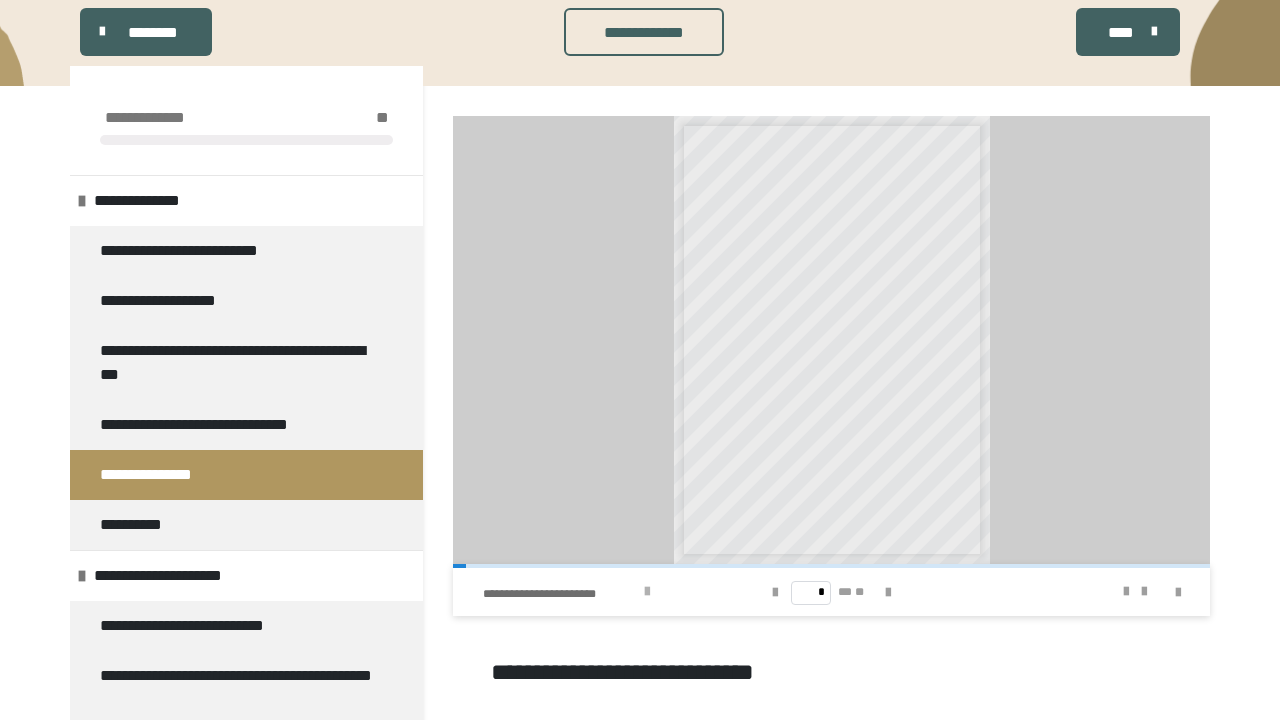 click on "**********" at bounding box center (602, 592) 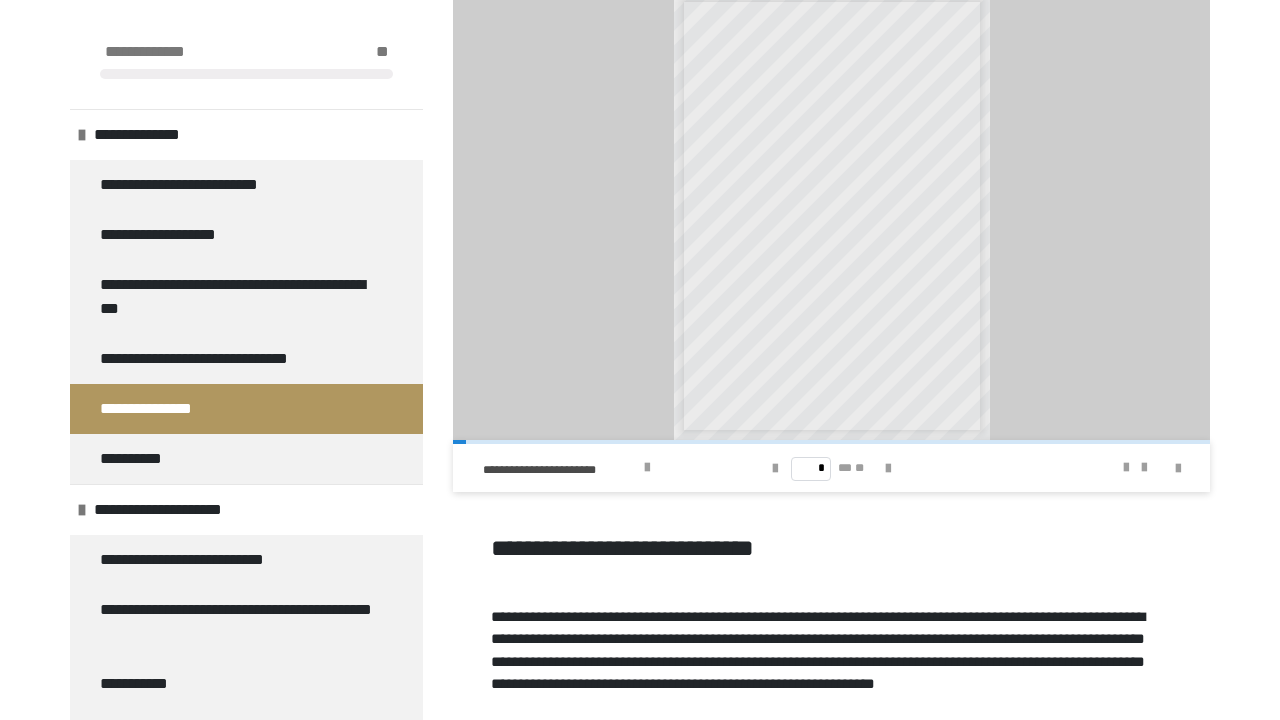 scroll, scrollTop: 343, scrollLeft: 0, axis: vertical 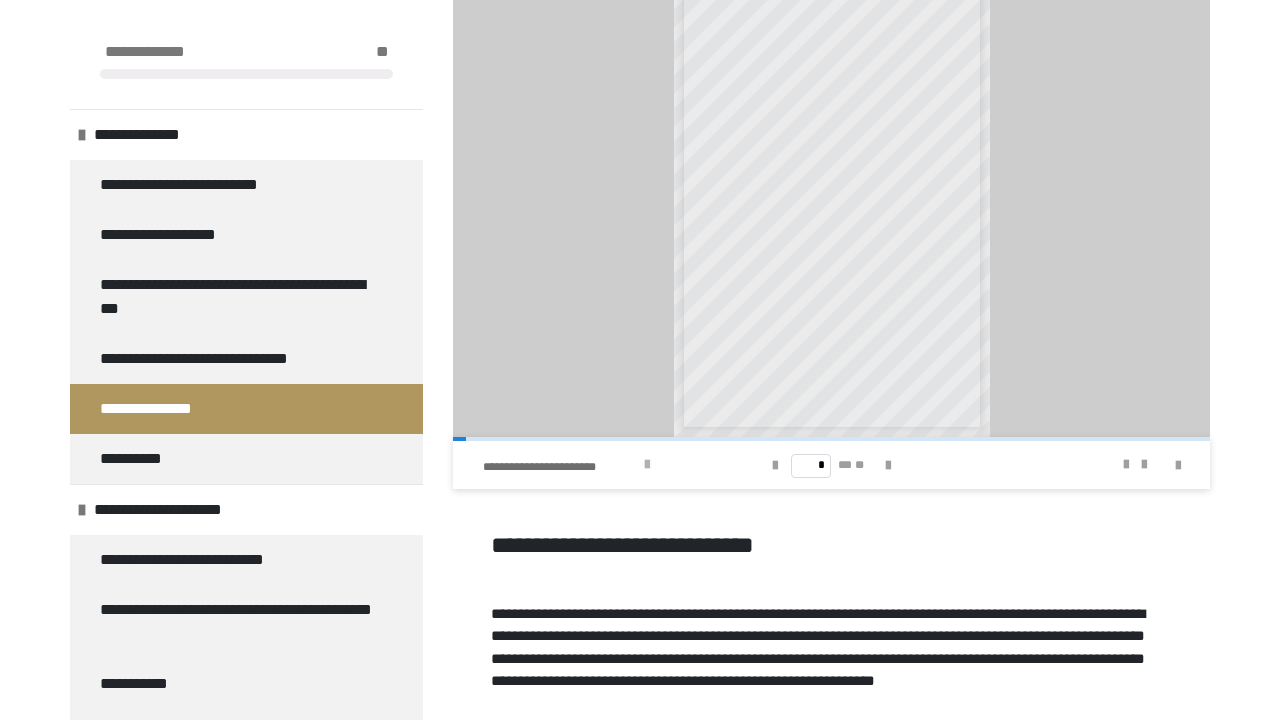 click on "**********" at bounding box center [560, 467] 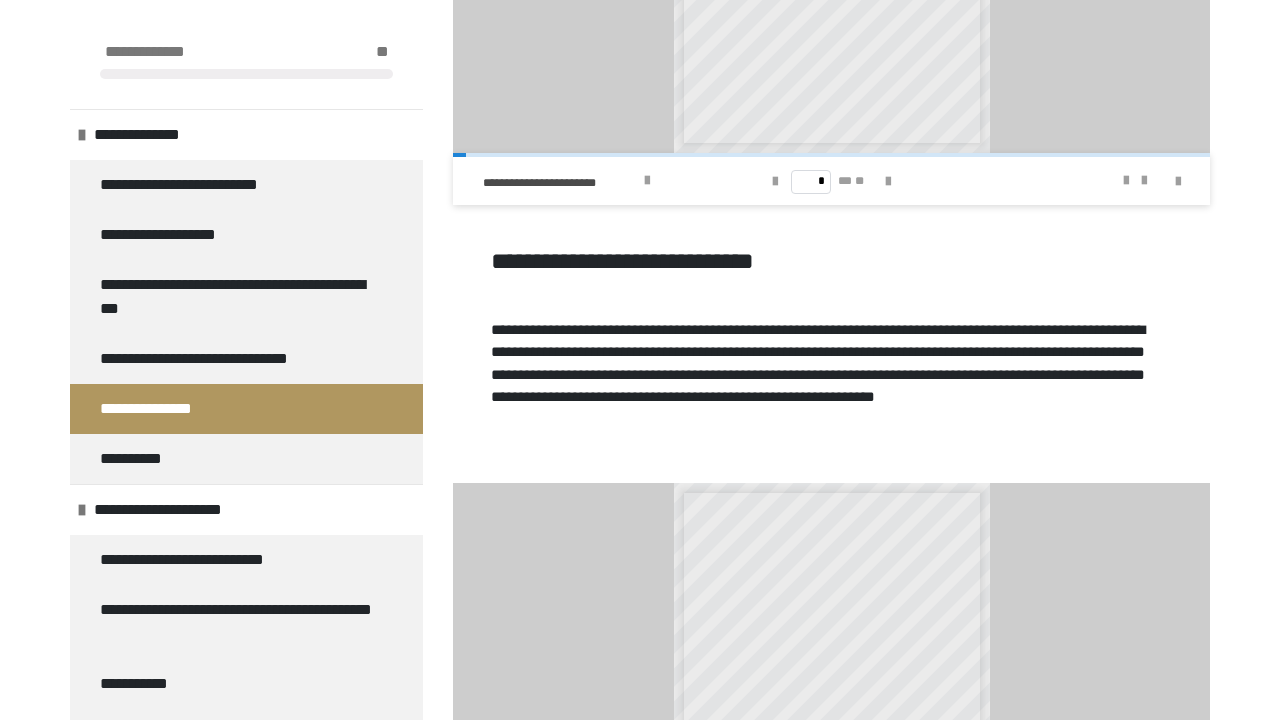 scroll, scrollTop: 626, scrollLeft: 0, axis: vertical 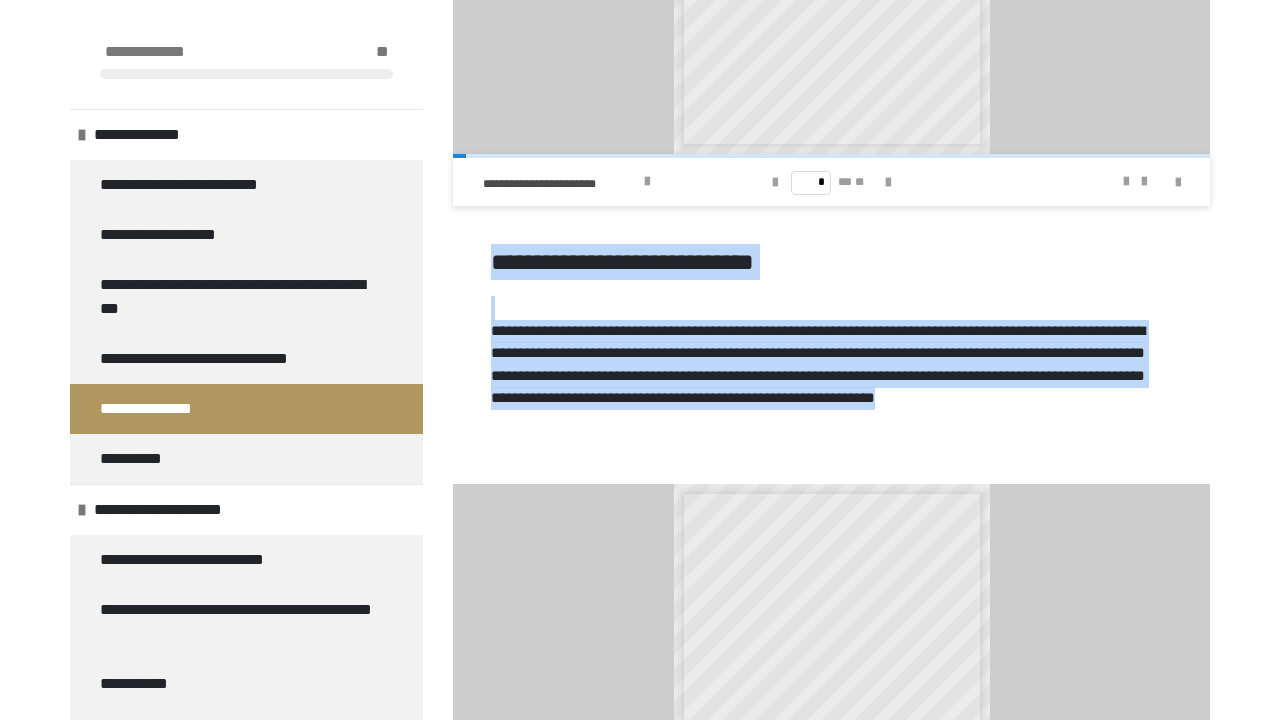 drag, startPoint x: 948, startPoint y: 421, endPoint x: 492, endPoint y: 266, distance: 481.6233 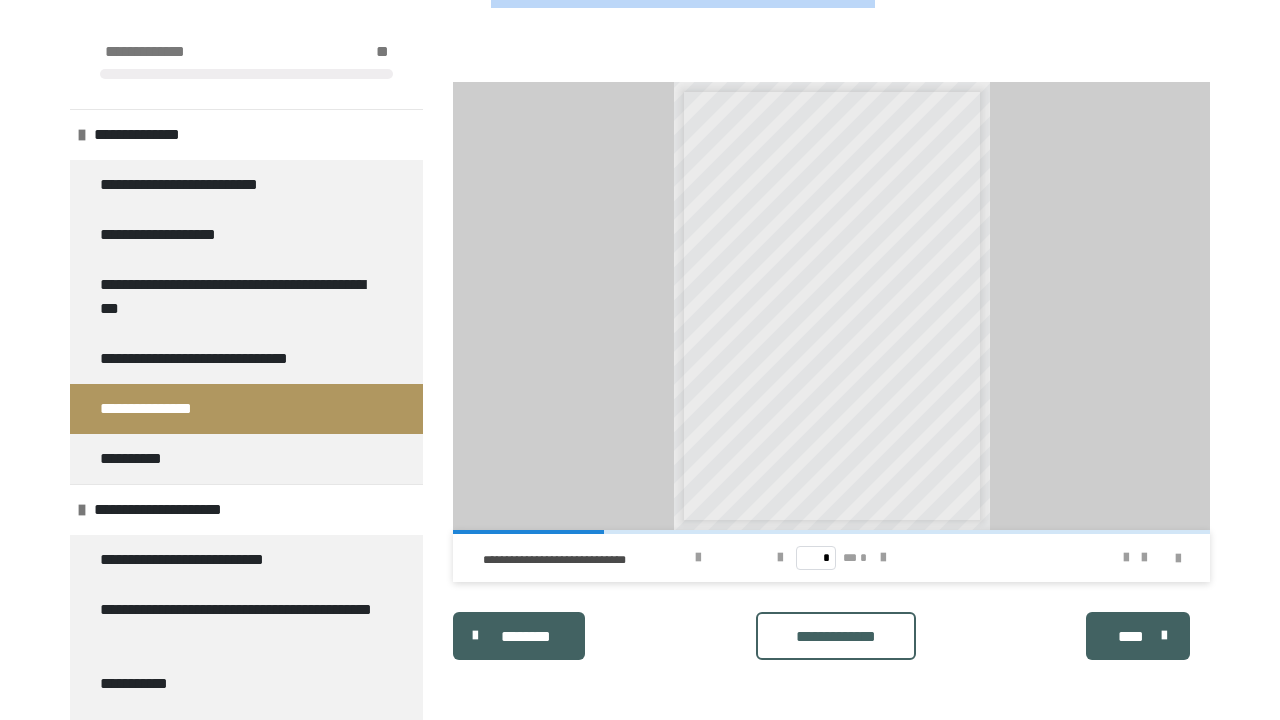 scroll, scrollTop: 1028, scrollLeft: 0, axis: vertical 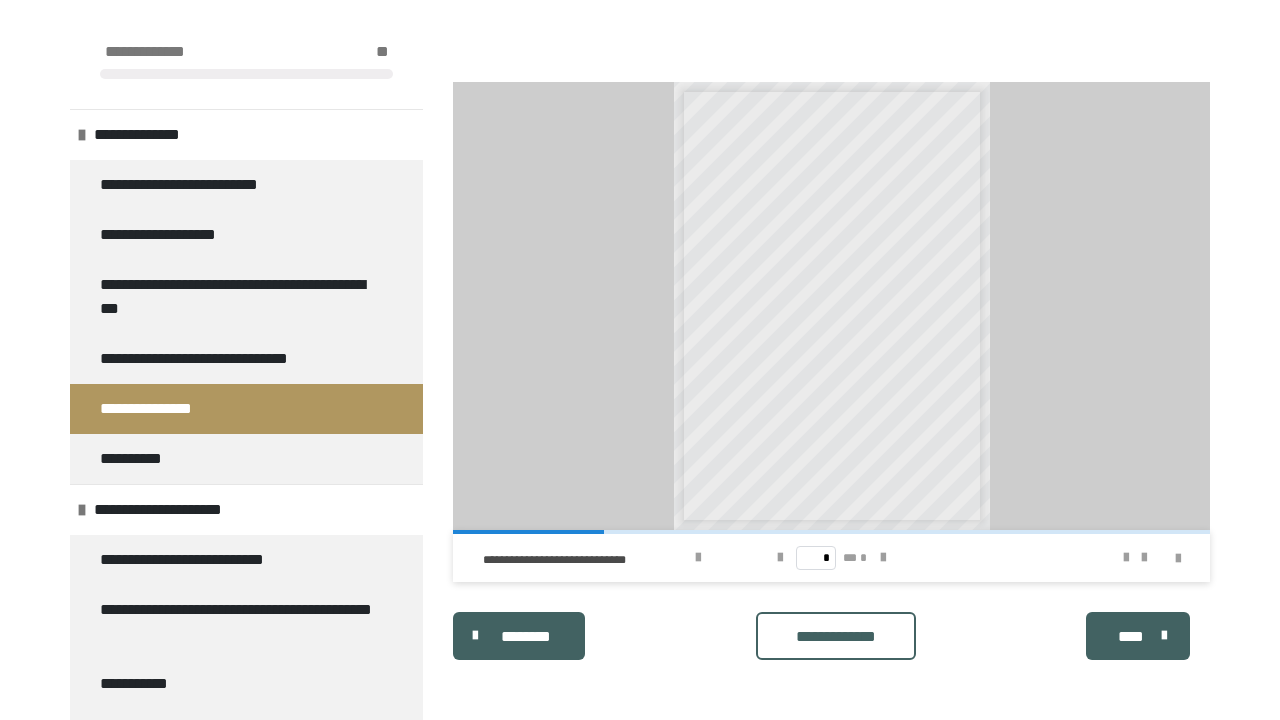 click on "* ** *" at bounding box center [832, 558] 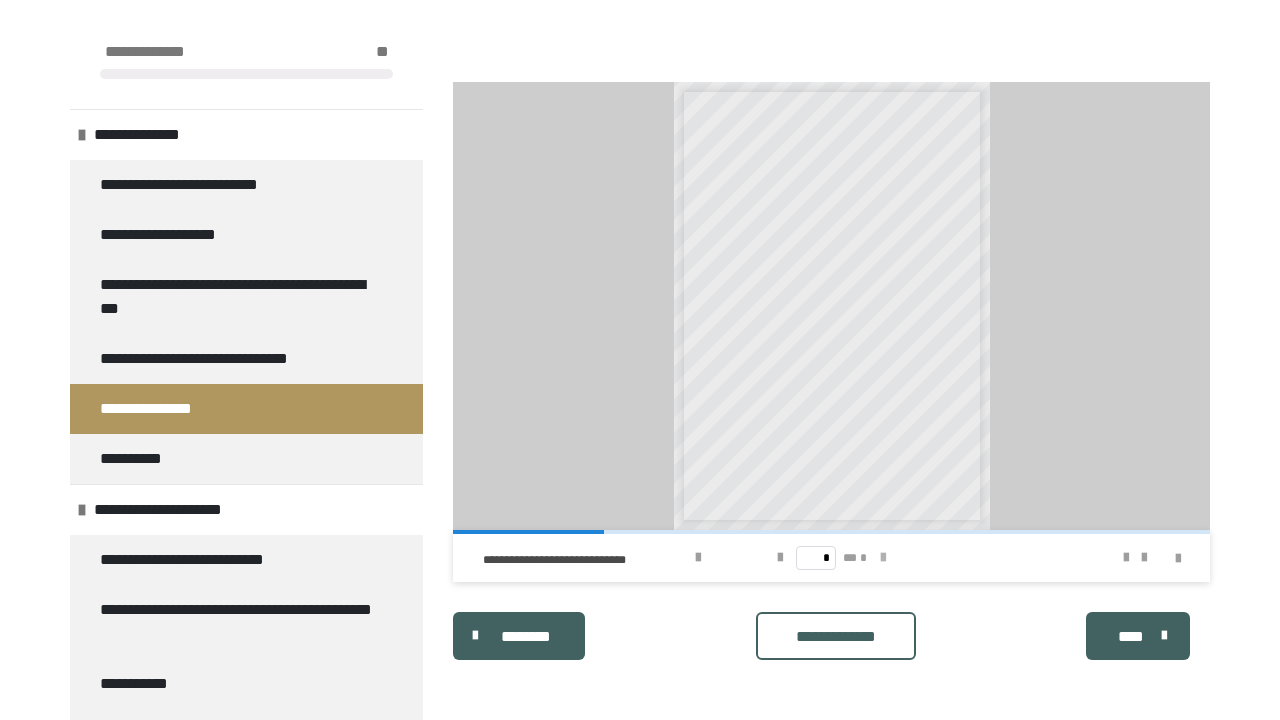 click at bounding box center (883, 558) 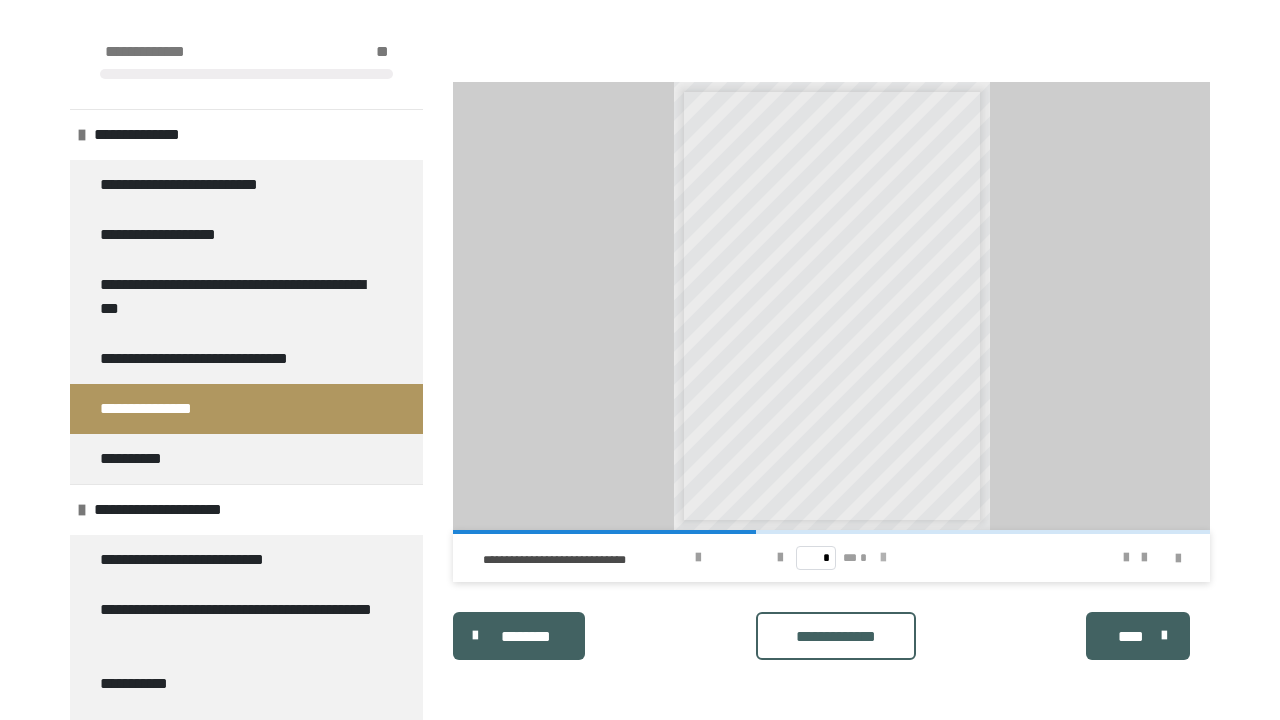 click at bounding box center (883, 558) 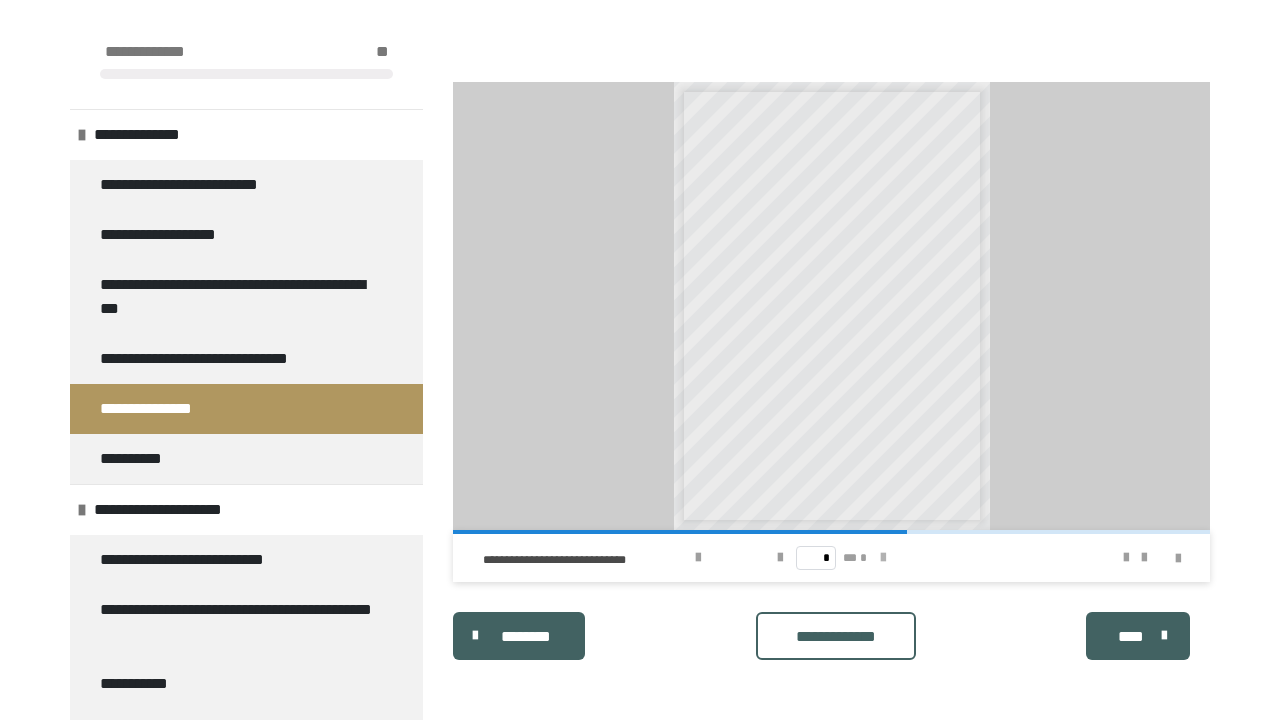 click at bounding box center [883, 558] 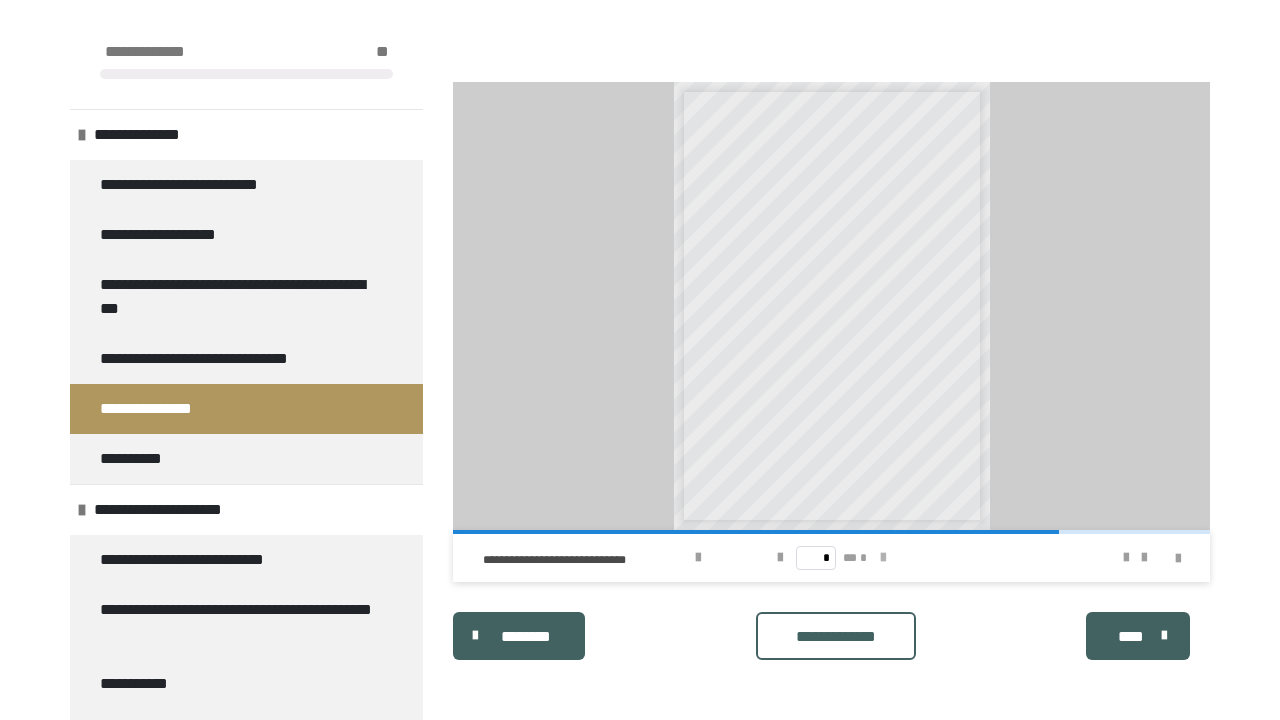 click at bounding box center (883, 558) 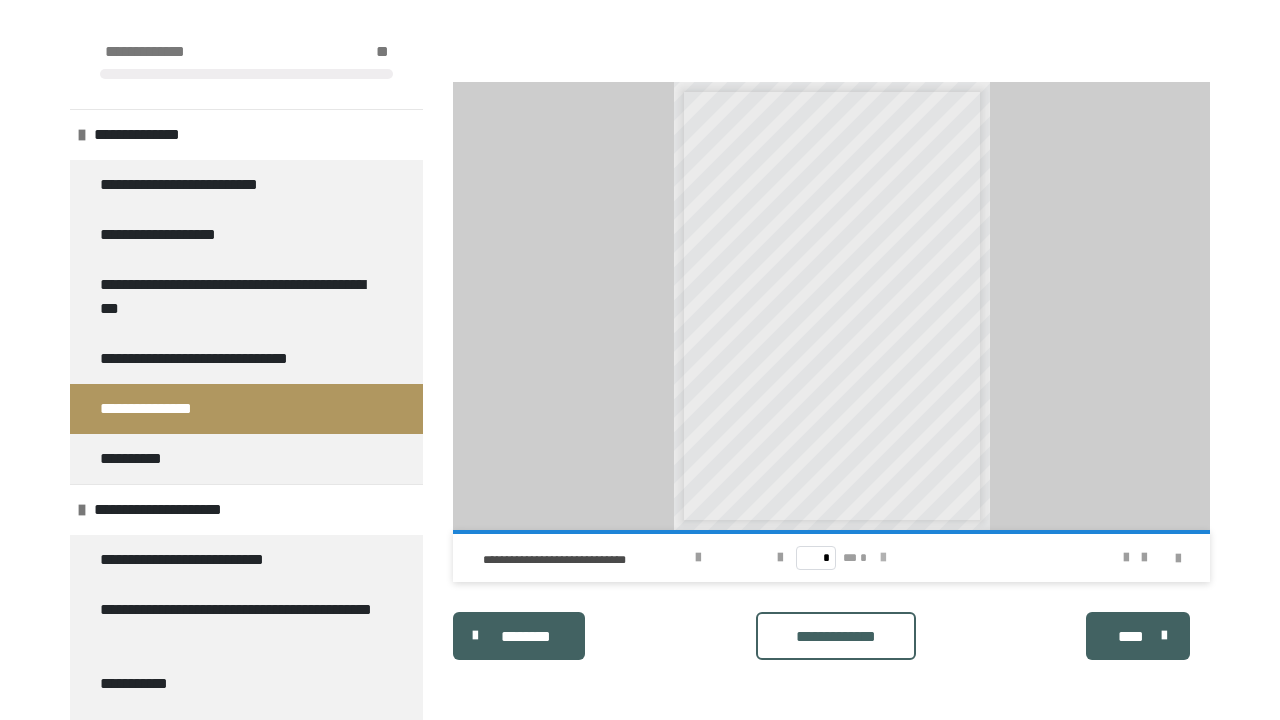 click on "* ** *" at bounding box center (832, 558) 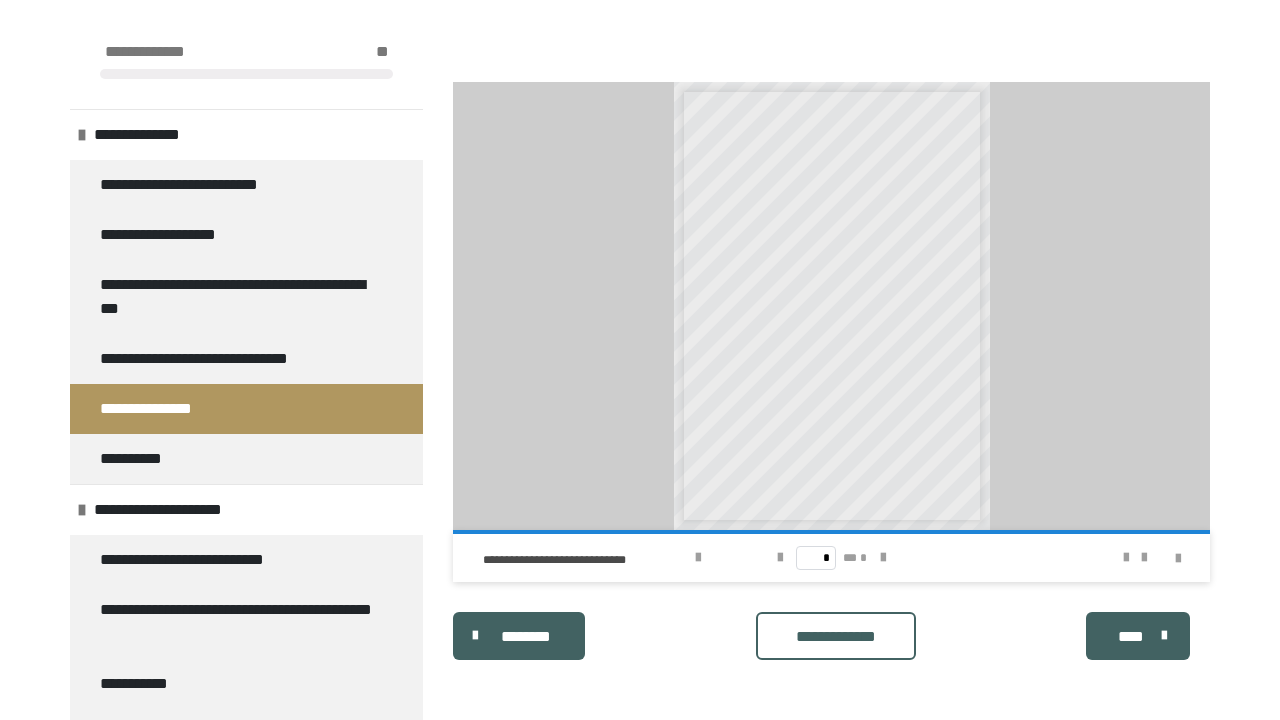 click on "* ** *" at bounding box center [832, 558] 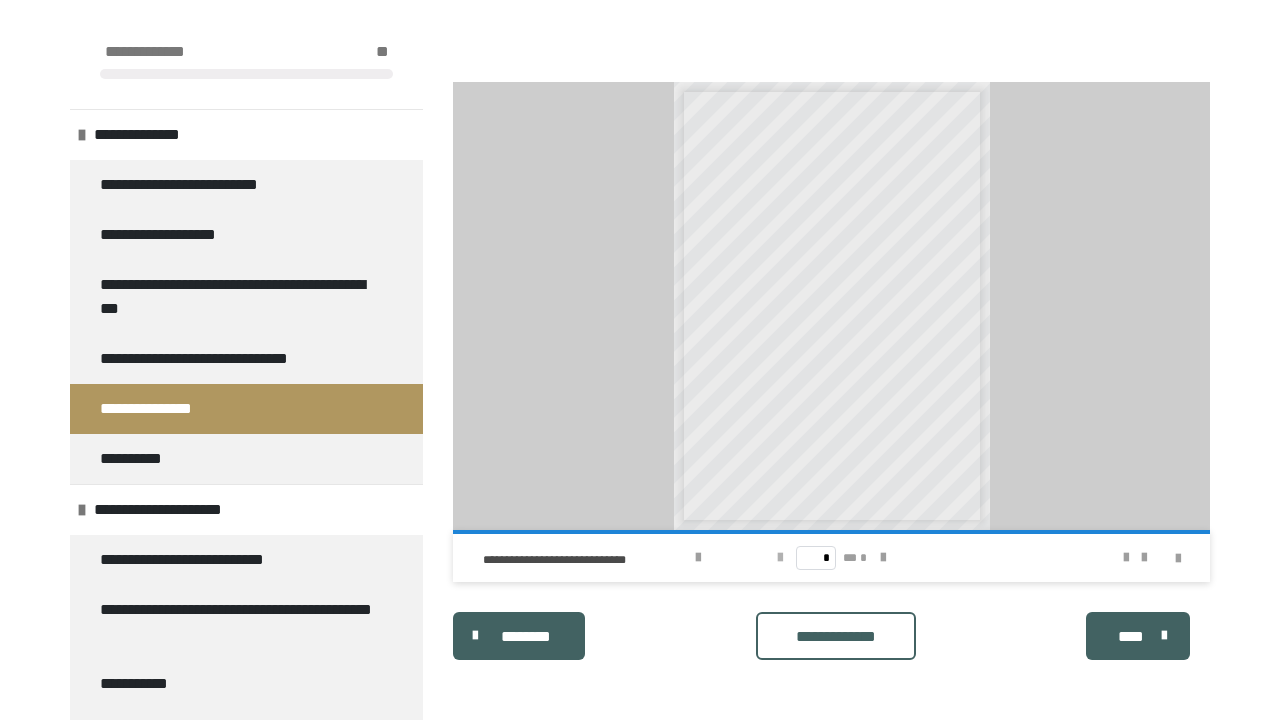 click at bounding box center [780, 558] 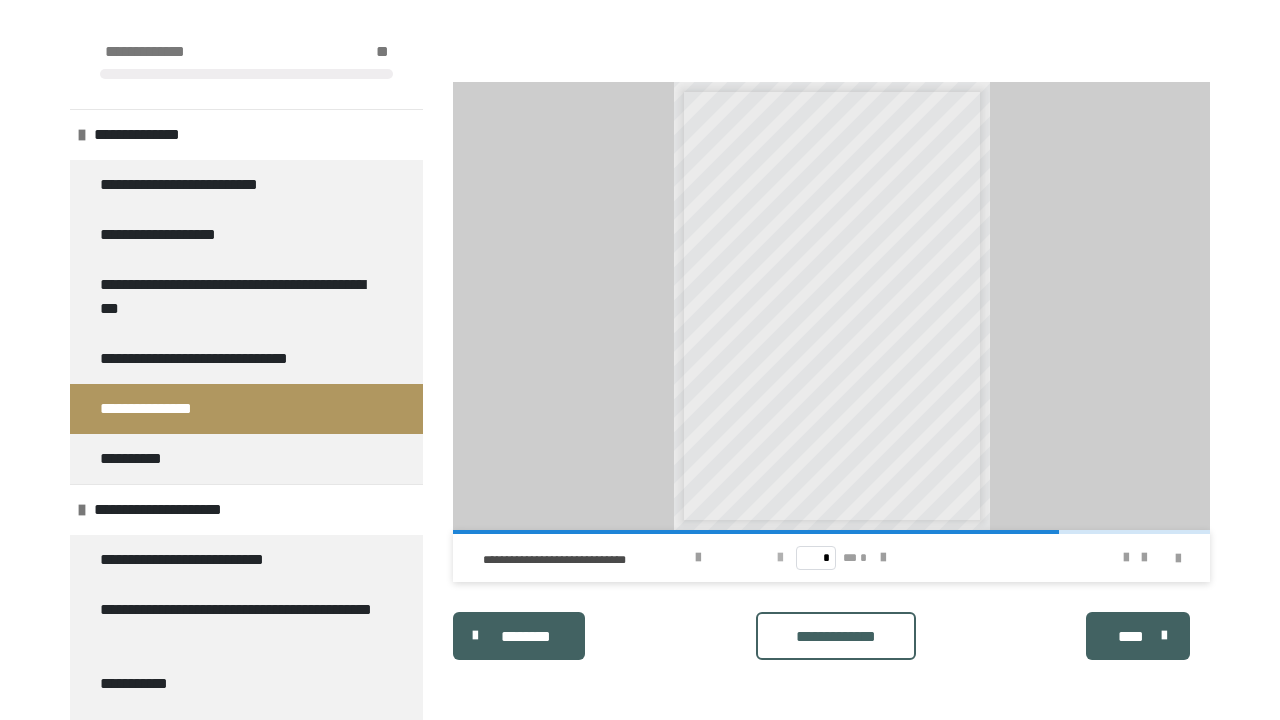 click at bounding box center [780, 558] 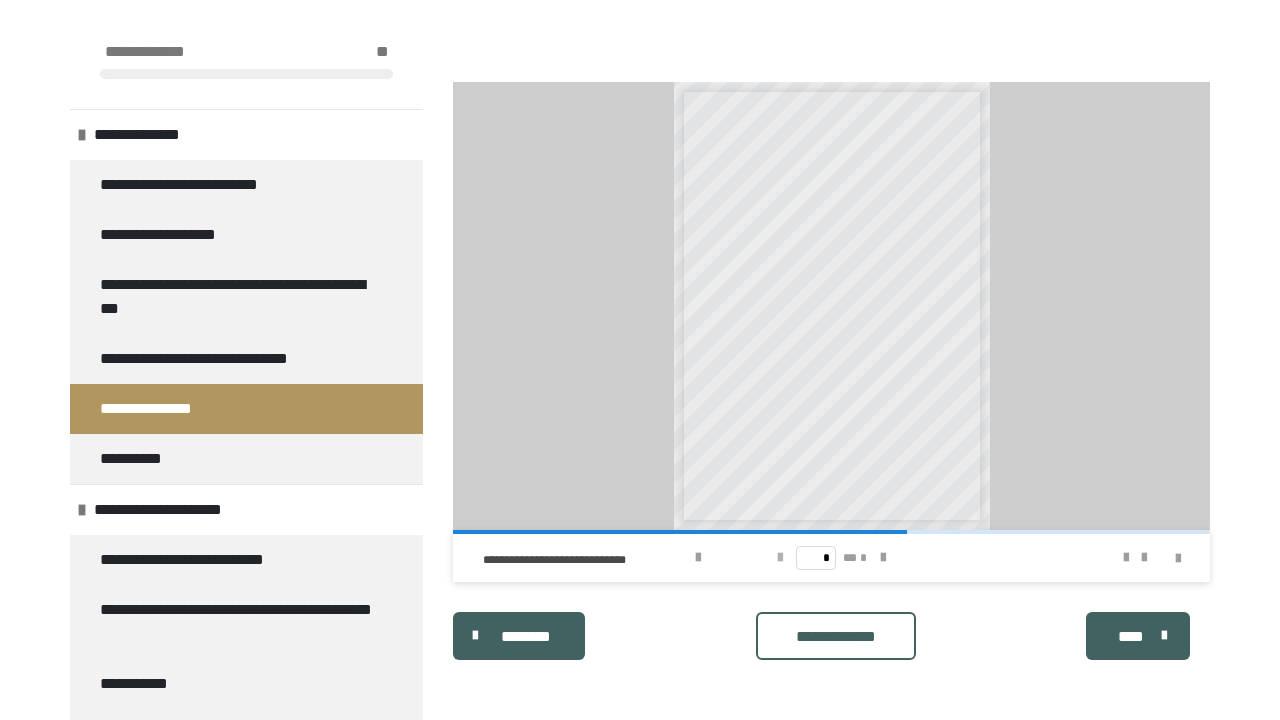 click at bounding box center [780, 558] 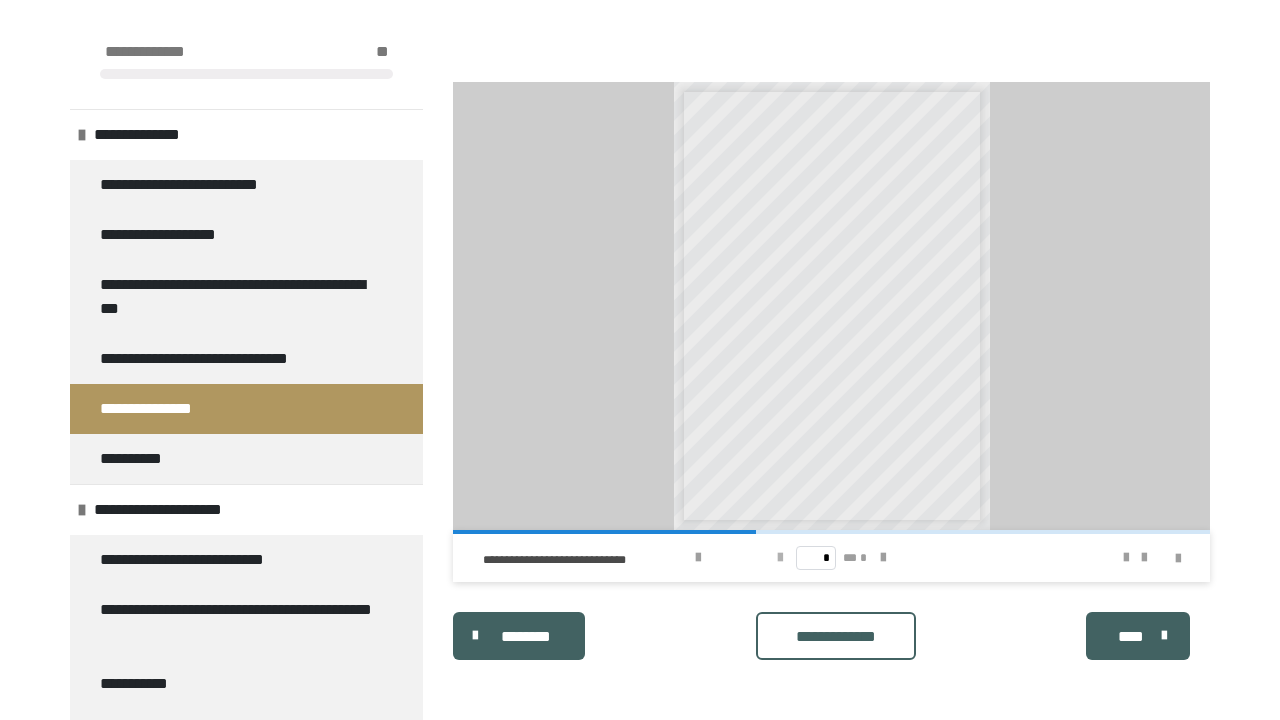 click at bounding box center (780, 558) 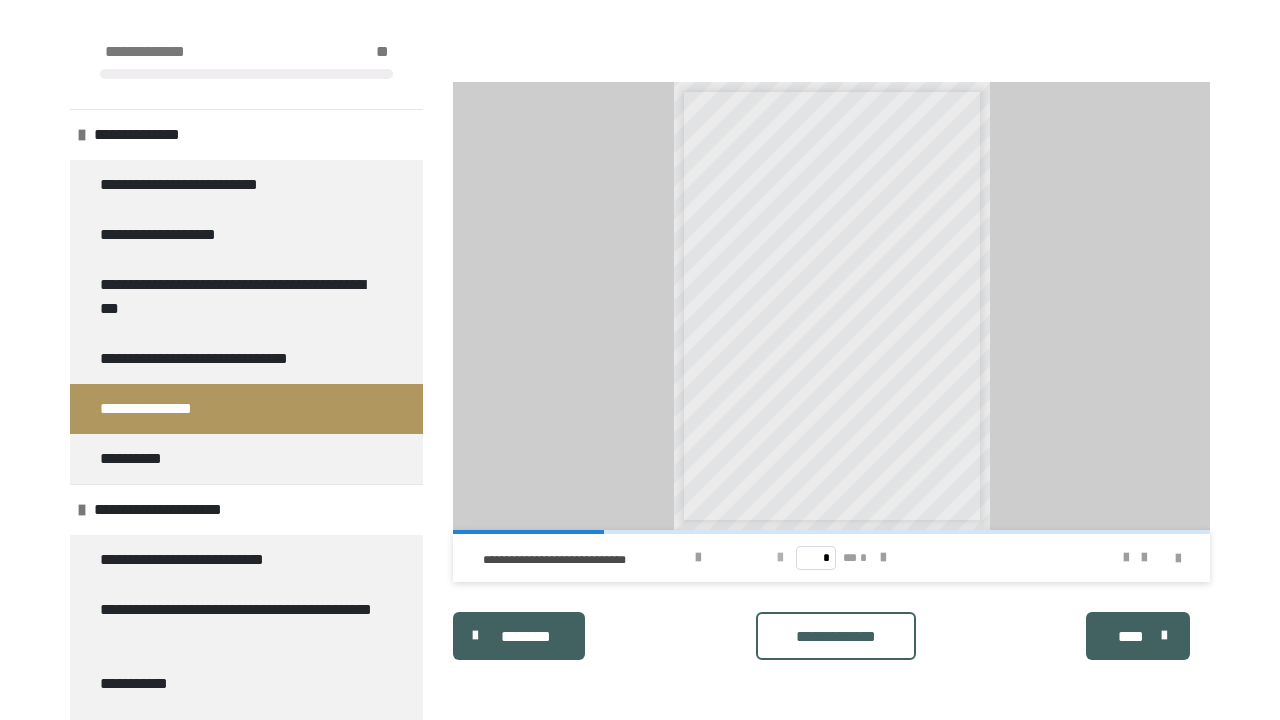 click on "* ** *" at bounding box center (832, 558) 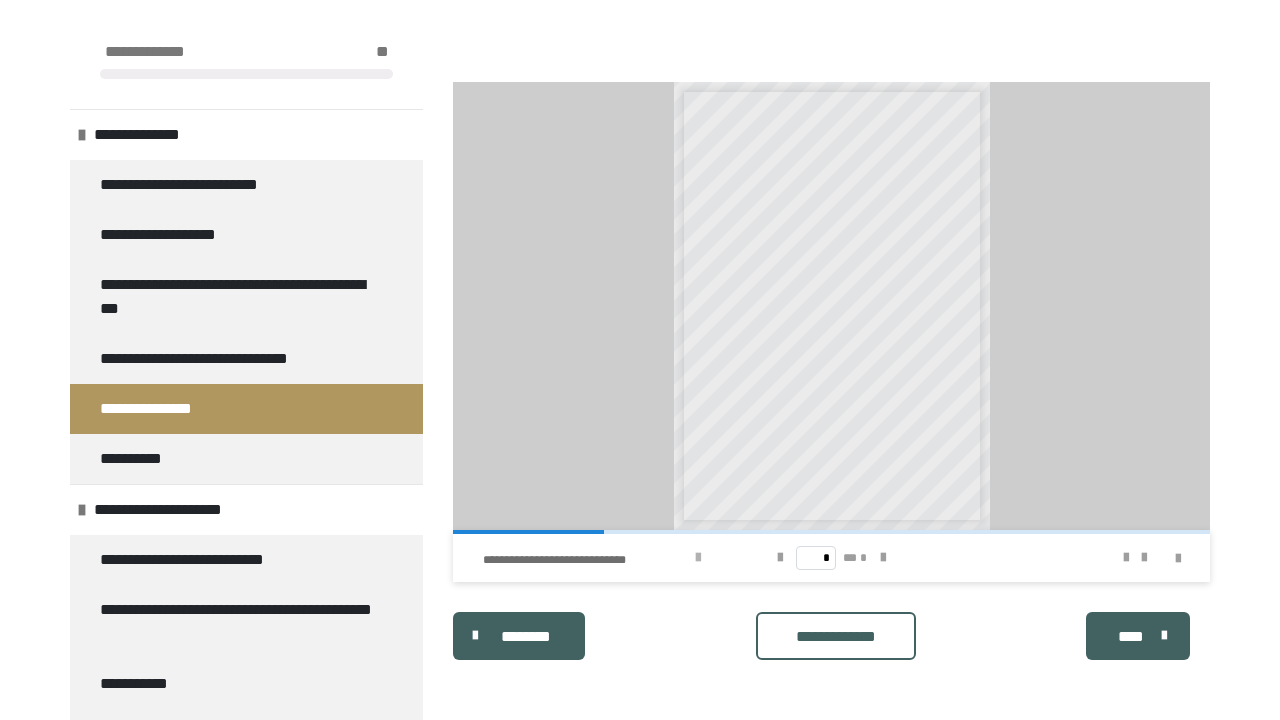 click at bounding box center (698, 558) 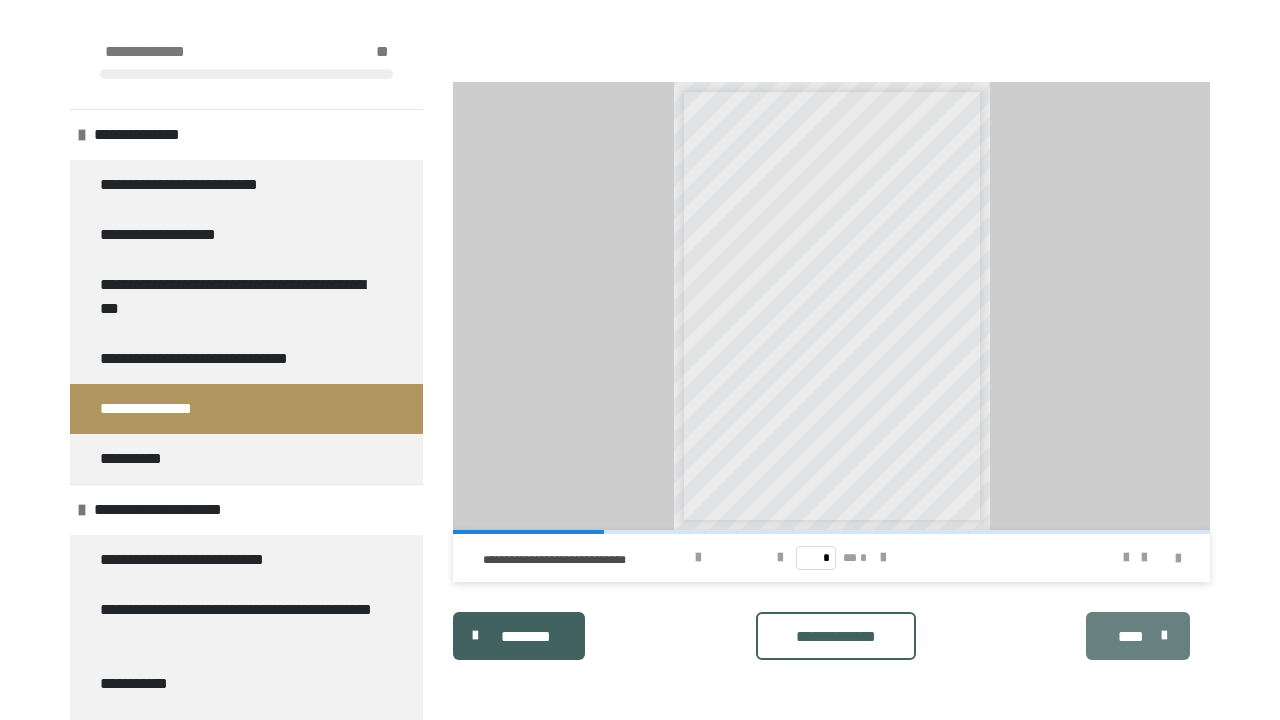 click on "****" at bounding box center (1131, 637) 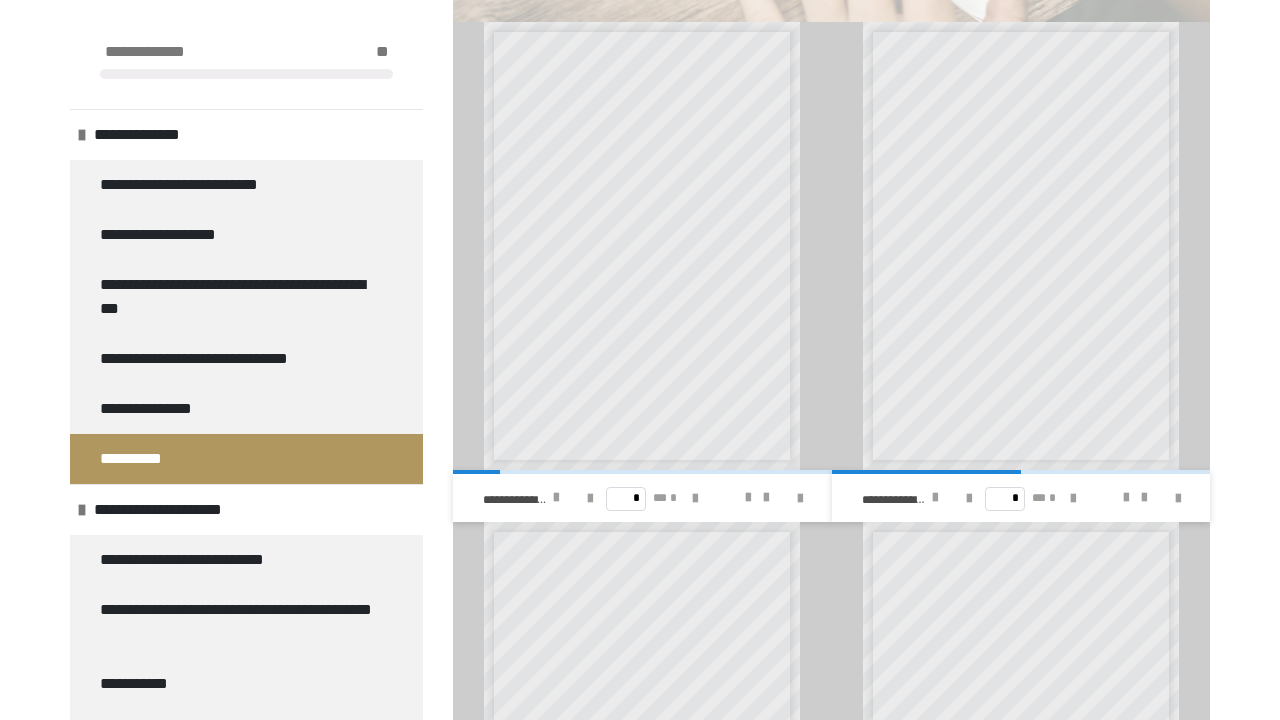 scroll, scrollTop: 874, scrollLeft: 0, axis: vertical 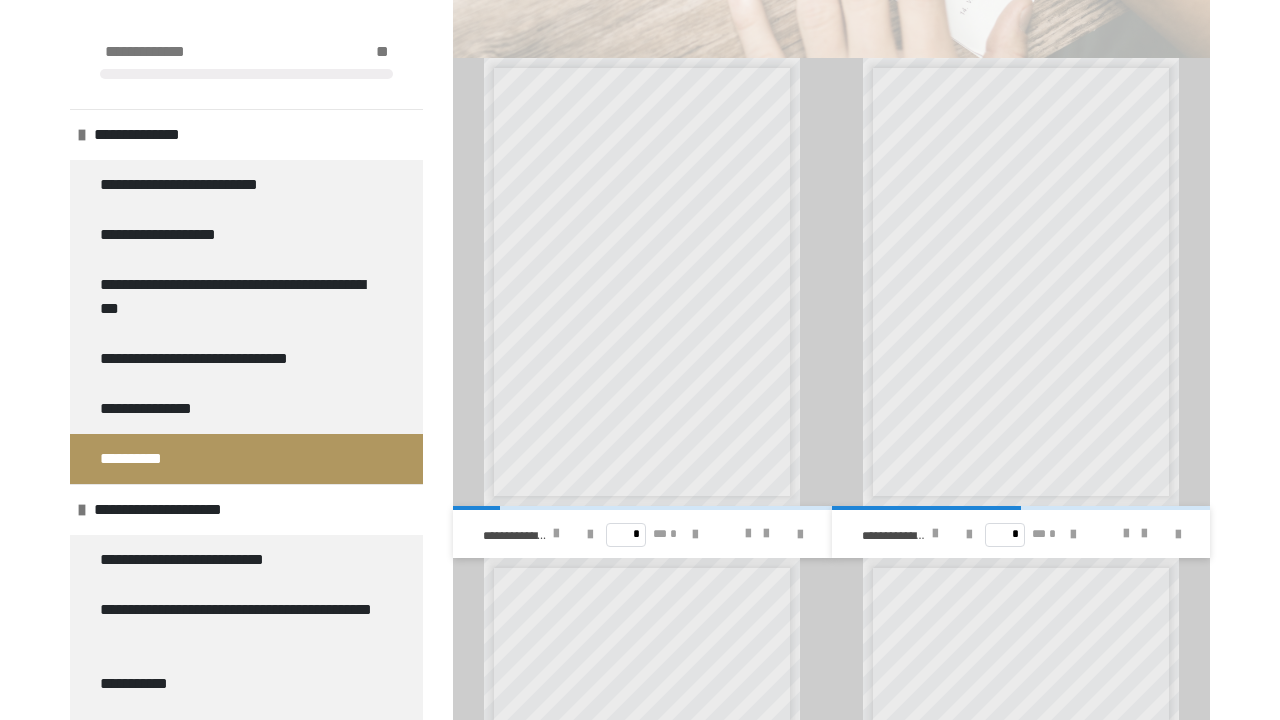 click on "**********" at bounding box center [605, 373] 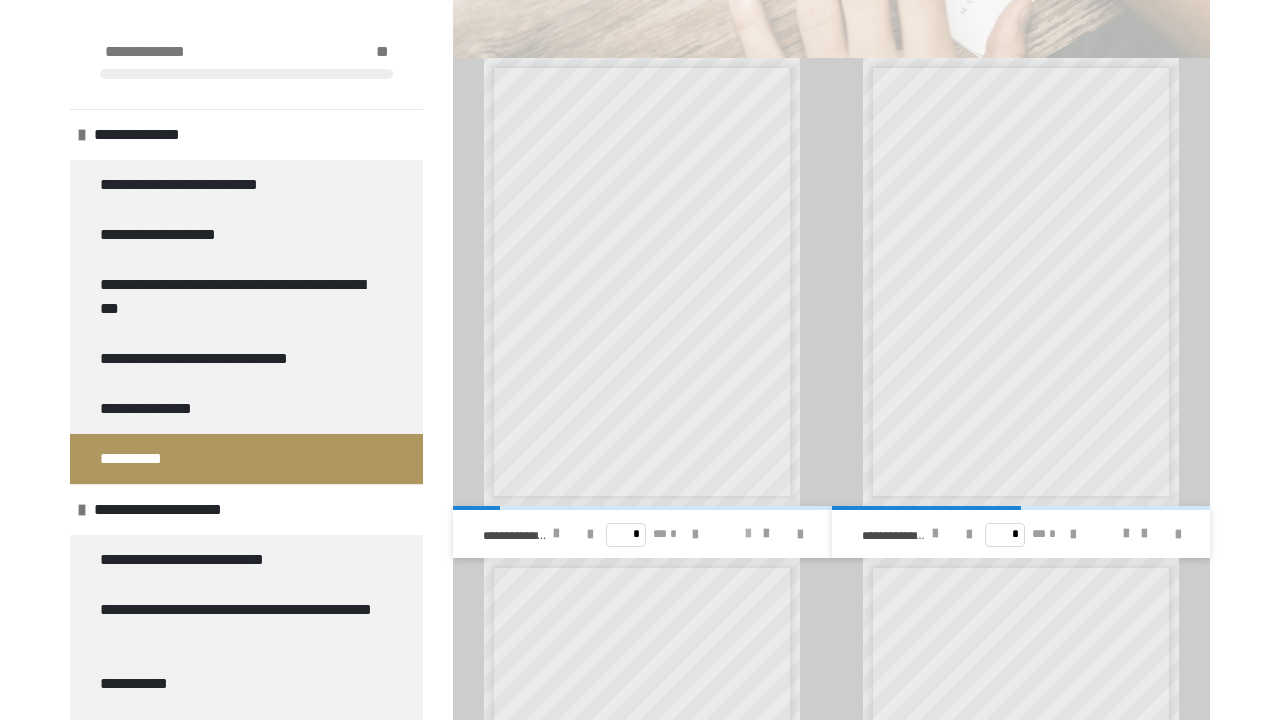 click at bounding box center [748, 534] 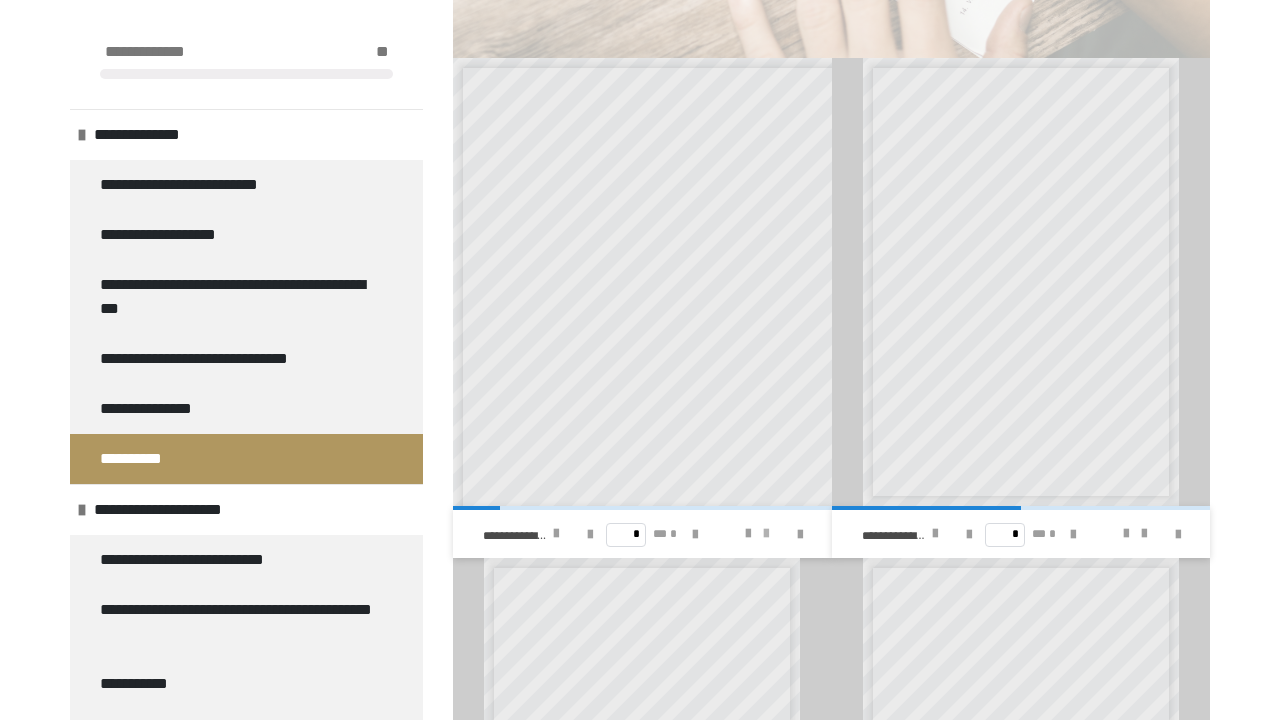 click at bounding box center [766, 534] 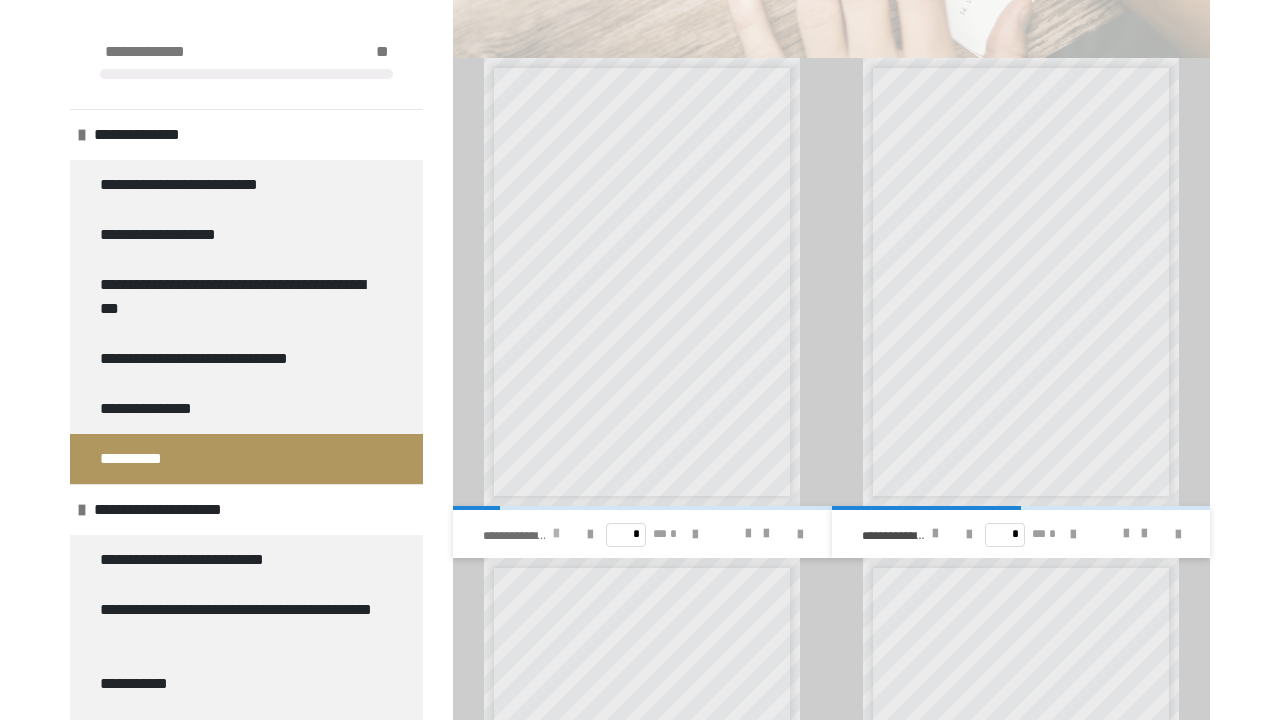click at bounding box center (556, 534) 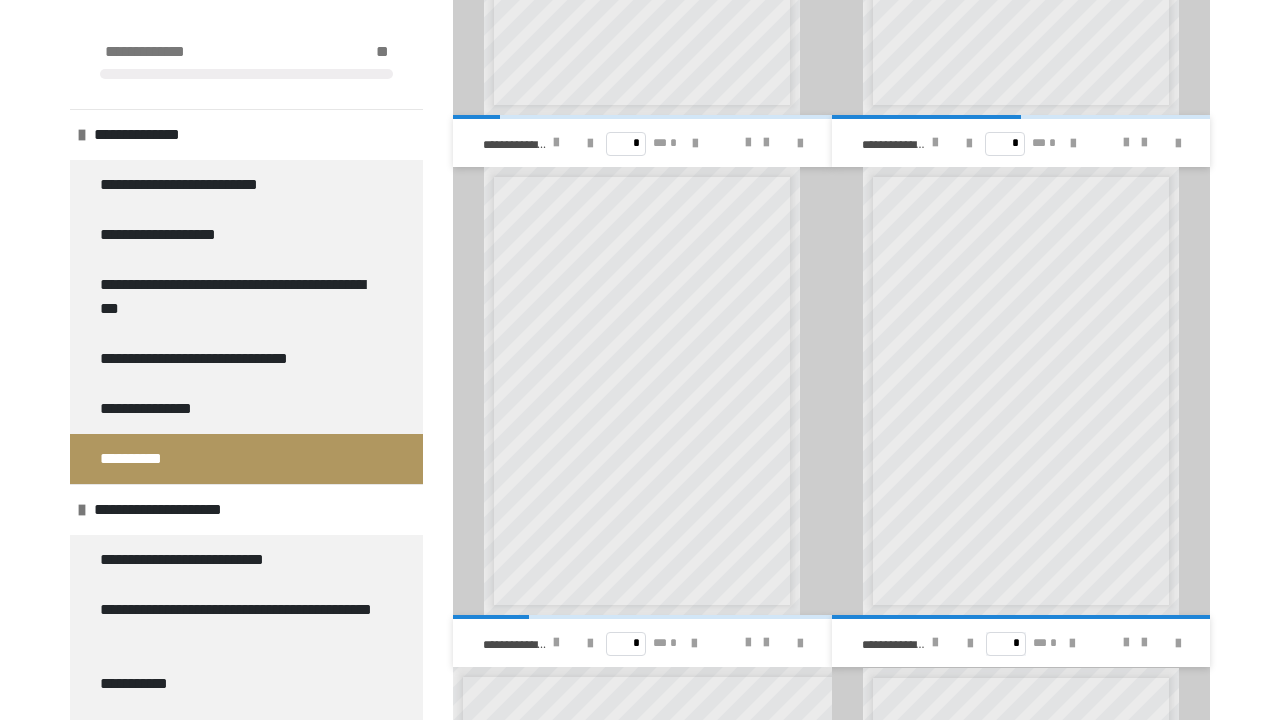 scroll, scrollTop: 1279, scrollLeft: 0, axis: vertical 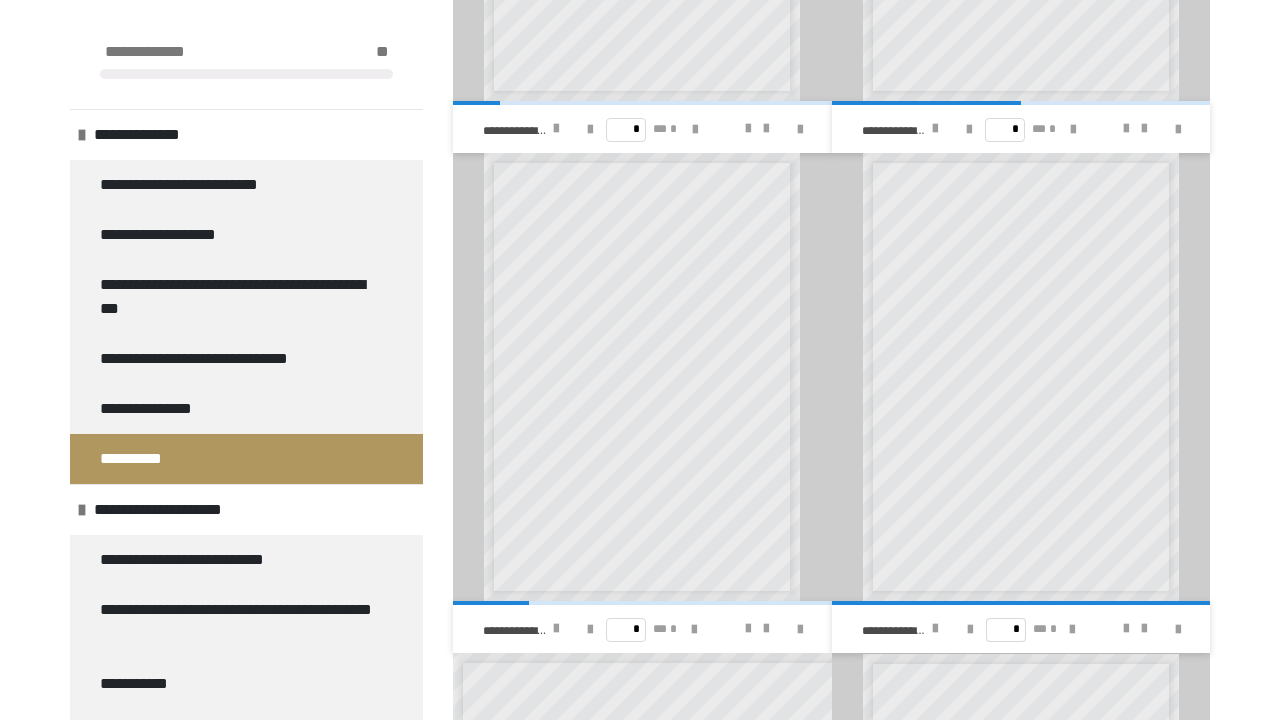 click on "**********" at bounding box center (672, 468) 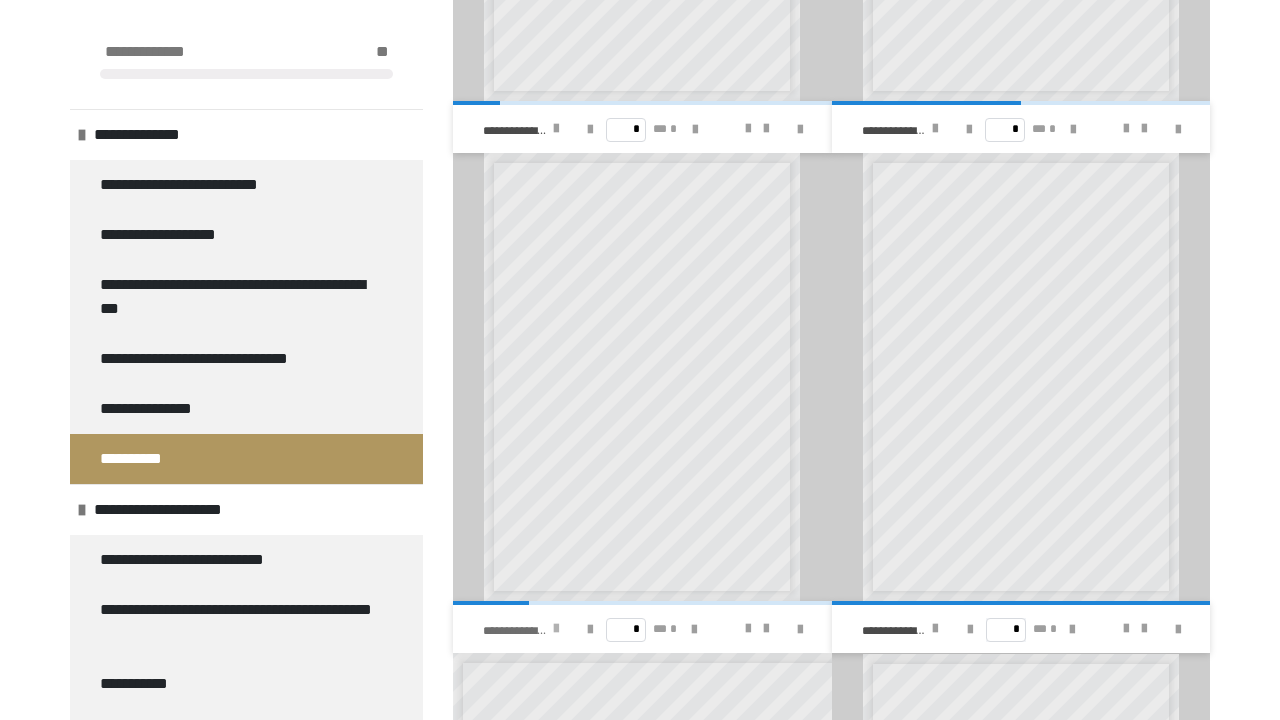click at bounding box center (556, 629) 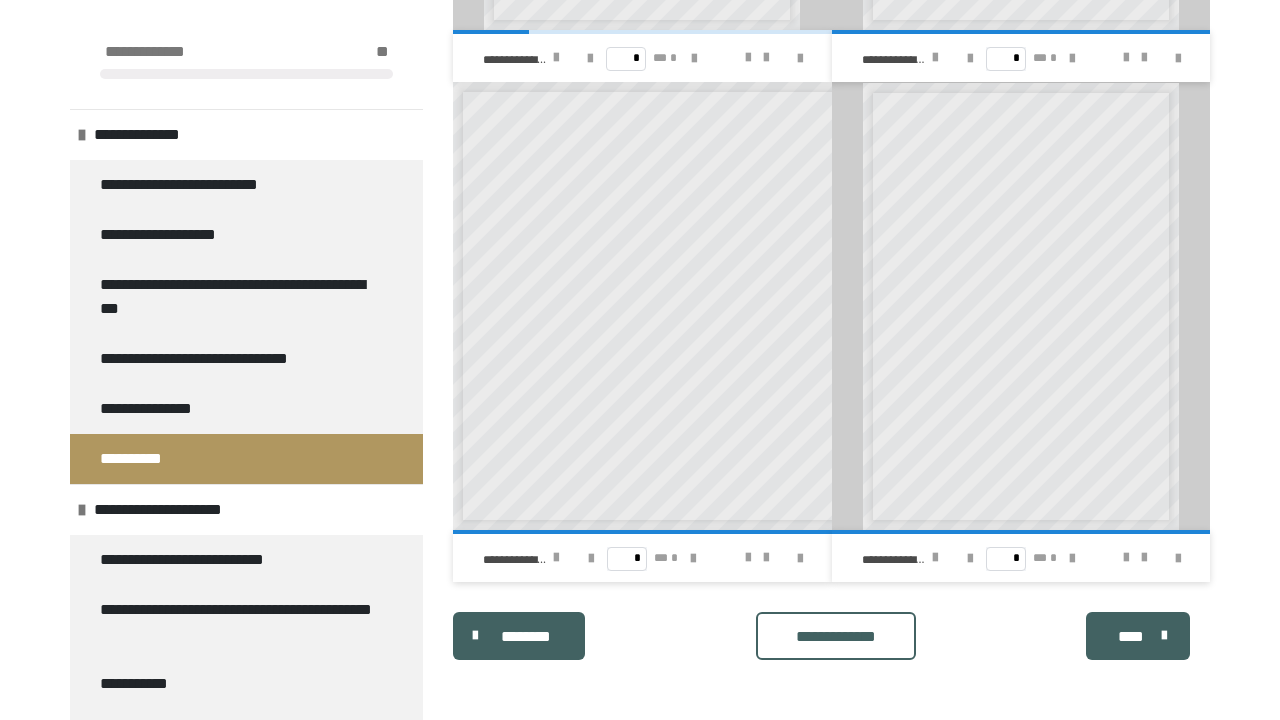 scroll, scrollTop: 1850, scrollLeft: 0, axis: vertical 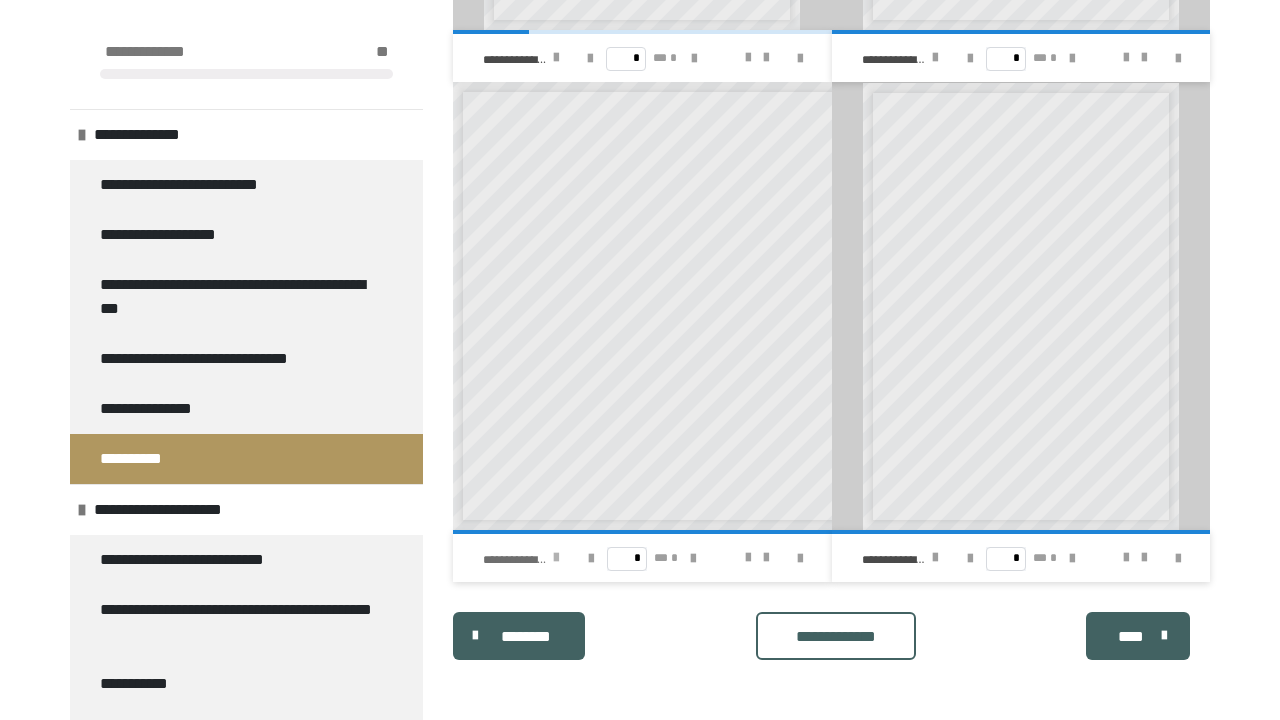 click at bounding box center [556, 558] 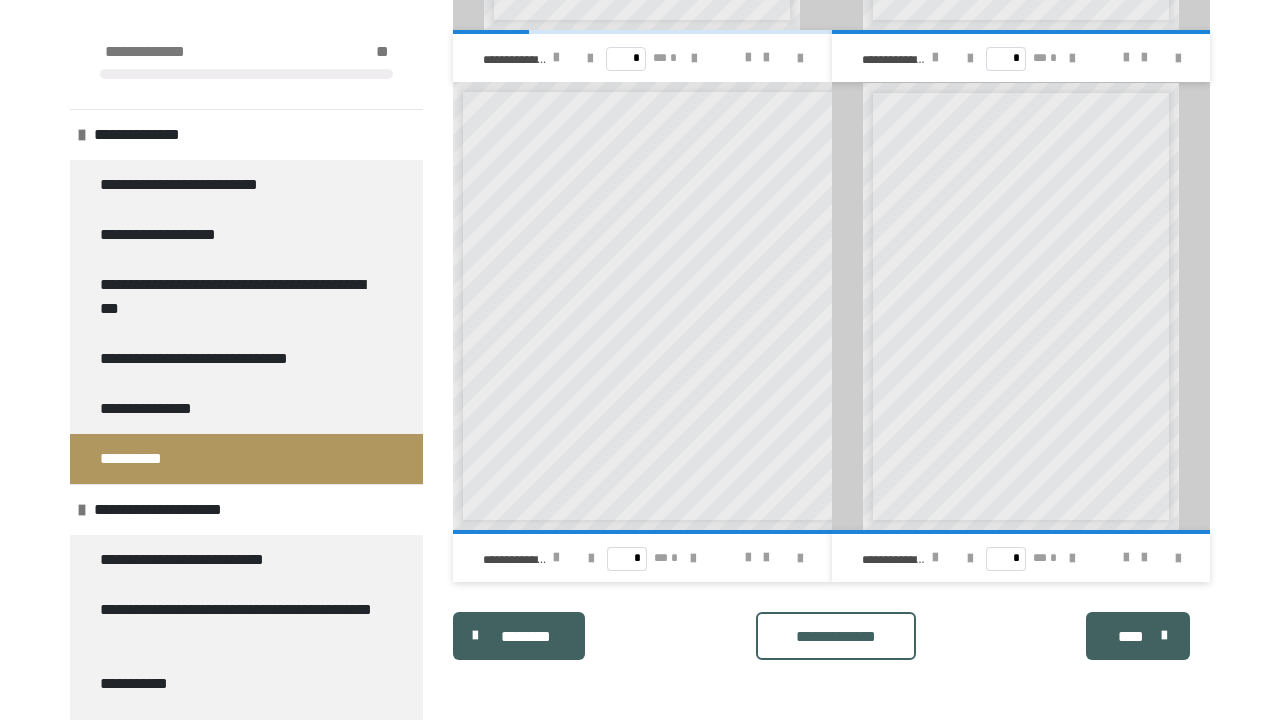 scroll, scrollTop: 1850, scrollLeft: 0, axis: vertical 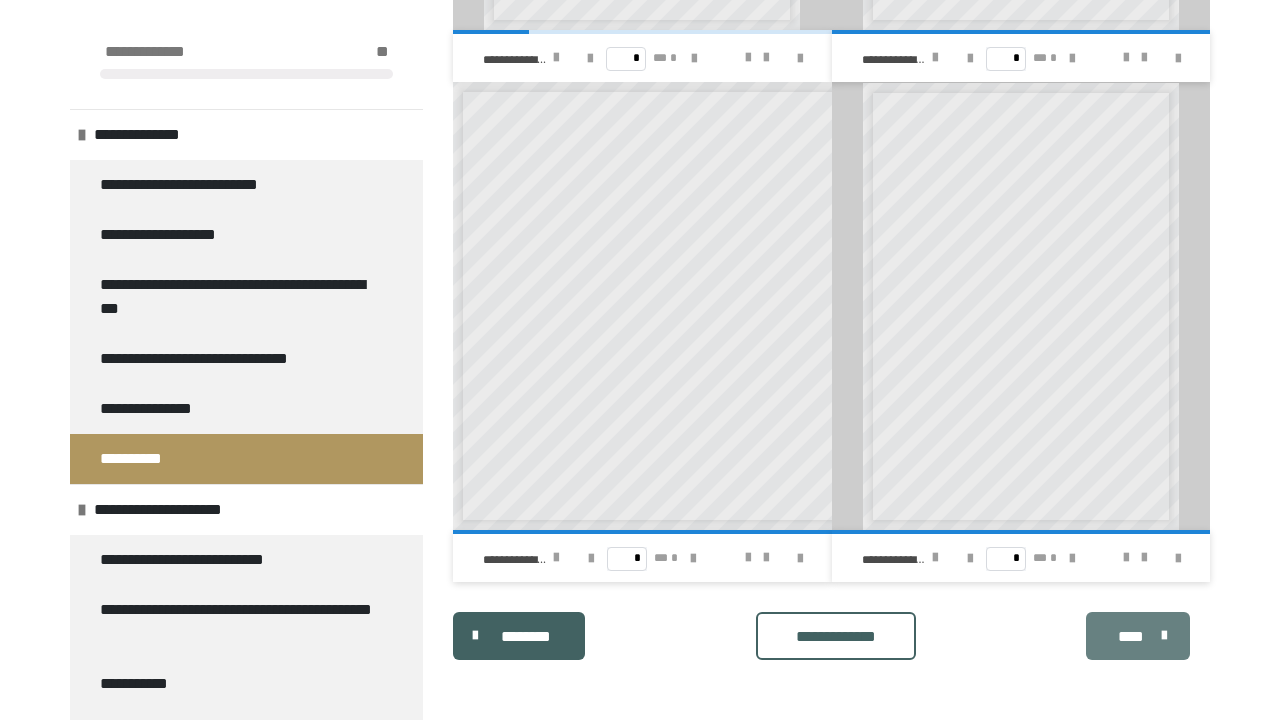 click on "****" at bounding box center (1138, 636) 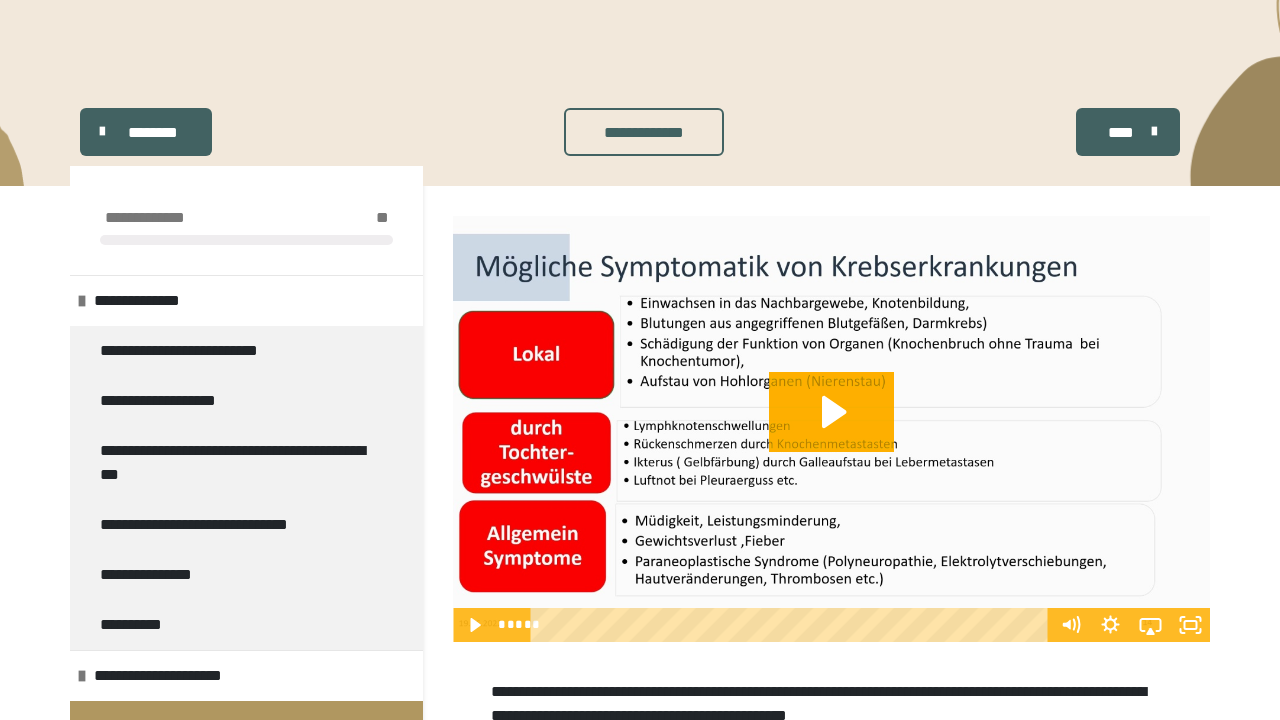 scroll, scrollTop: 132, scrollLeft: 0, axis: vertical 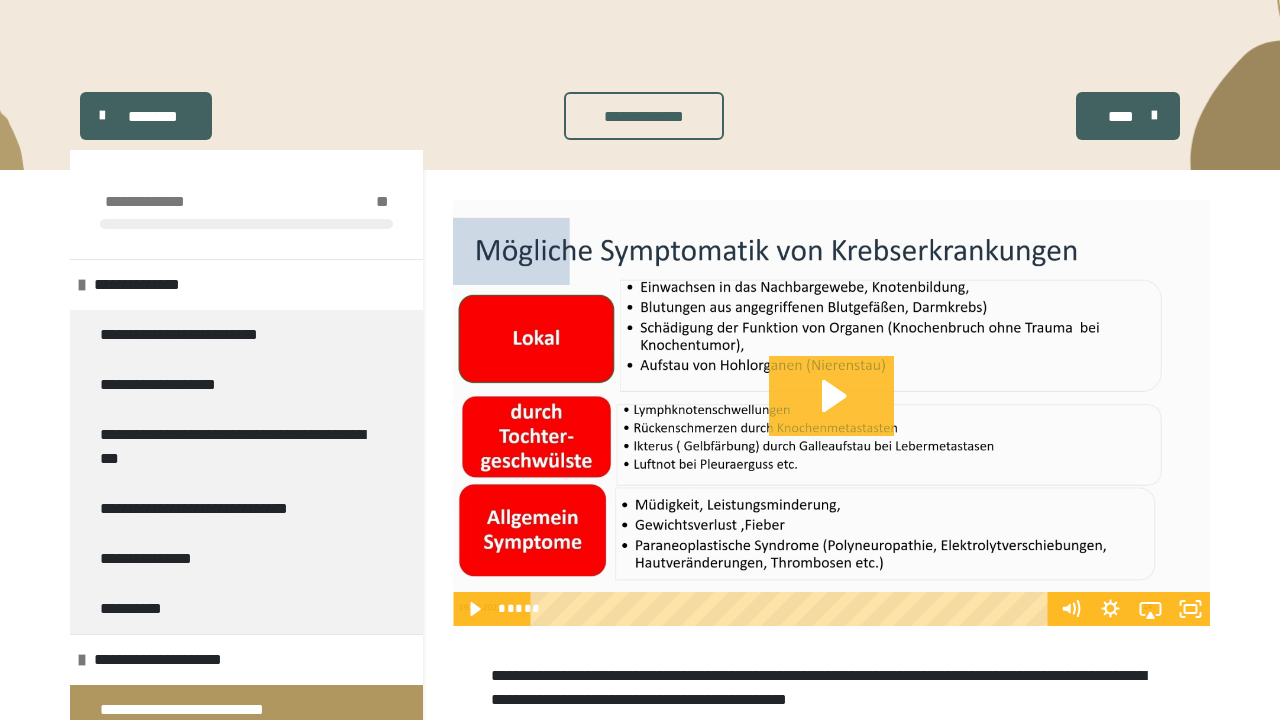 click 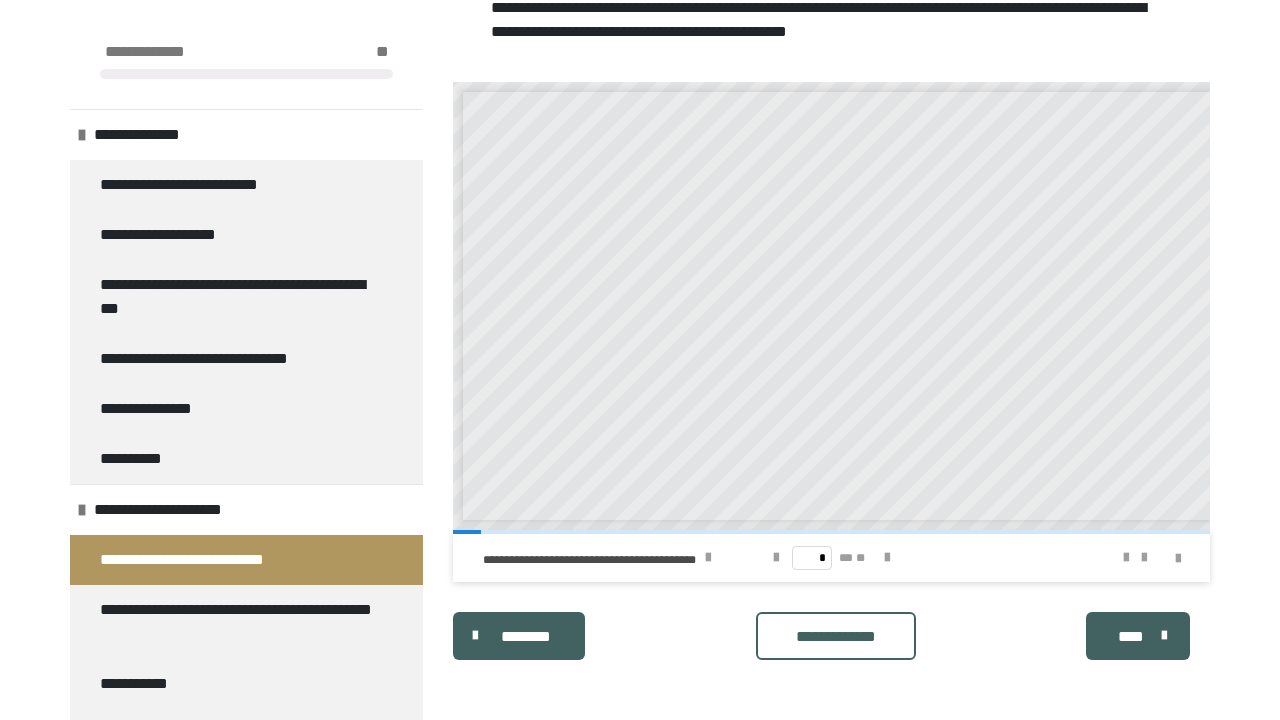 scroll, scrollTop: 800, scrollLeft: 0, axis: vertical 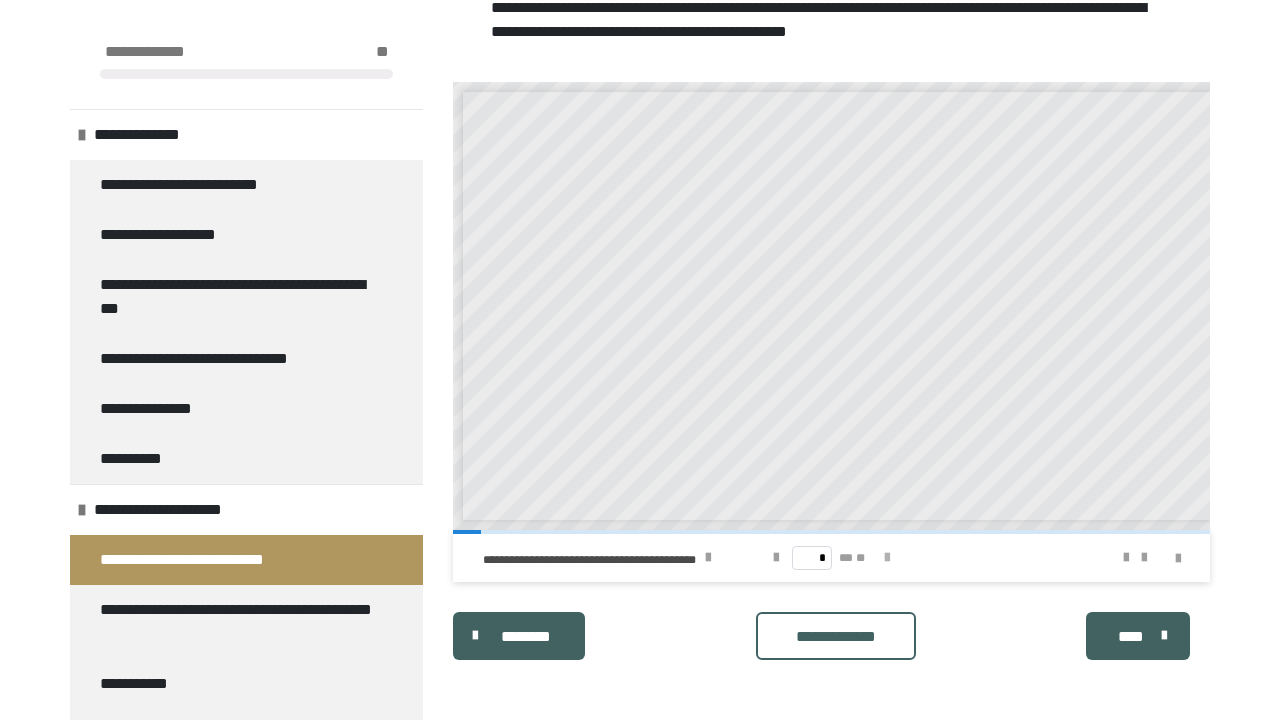 click at bounding box center [887, 558] 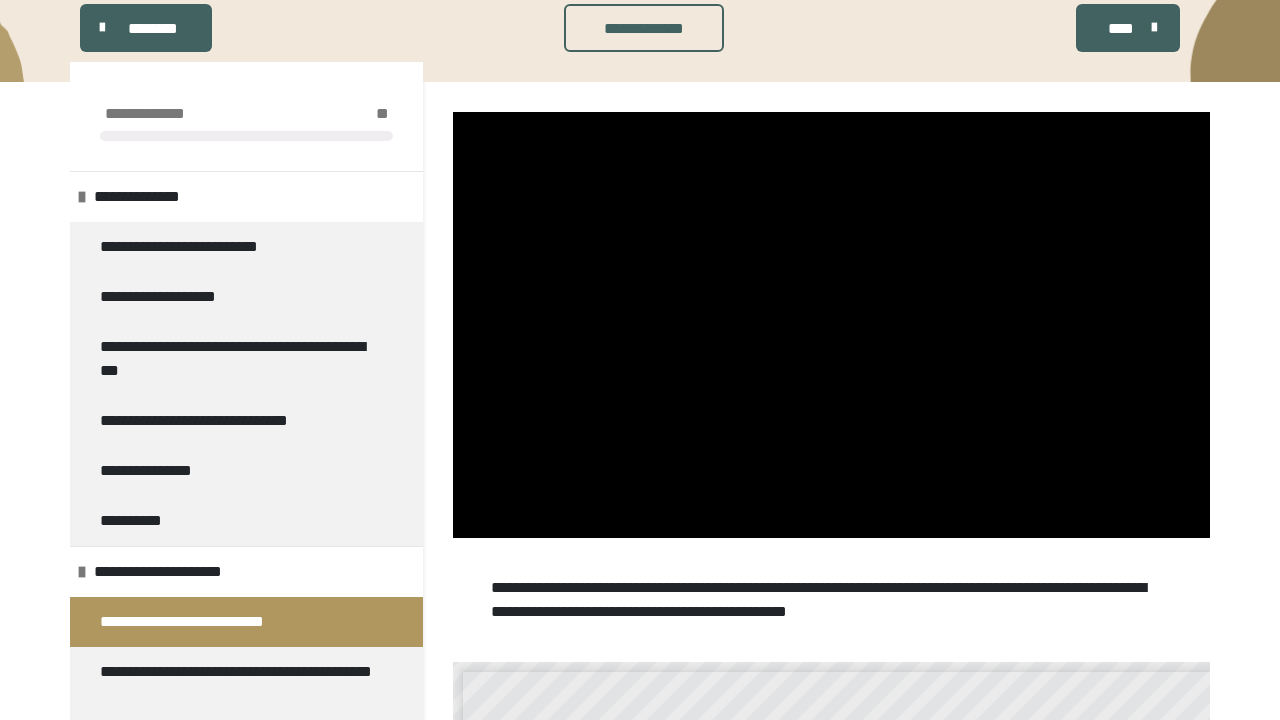 scroll, scrollTop: 238, scrollLeft: 0, axis: vertical 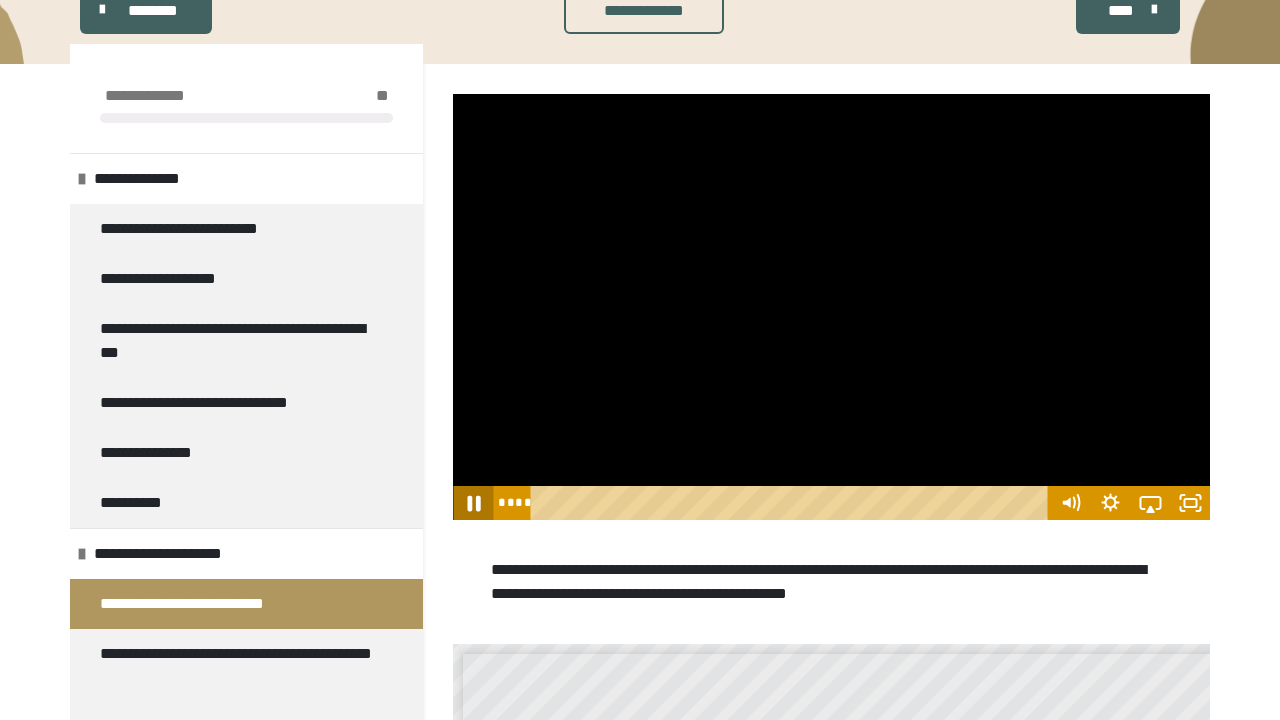 click 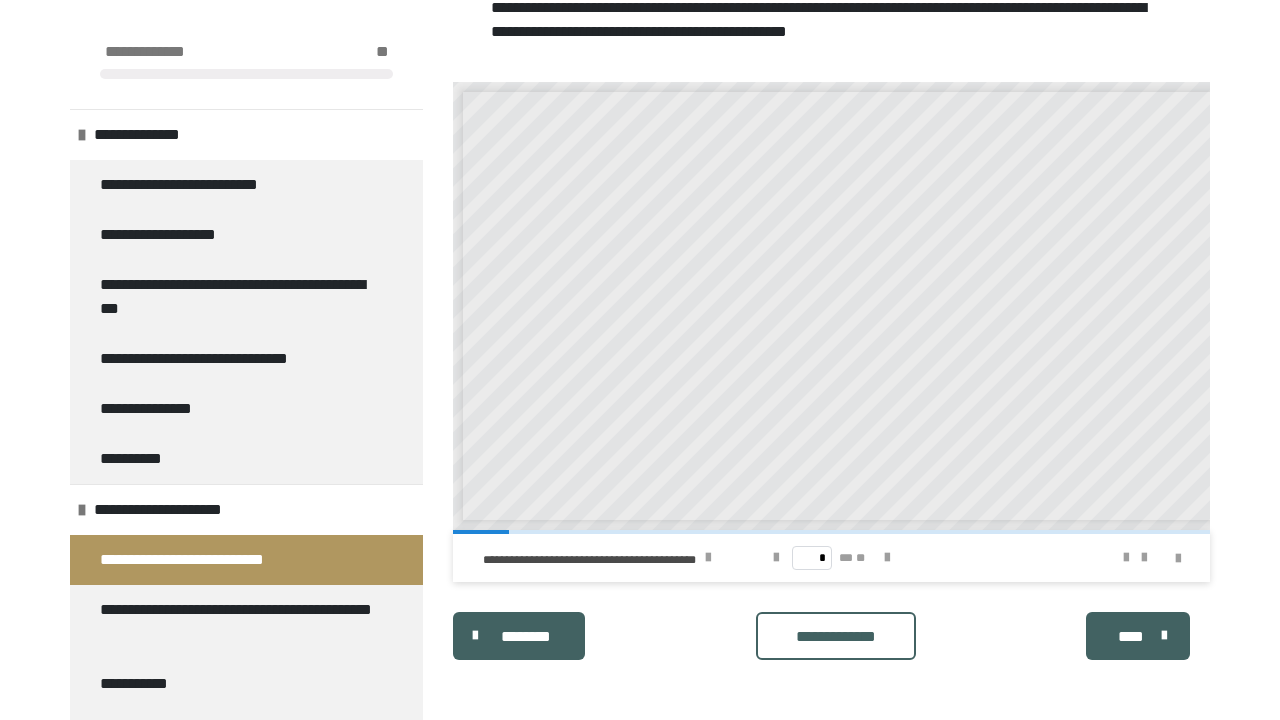 scroll, scrollTop: 800, scrollLeft: 0, axis: vertical 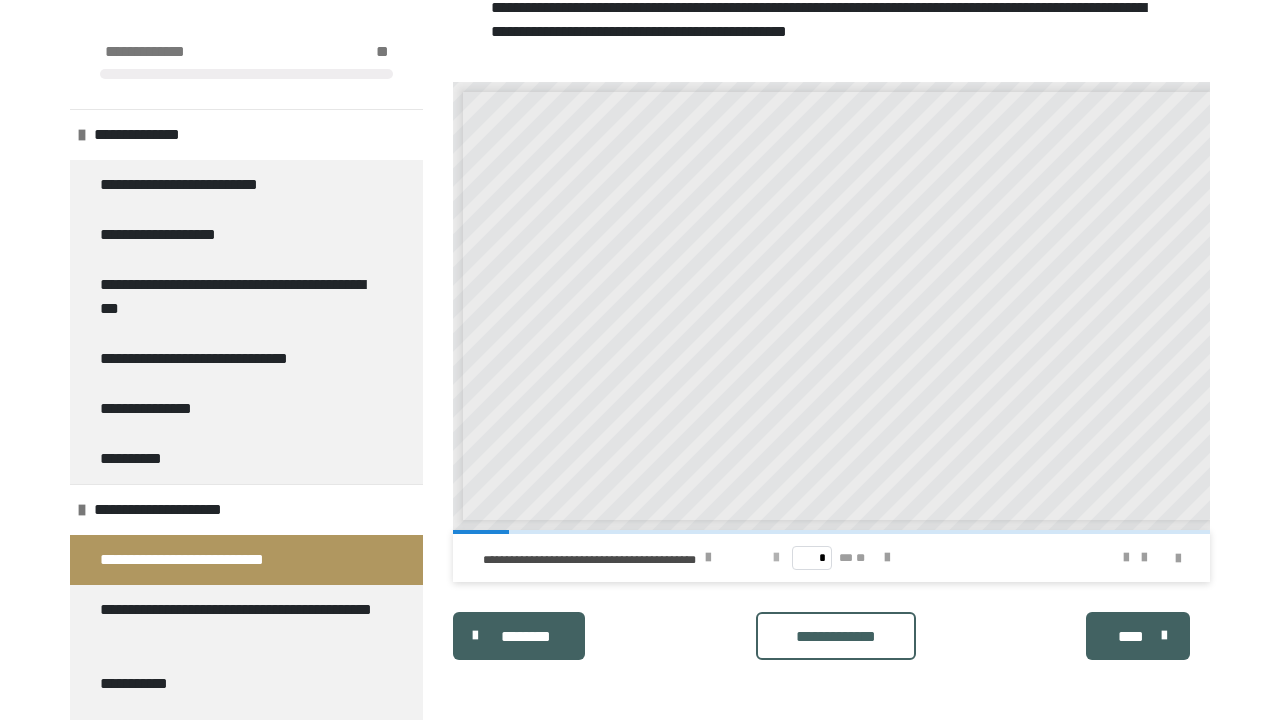 click at bounding box center [776, 558] 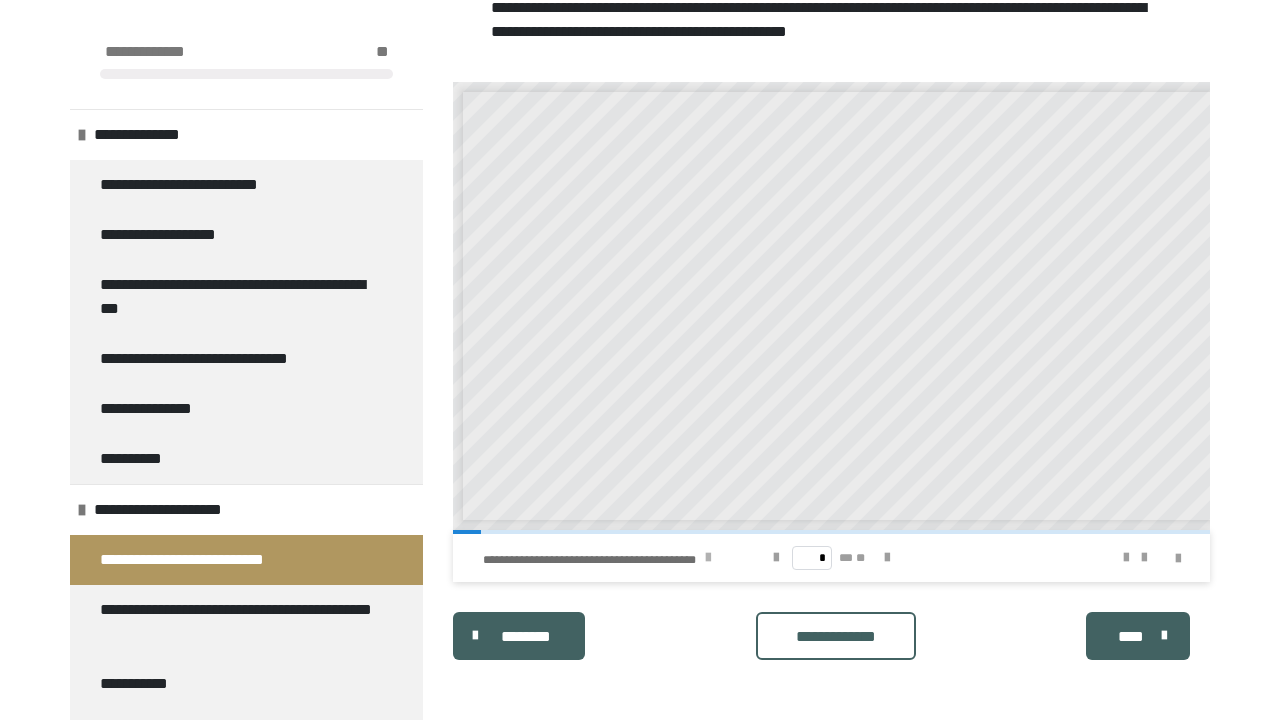 click at bounding box center [708, 558] 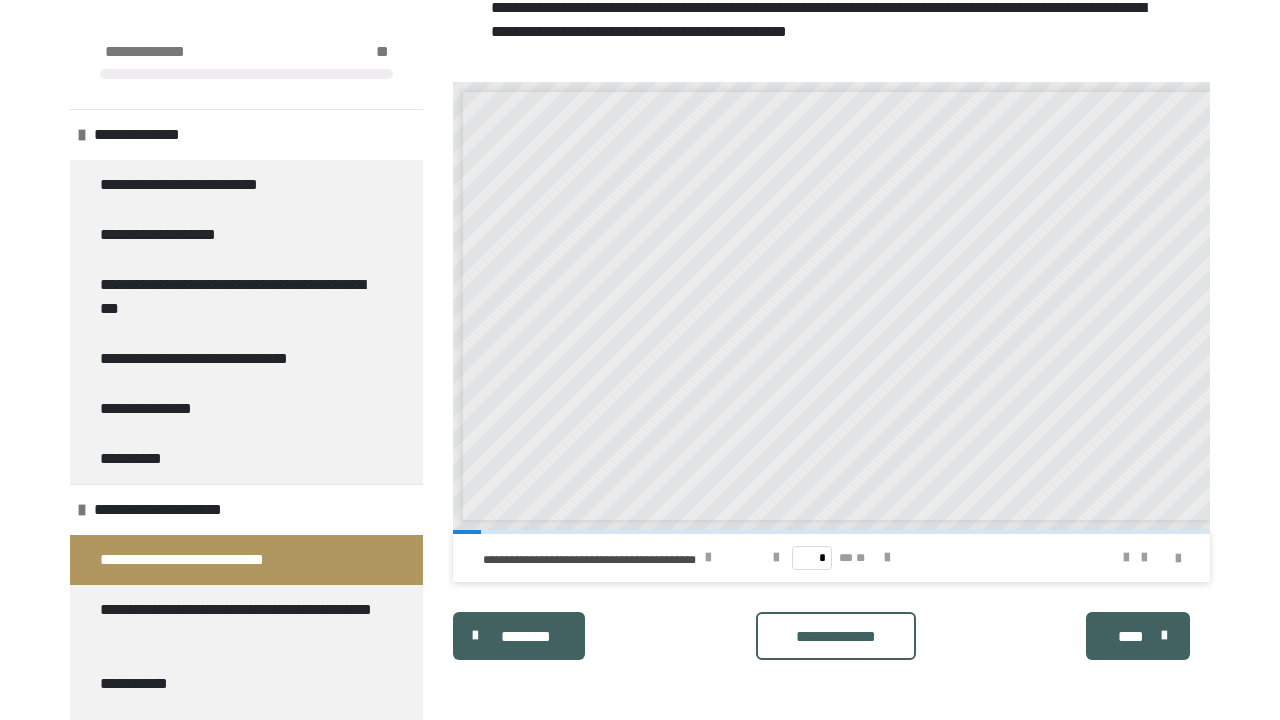 scroll, scrollTop: 800, scrollLeft: 0, axis: vertical 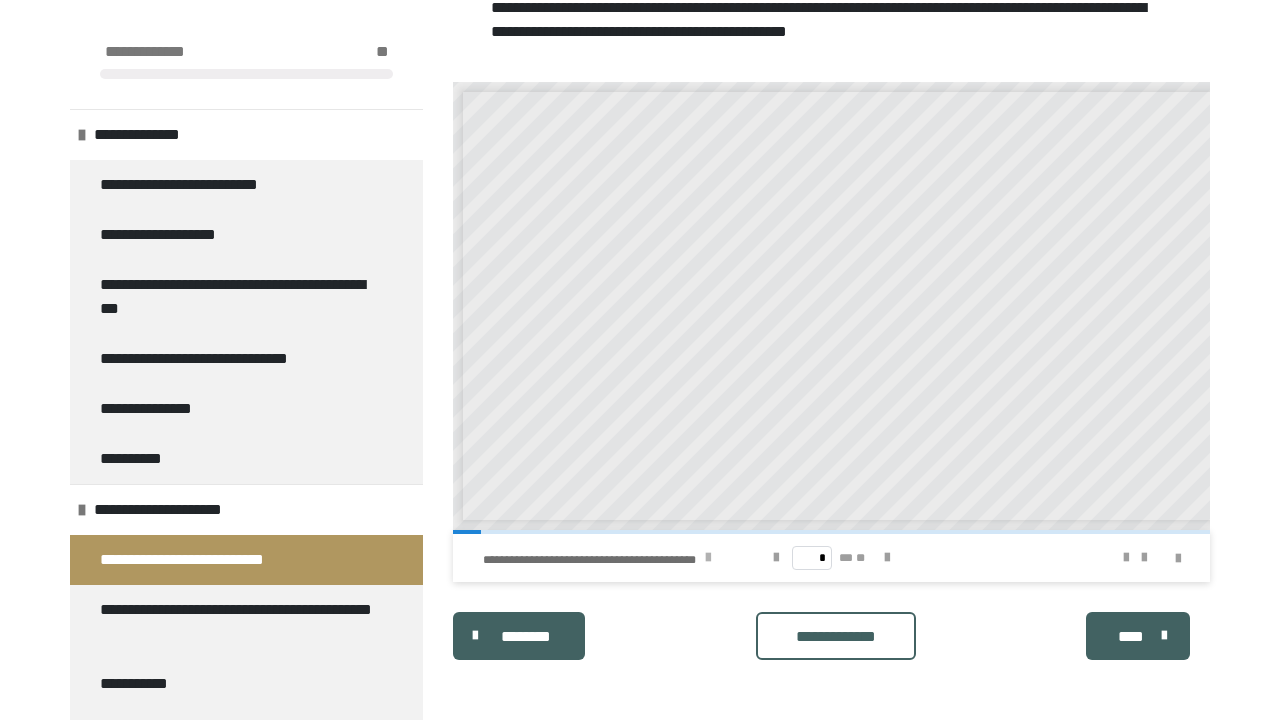 click at bounding box center [708, 558] 